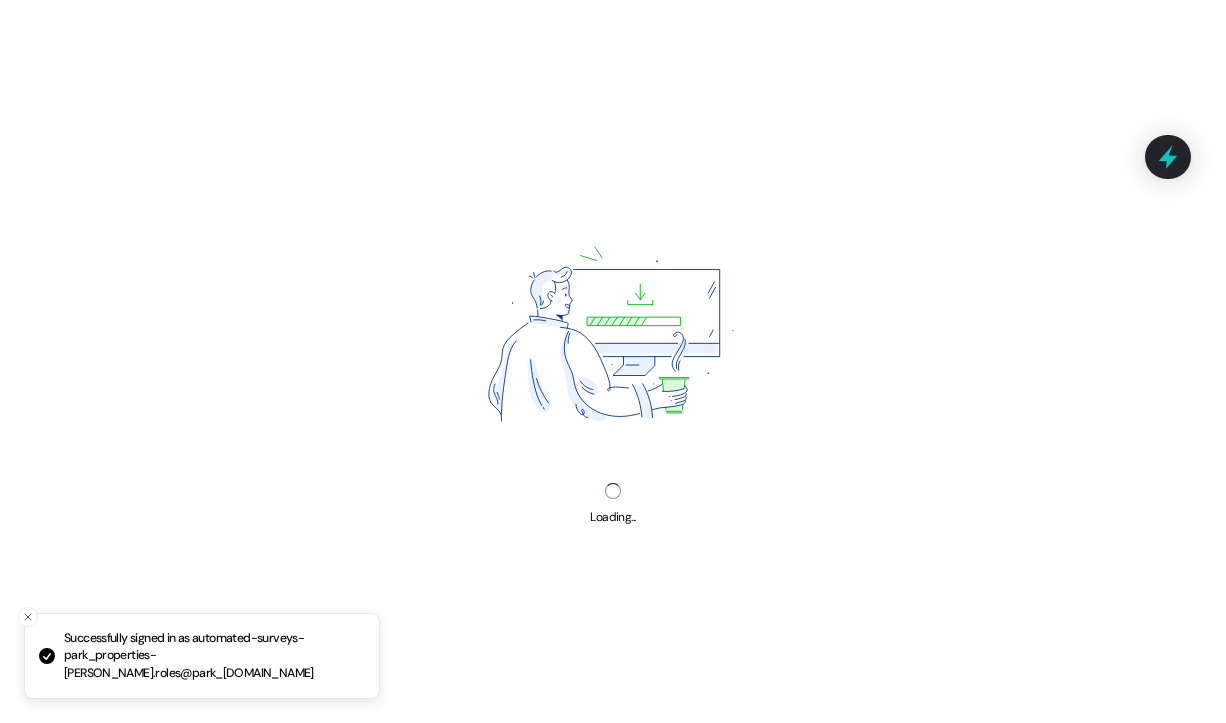 scroll, scrollTop: 0, scrollLeft: 0, axis: both 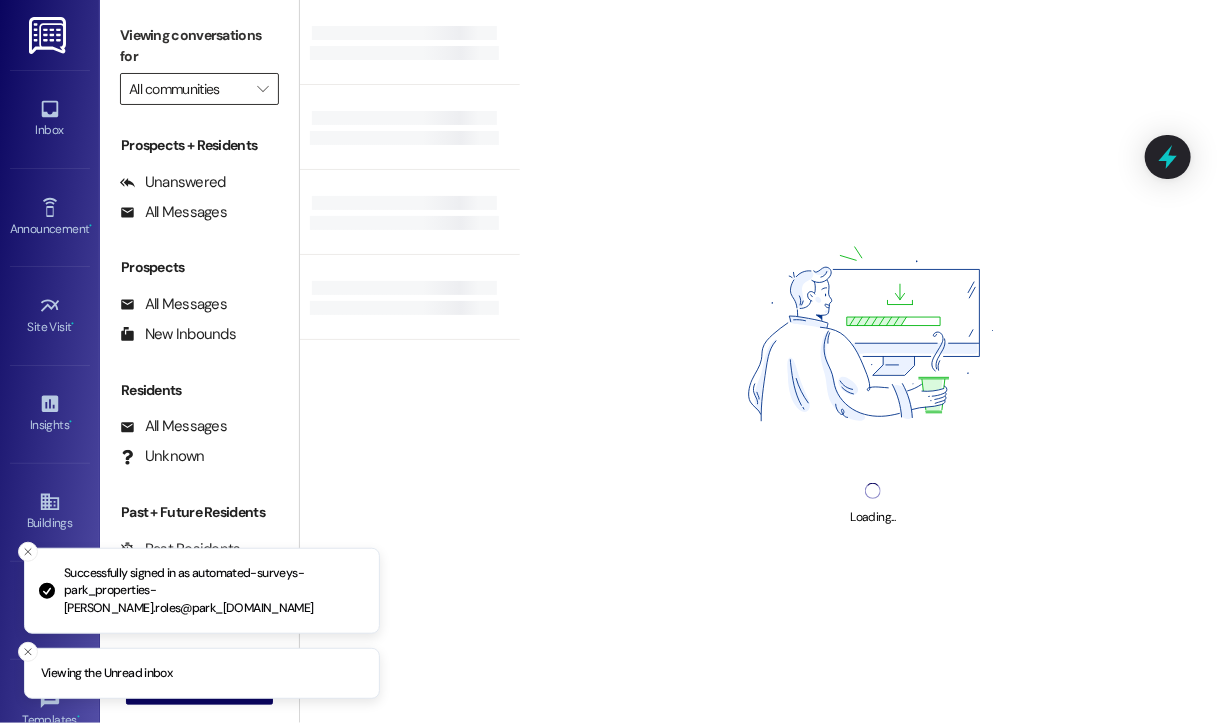 type 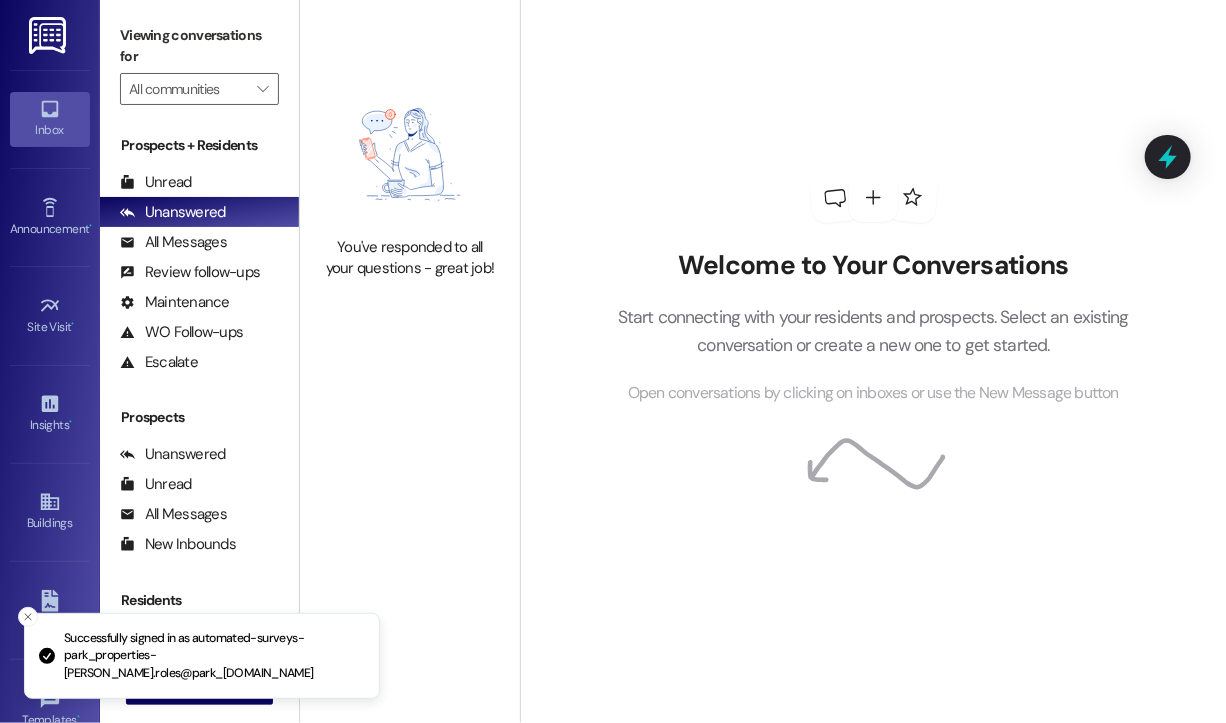 click 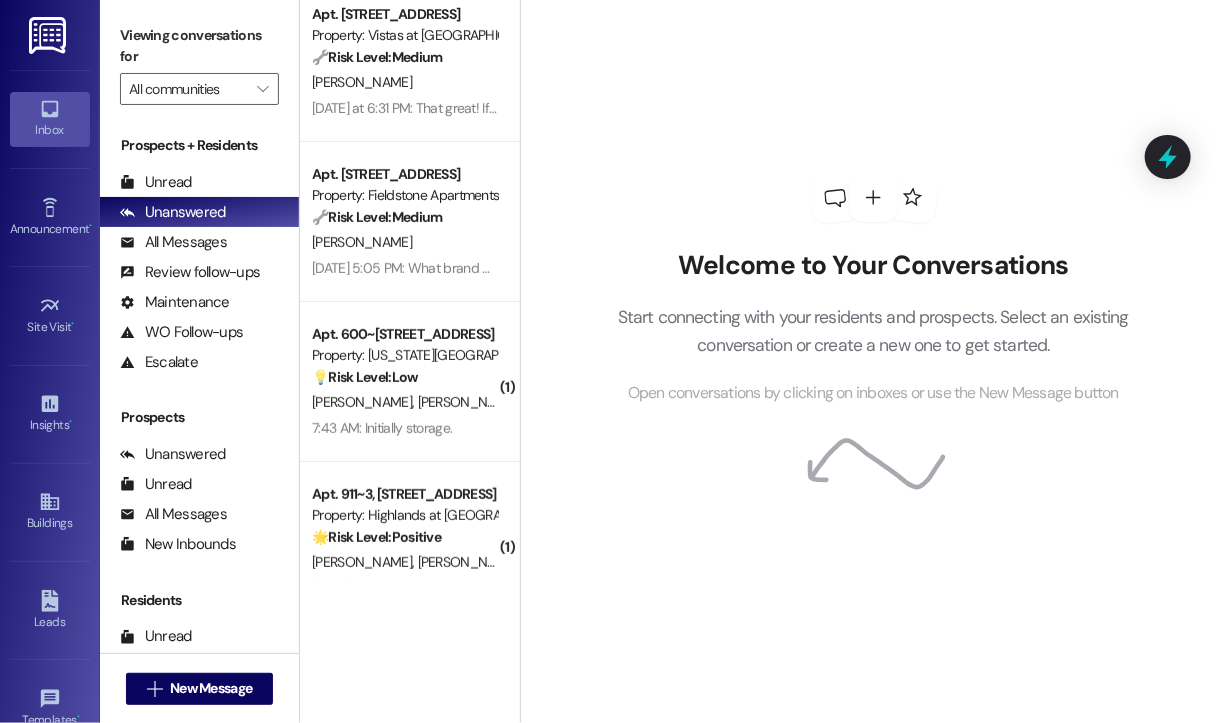 scroll, scrollTop: 200, scrollLeft: 0, axis: vertical 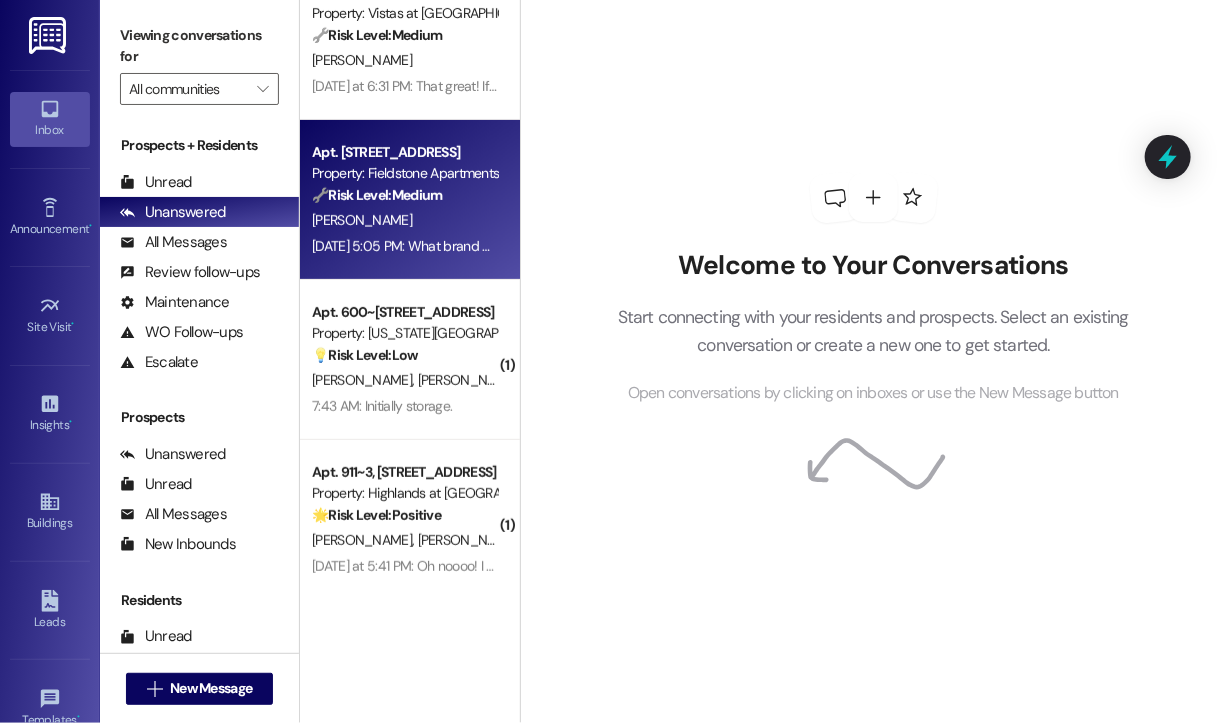 click on "[DATE] 5:05 PM: What brand of dog and what name does it answer to? [DATE] 5:05 PM: What brand of dog and what name does it answer to?" at bounding box center [518, 246] 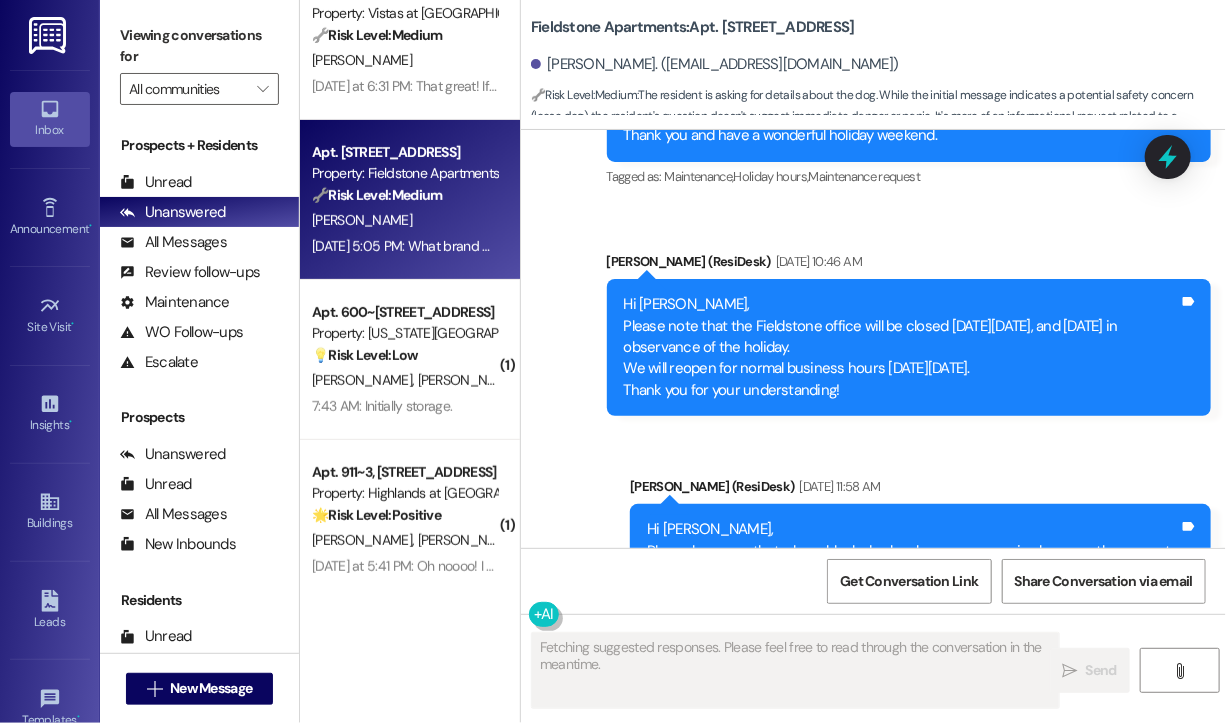 scroll, scrollTop: 13279, scrollLeft: 0, axis: vertical 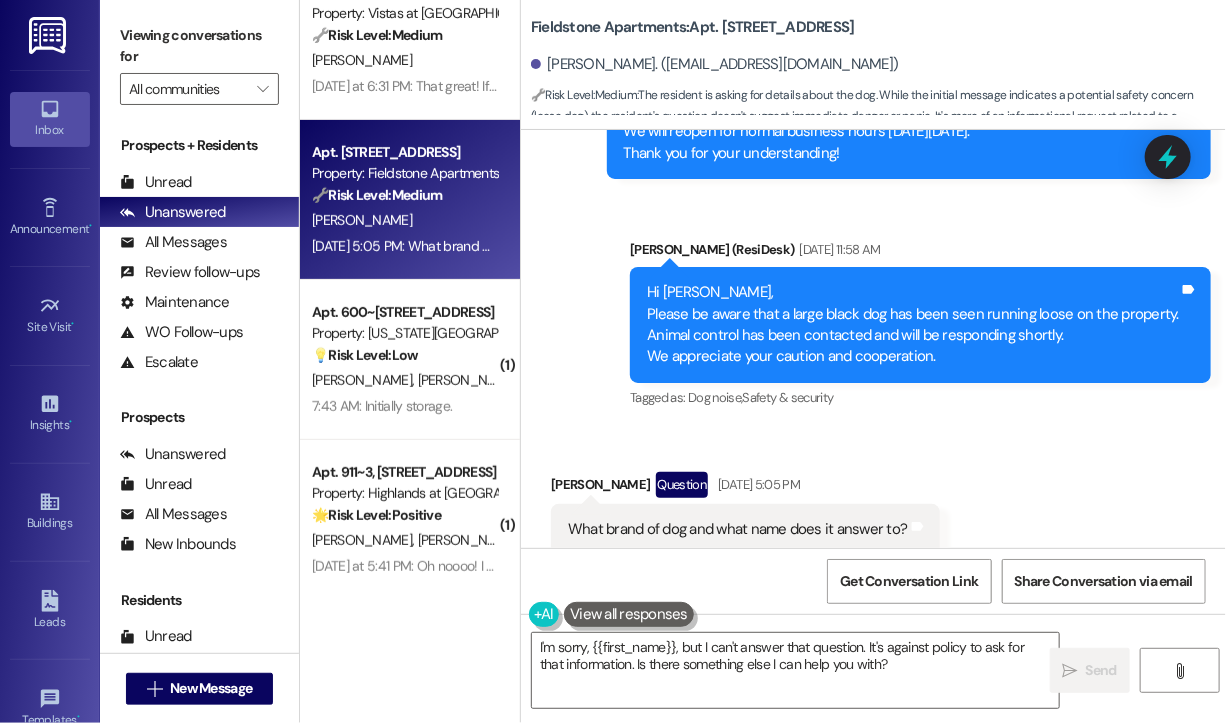 drag, startPoint x: 1021, startPoint y: 63, endPoint x: 1009, endPoint y: 1, distance: 63.15061 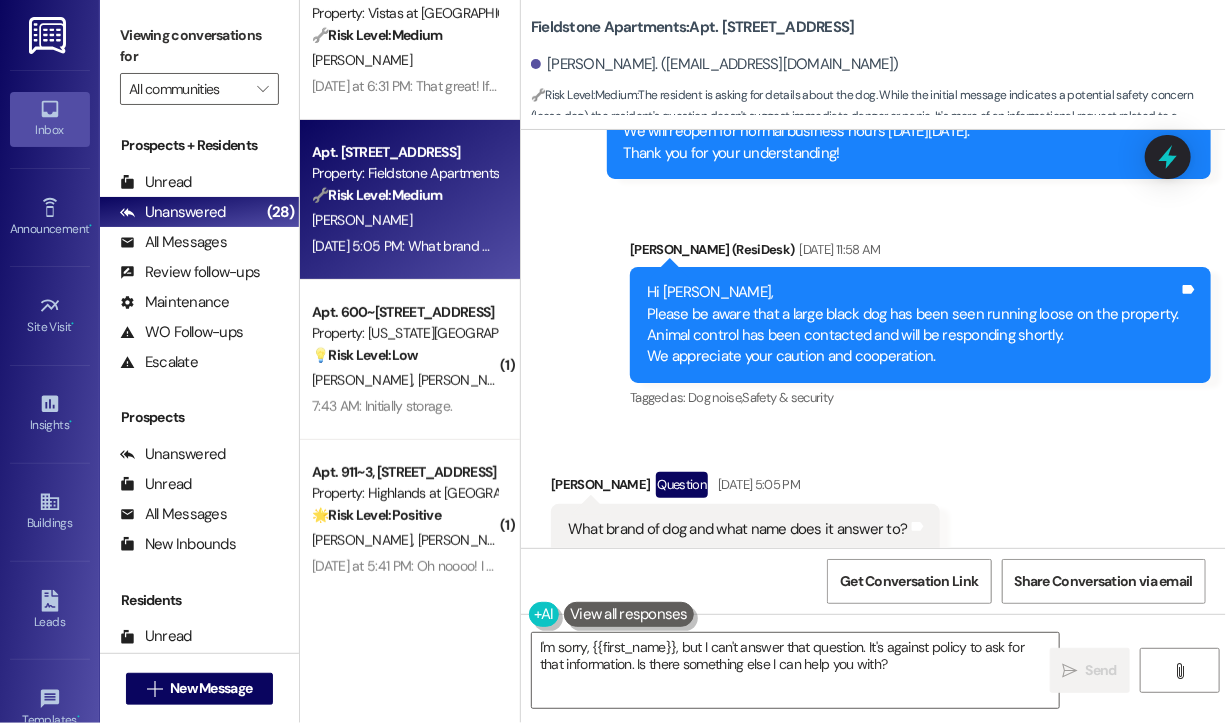 click on "What brand of dog and what name does it answer to?" at bounding box center (738, 529) 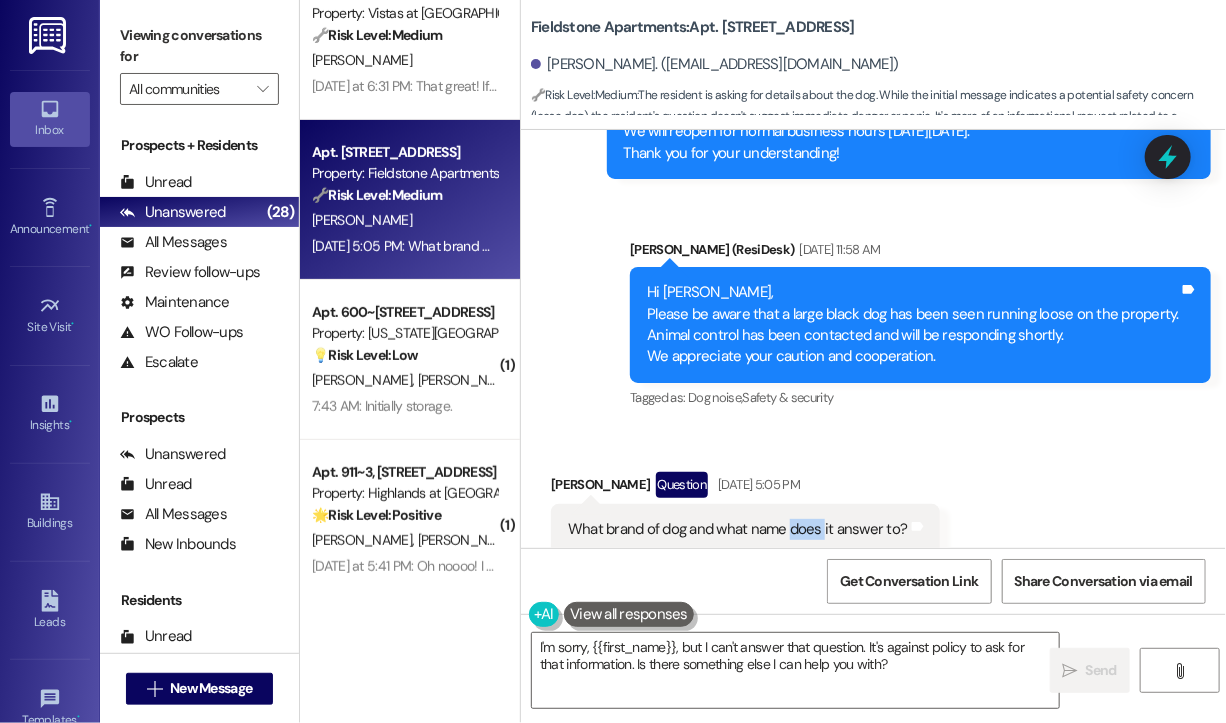 click on "What brand of dog and what name does it answer to?" at bounding box center (738, 529) 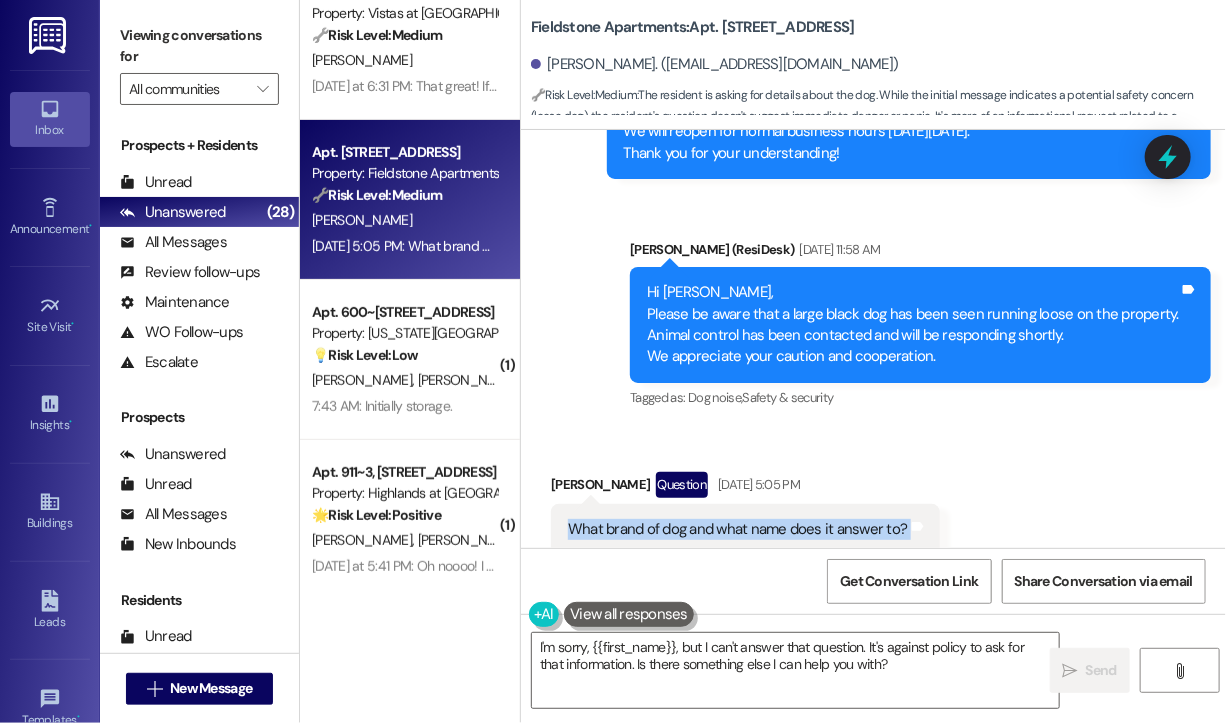 click on "What brand of dog and what name does it answer to?" at bounding box center [738, 529] 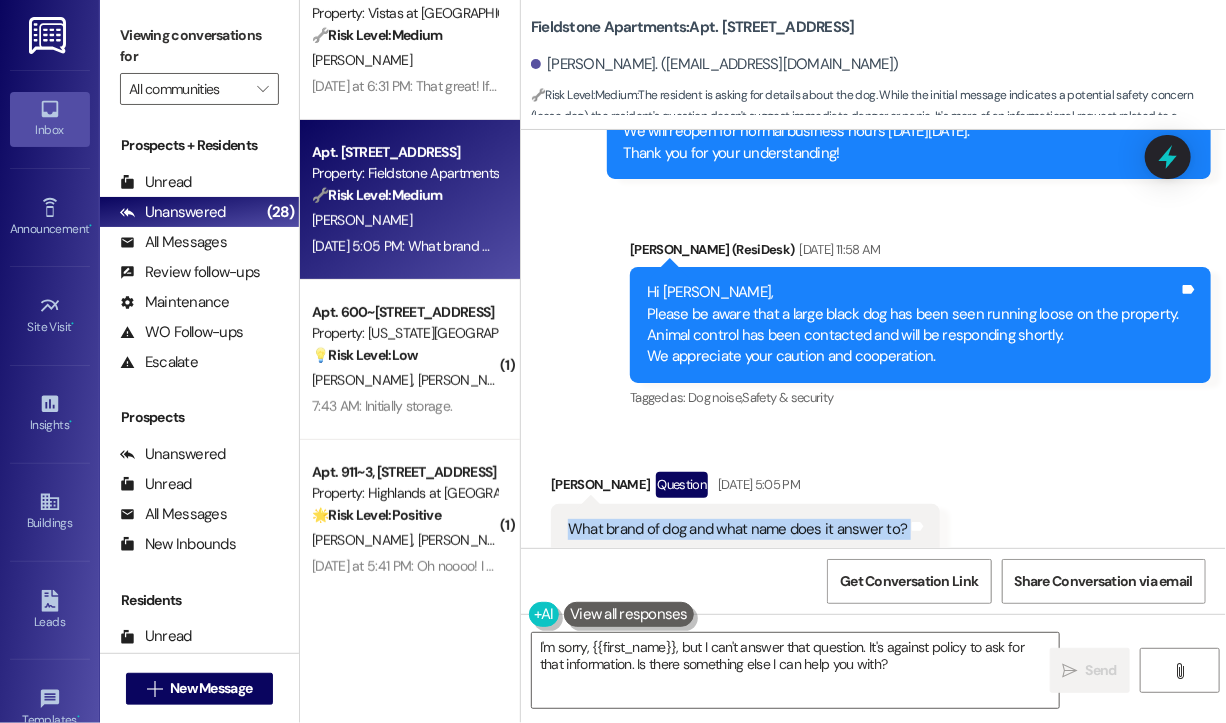 copy on "What brand of dog and what name does it answer to? Tags and notes" 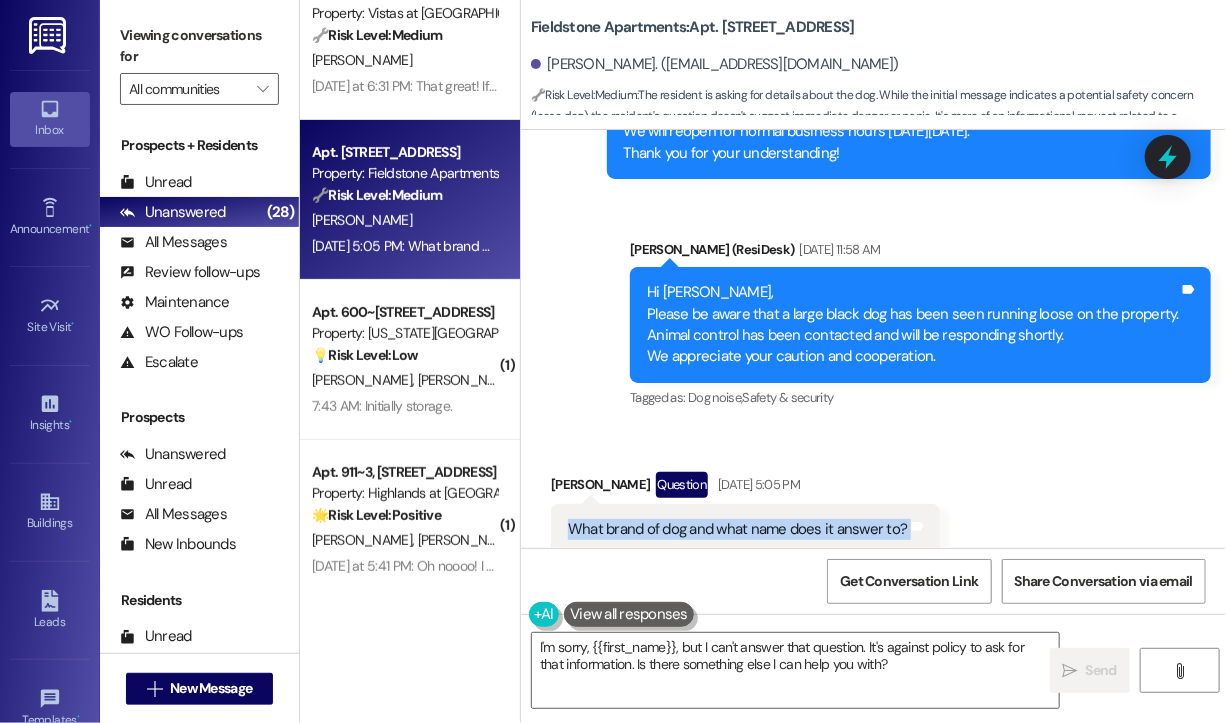 copy on "What brand of dog and what name does it answer to? Tags and notes" 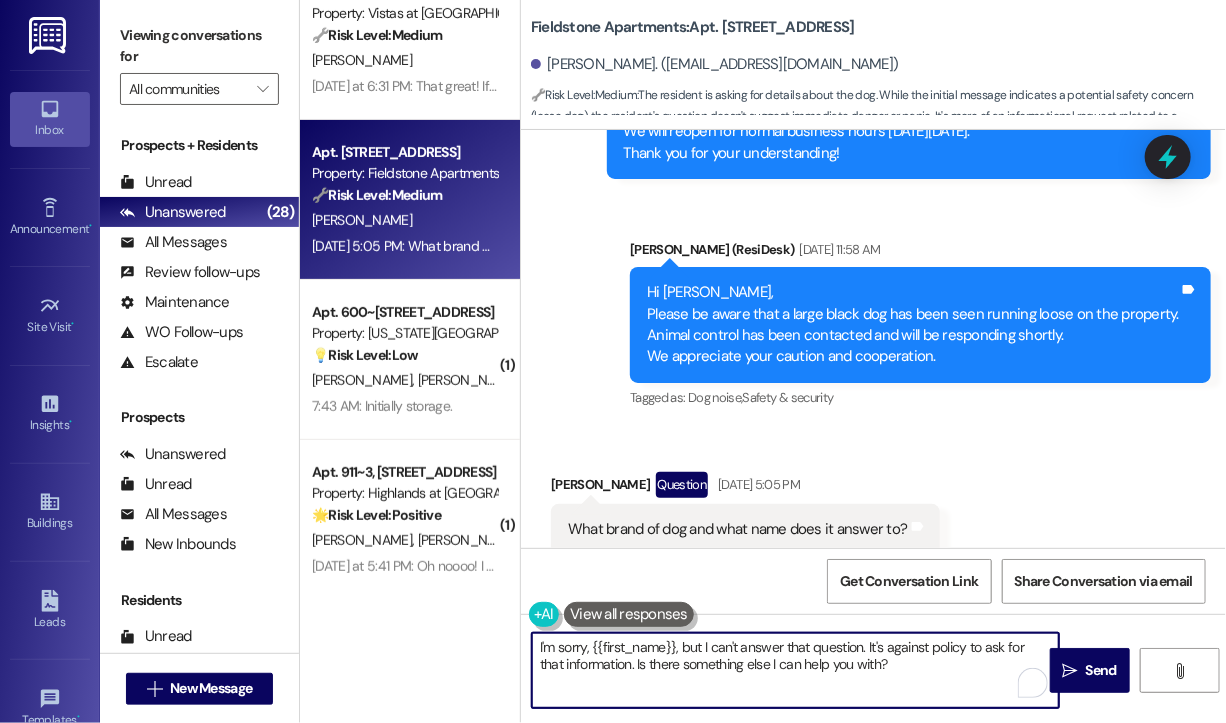drag, startPoint x: 889, startPoint y: 672, endPoint x: 676, endPoint y: 647, distance: 214.46211 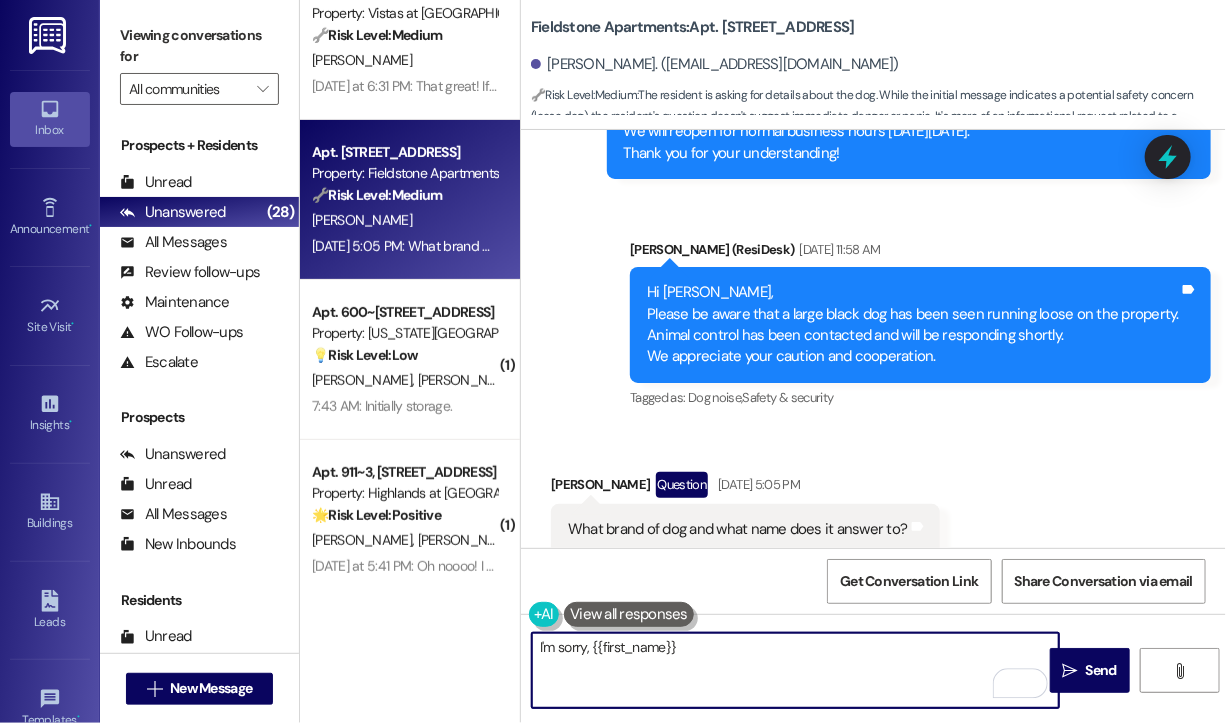 type on "I'm sorry, {{first_name}" 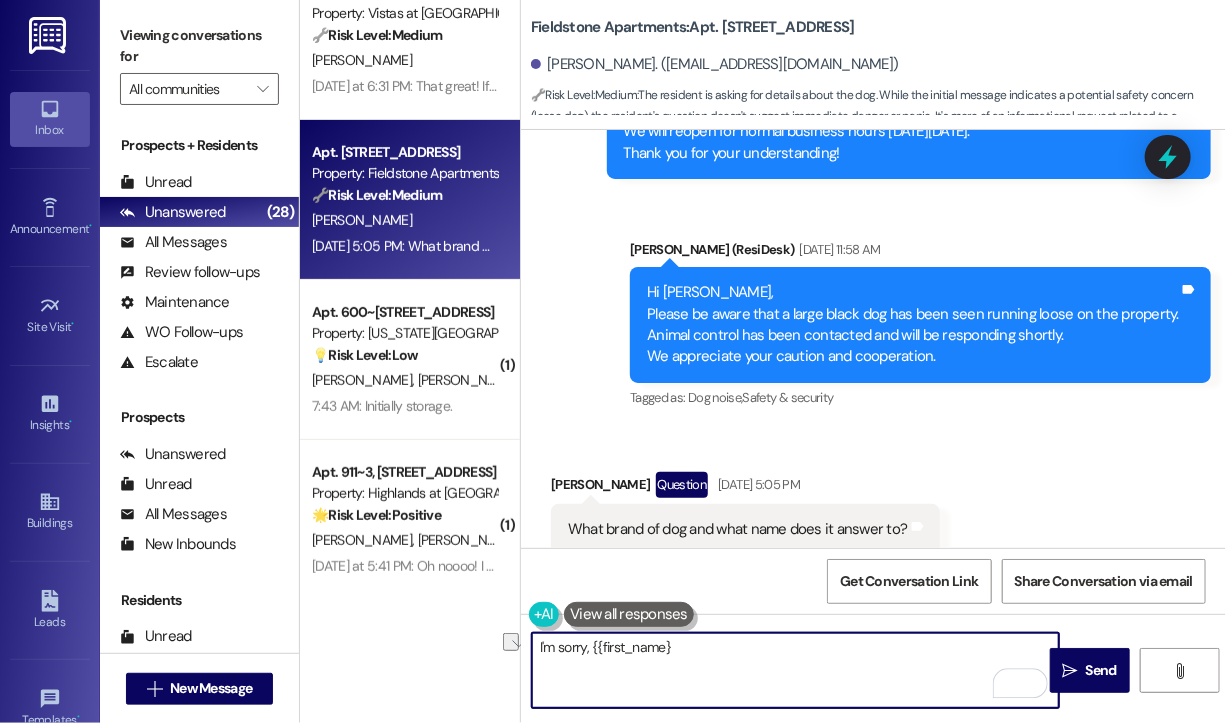 drag, startPoint x: 714, startPoint y: 658, endPoint x: 527, endPoint y: 635, distance: 188.40913 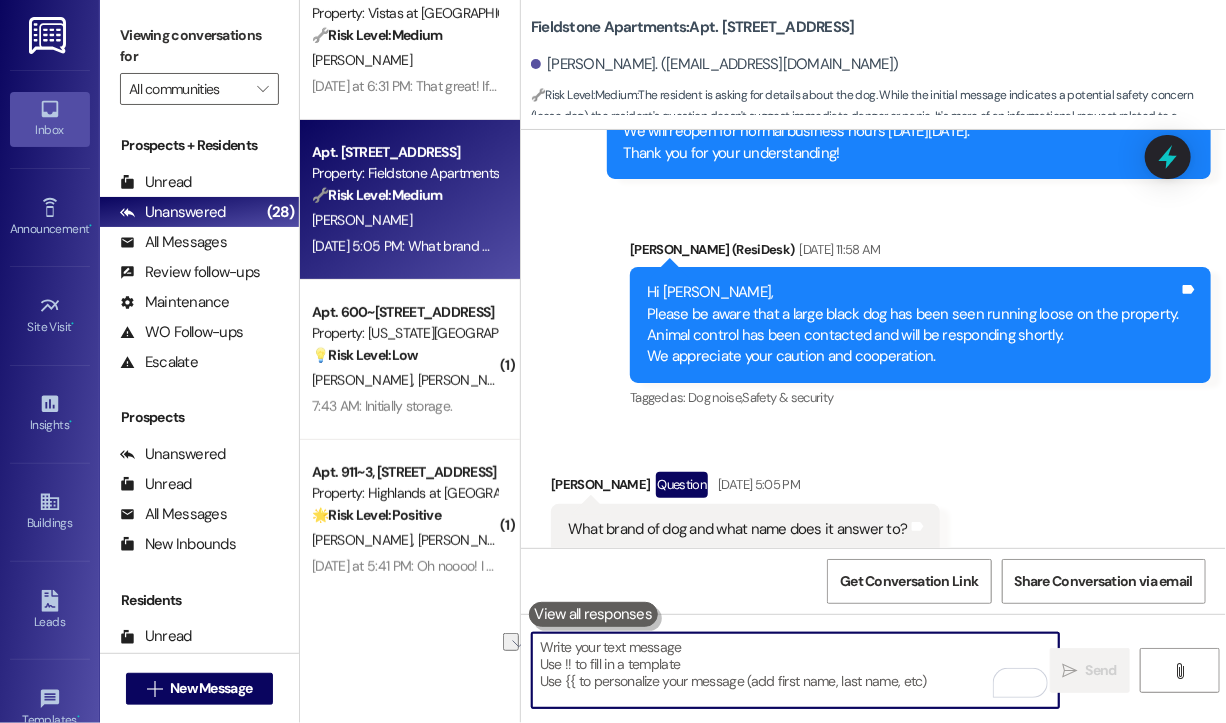 paste on "Sorry for the delayed response! Do you think it might be your dog, or do you know who the owner might be? That could help us get it back to the right person. Also, do you know what name it usually responds to?" 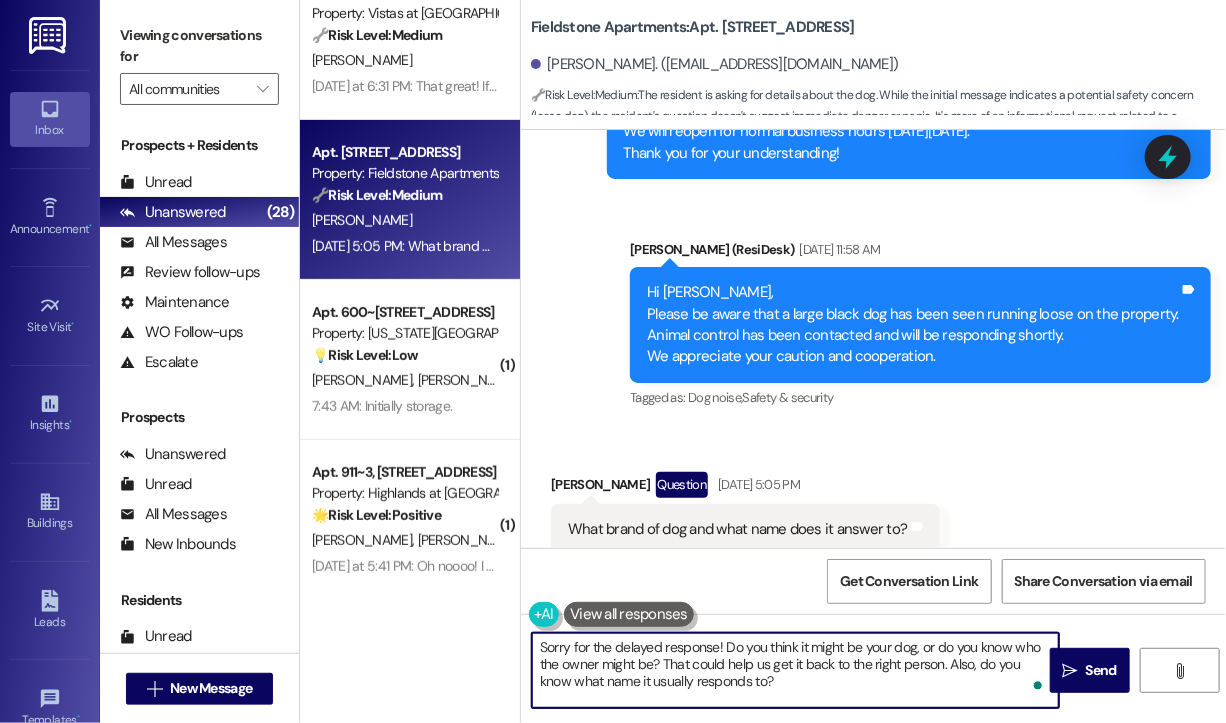 click on "Sorry for the delayed response! Do you think it might be your dog, or do you know who the owner might be? That could help us get it back to the right person. Also, do you know what name it usually responds to?" at bounding box center (795, 670) 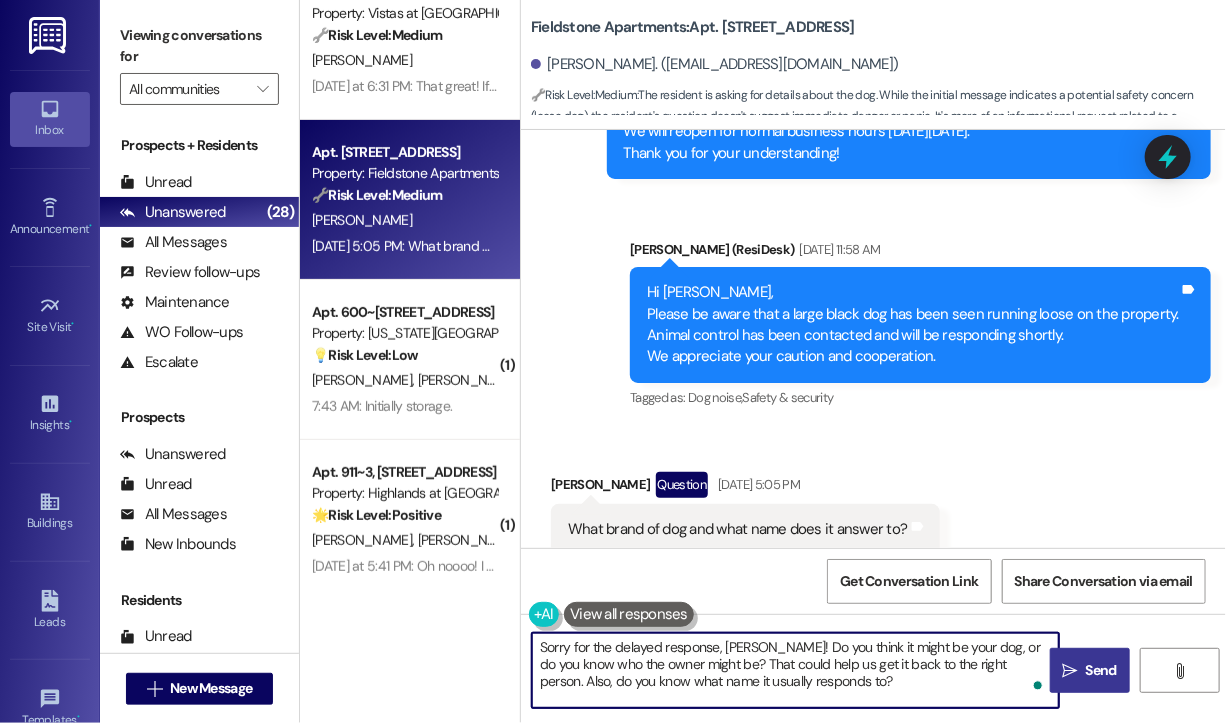 type on "Sorry for the delayed response, [PERSON_NAME]! Do you think it might be your dog, or do you know who the owner might be? That could help us get it back to the right person. Also, do you know what name it usually responds to?" 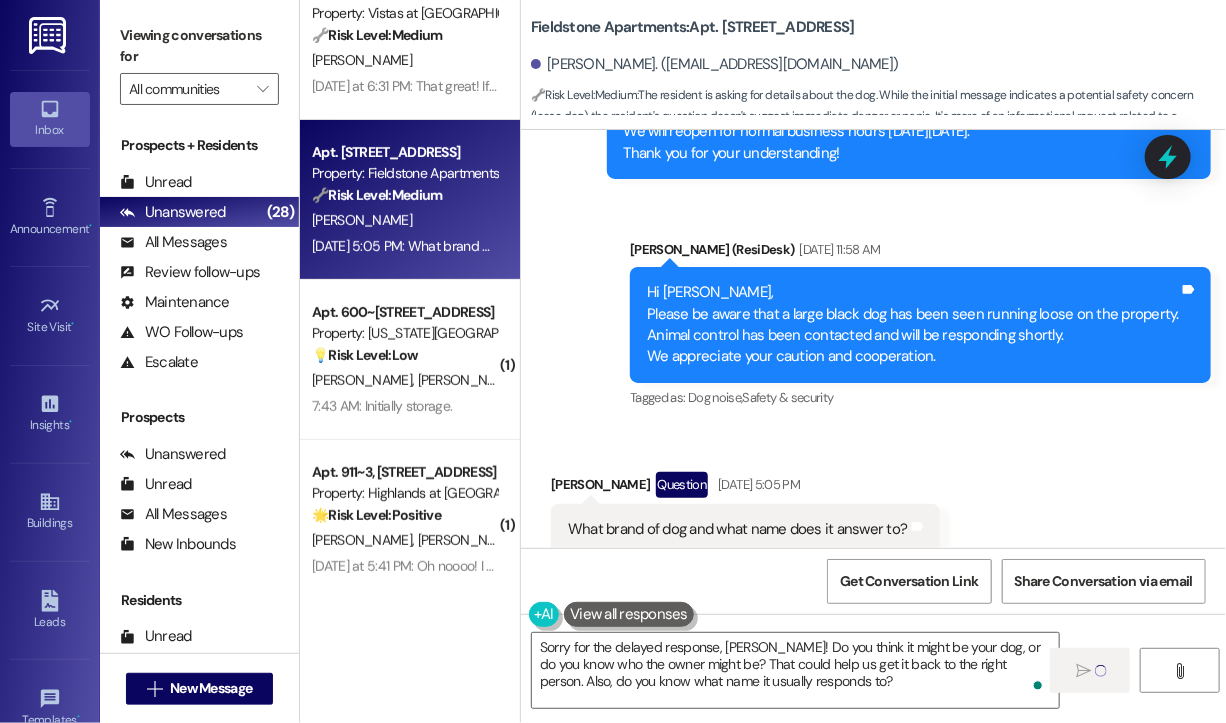 type 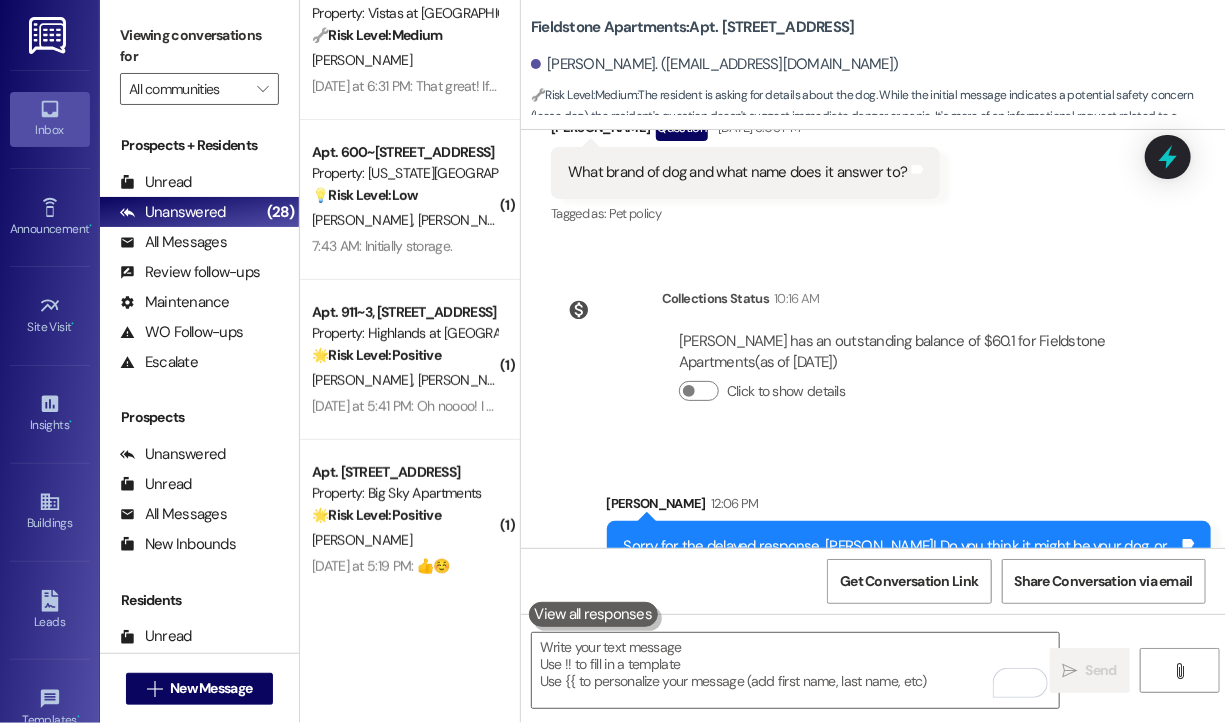 scroll, scrollTop: 13667, scrollLeft: 0, axis: vertical 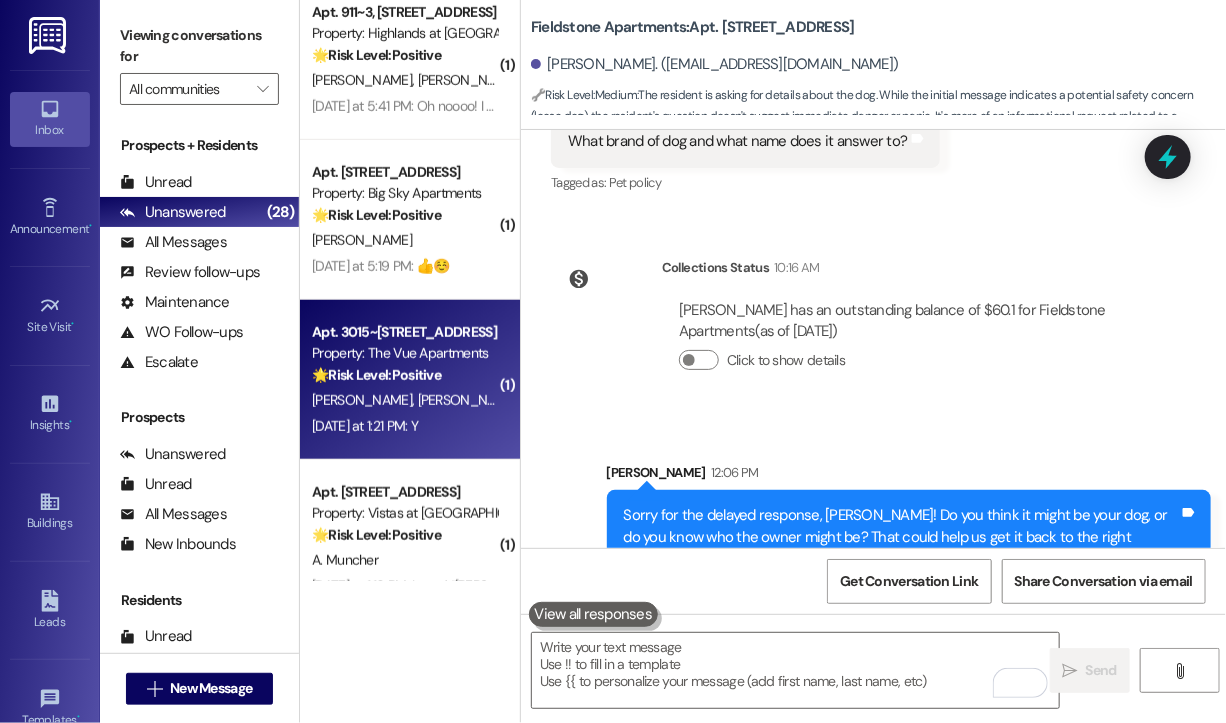 click on "[PERSON_NAME] [PERSON_NAME]" at bounding box center (404, 400) 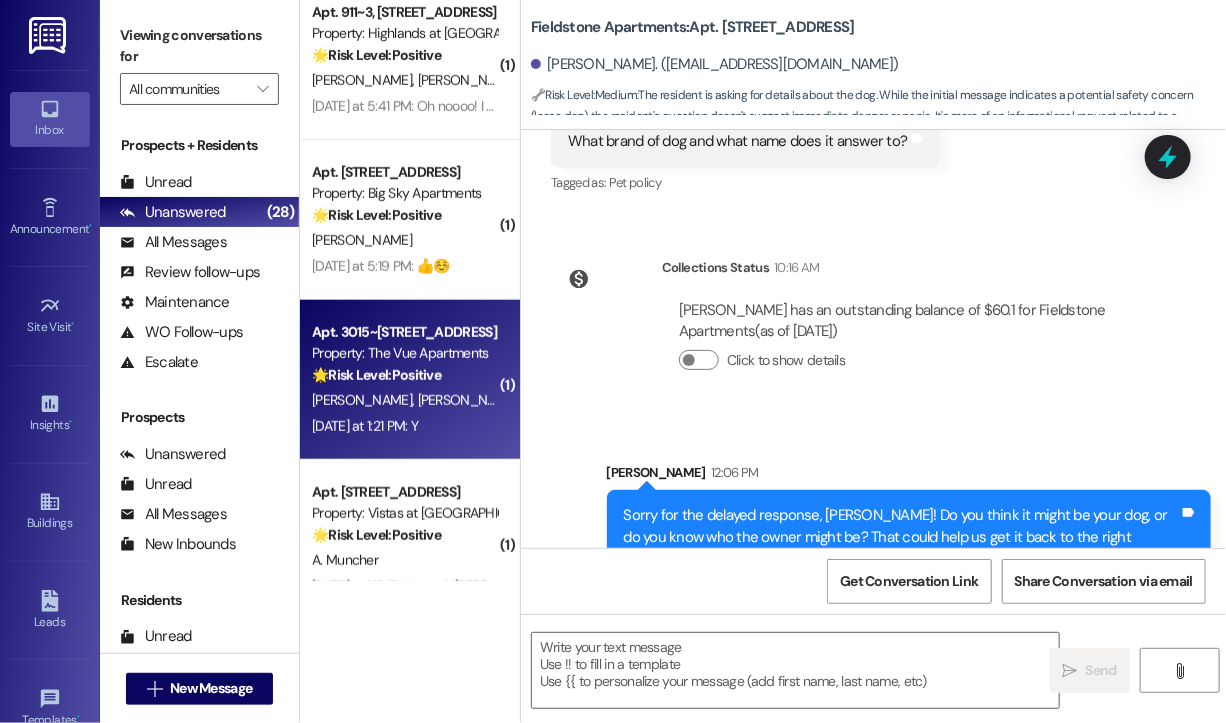 type on "Fetching suggested responses. Please feel free to read through the conversation in the meantime." 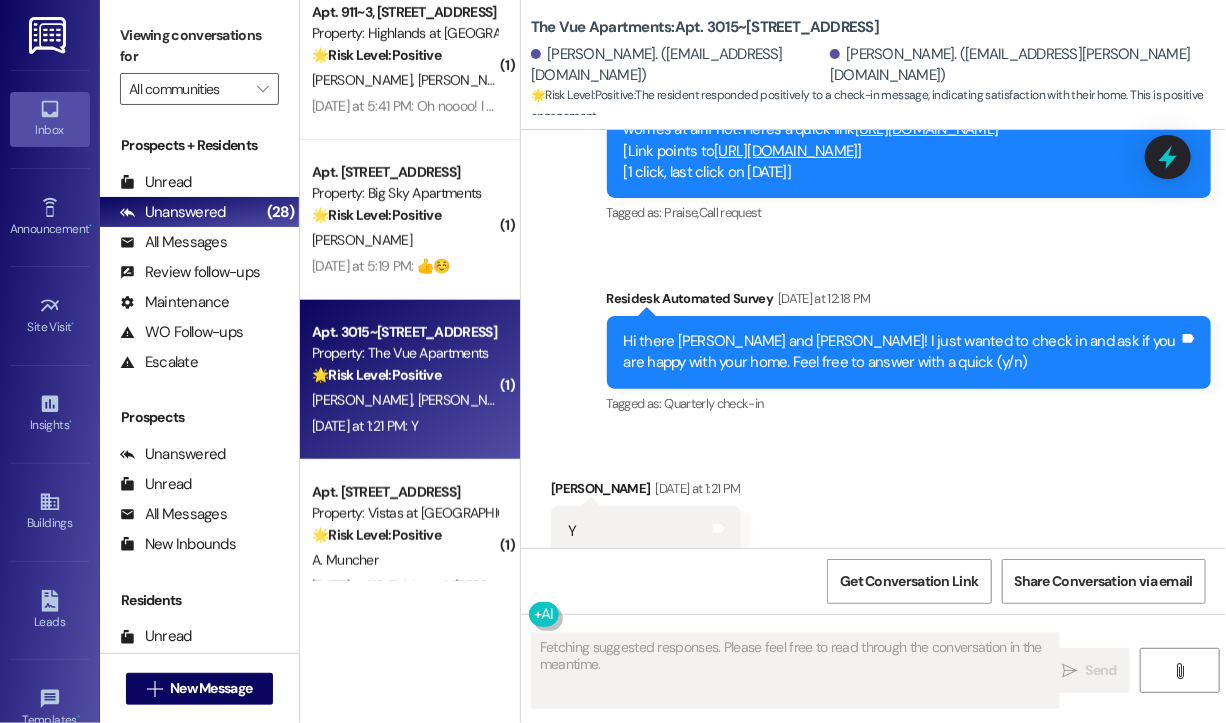scroll, scrollTop: 964, scrollLeft: 0, axis: vertical 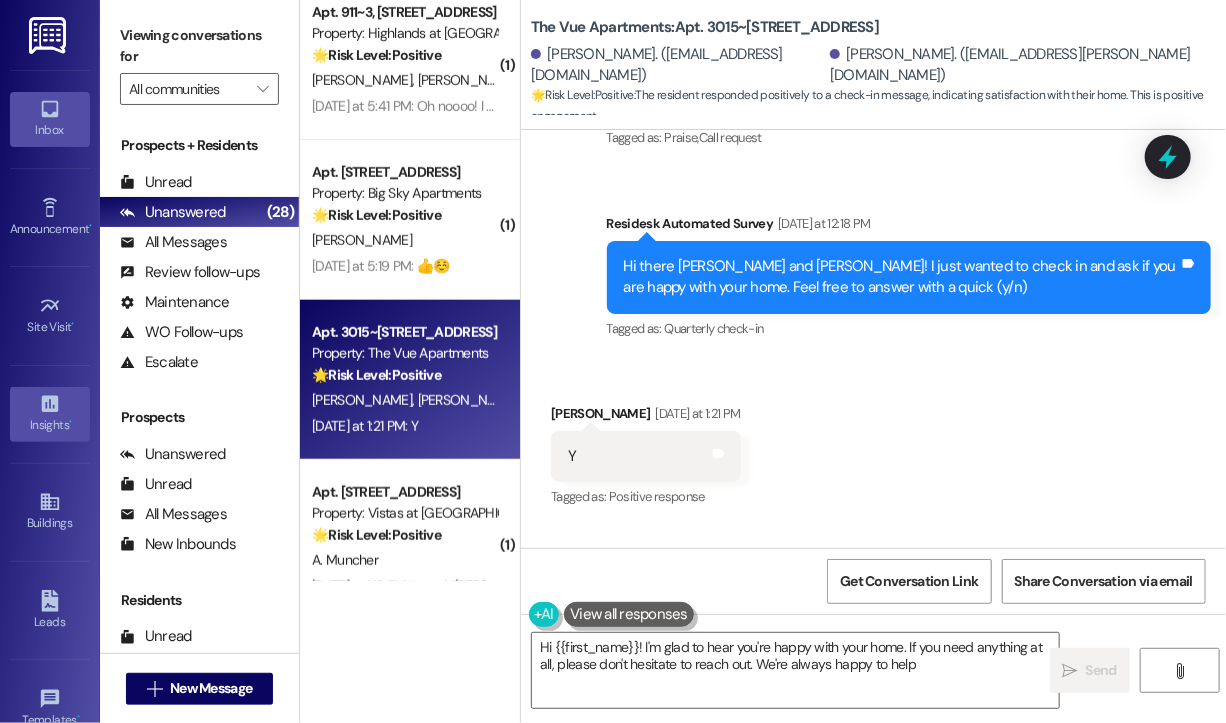 type on "Hi {{first_name}}! I'm glad to hear you're happy with your home. If you need anything at all, please don't hesitate to reach out. We're always happy to help!" 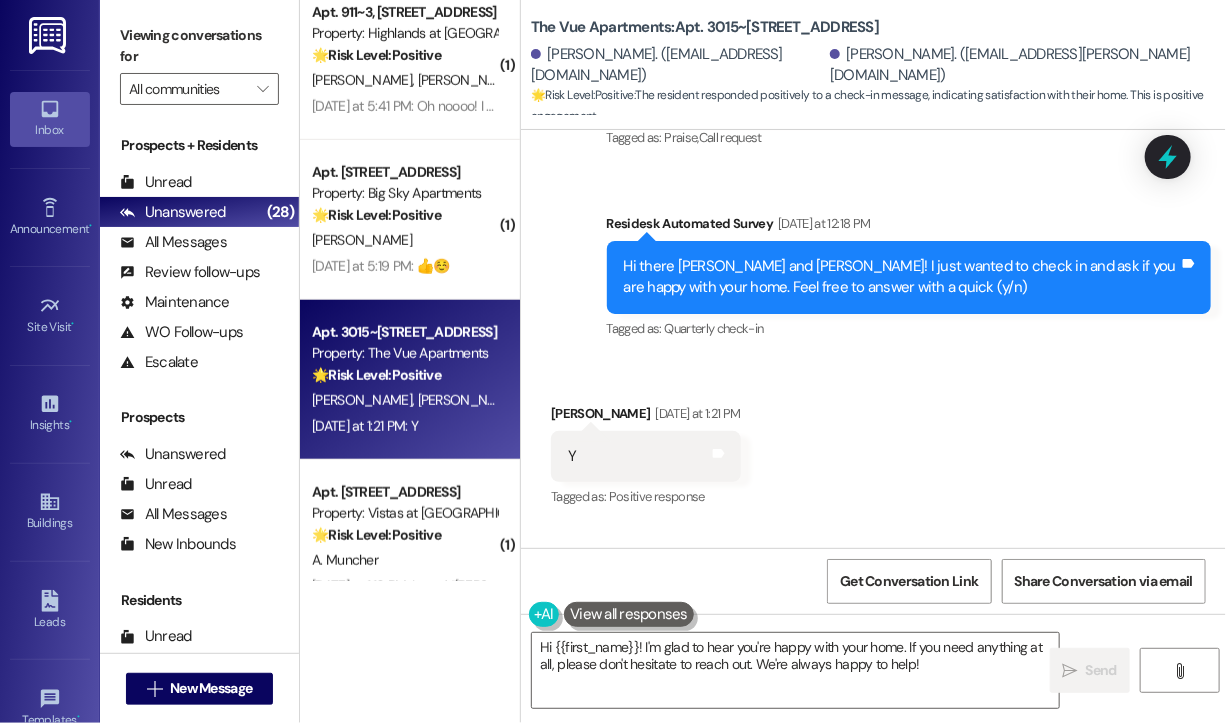 click on "Sent via SMS [PERSON_NAME]   (ResiDesk) [DATE] 4:24 PM Hi [PERSON_NAME] and [PERSON_NAME], thanks for confirming you're happy with your home! May I ask a quick favor? Would you mind writing a Google review for us? No worries at all if not. Here's a quick link  [URL][DOMAIN_NAME]
[Link points to  [URL][DOMAIN_NAME] ]
[1 click, last click on [DATE]] Tags and notes Tagged as:   Praise ,  Click to highlight conversations about Praise Call request Click to highlight conversations about Call request" at bounding box center (909, 55) 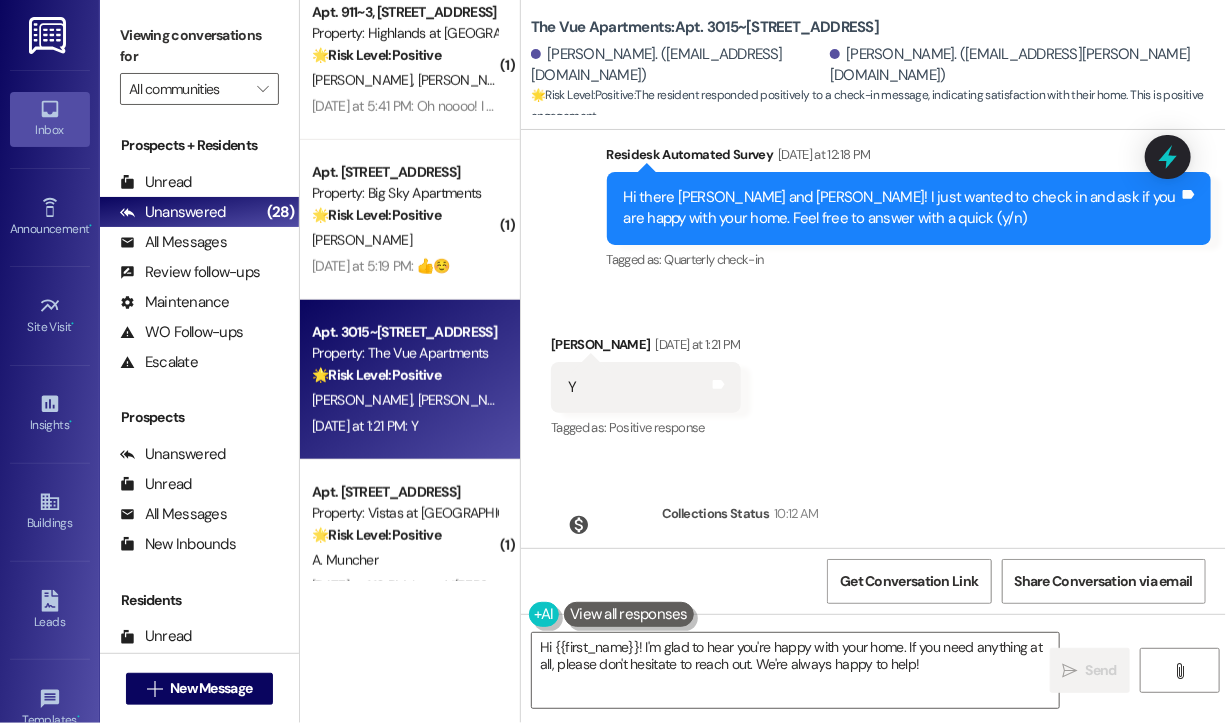 scroll, scrollTop: 870, scrollLeft: 0, axis: vertical 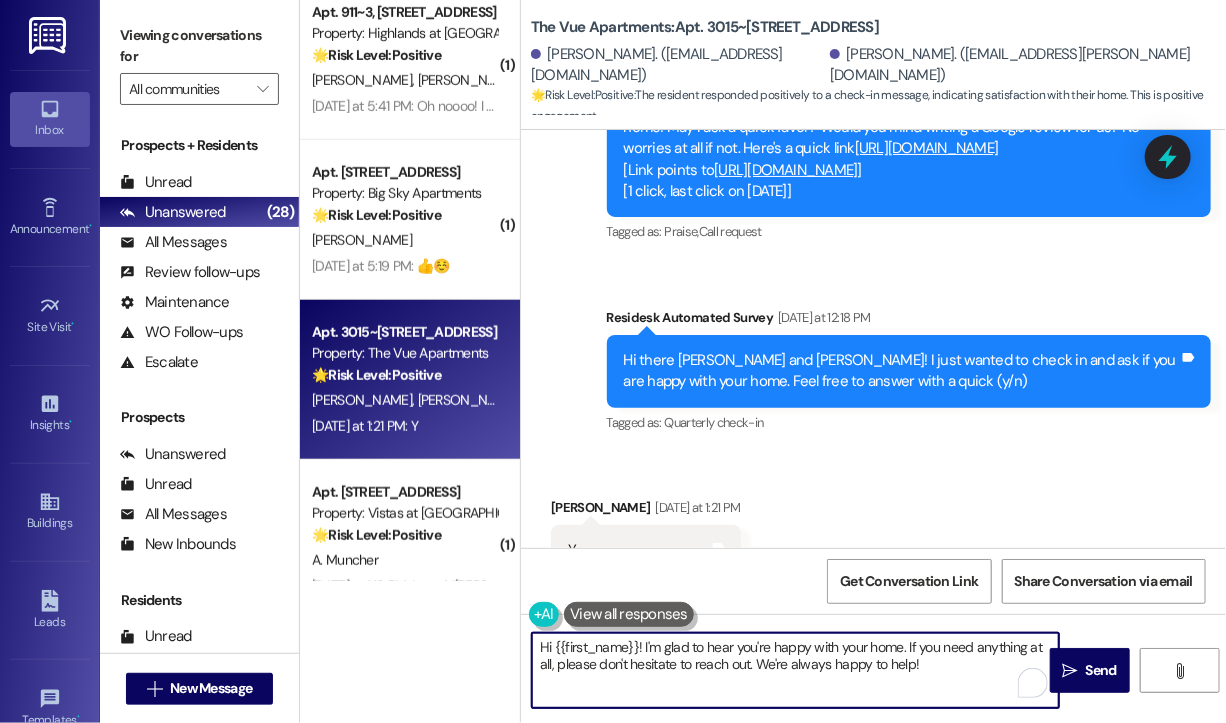 drag, startPoint x: 923, startPoint y: 658, endPoint x: 924, endPoint y: 674, distance: 16.03122 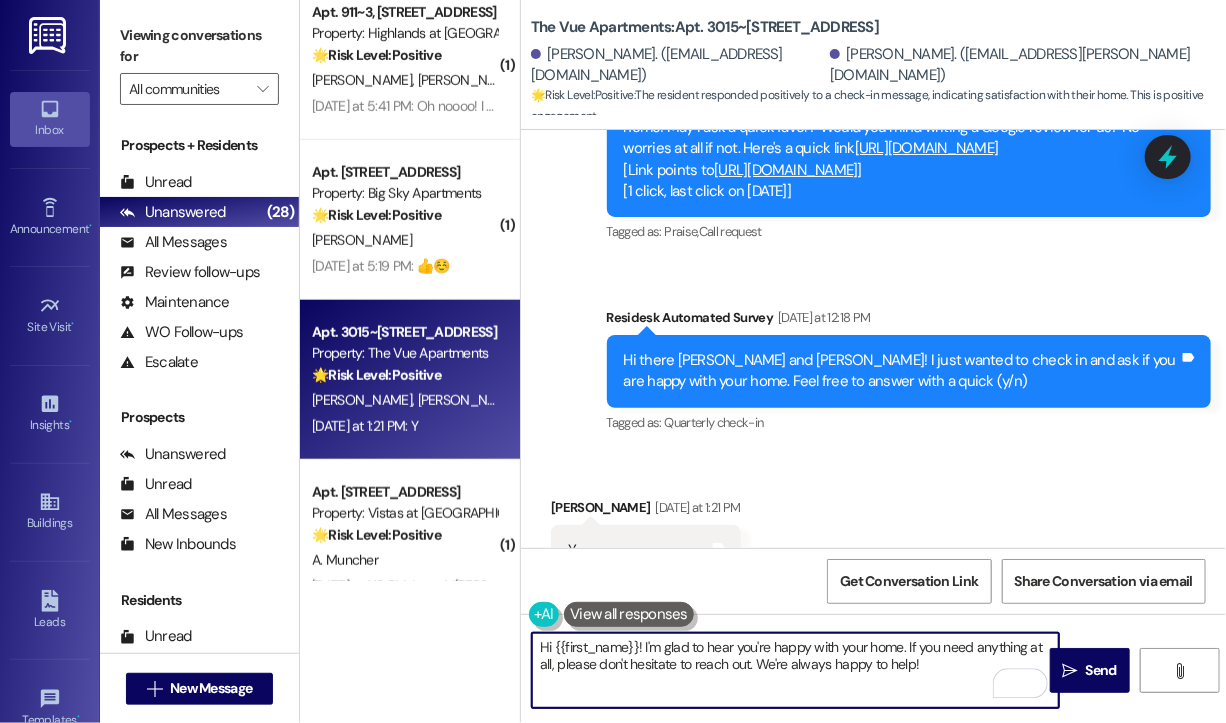 click on "Hi {{first_name}}! I'm glad to hear you're happy with your home. If you need anything at all, please don't hesitate to reach out. We're always happy to help!" at bounding box center [795, 670] 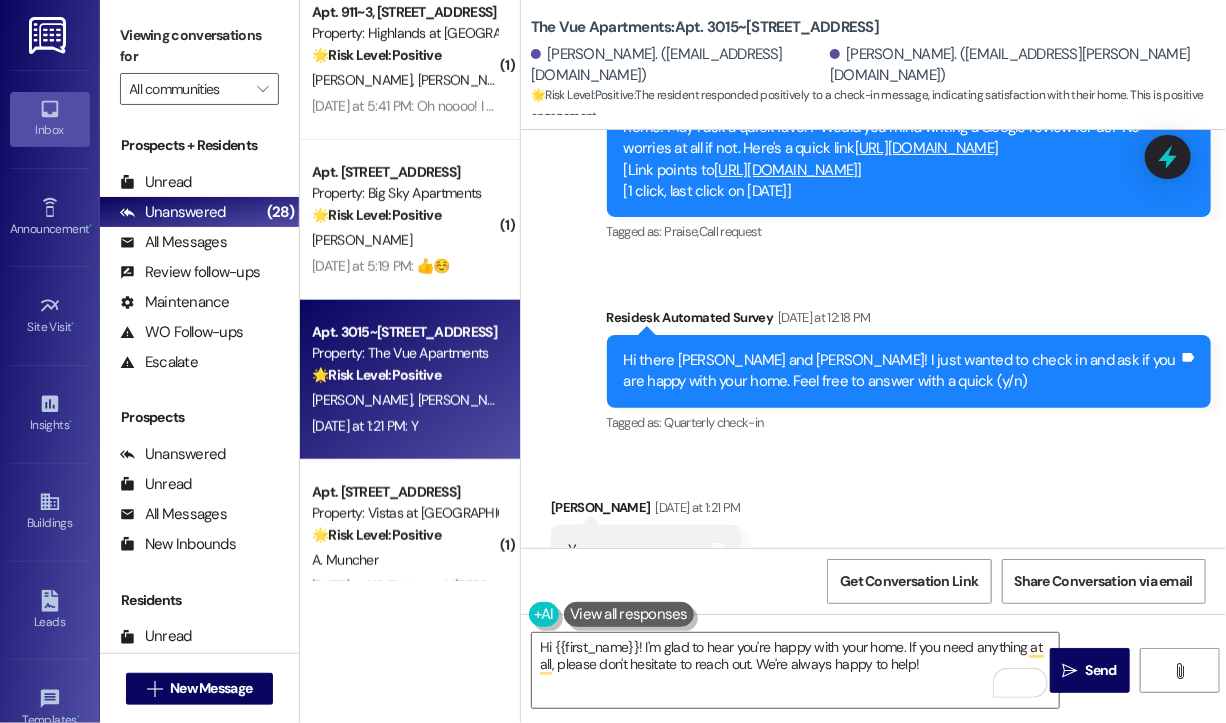 click on "Sent via SMS [PERSON_NAME]   (ResiDesk) [DATE] 4:24 PM Hi [PERSON_NAME] and [PERSON_NAME], thanks for confirming you're happy with your home! May I ask a quick favor? Would you mind writing a Google review for us? No worries at all if not. Here's a quick link  [URL][DOMAIN_NAME]
[Link points to  [URL][DOMAIN_NAME] ]
[1 click, last click on [DATE]] Tags and notes Tagged as:   Praise ,  Click to highlight conversations about Praise Call request Click to highlight conversations about Call request Survey, sent via SMS Residesk Automated Survey [DATE] at 12:18 PM Hi there [PERSON_NAME] and [PERSON_NAME]! I just wanted to check in and ask if you are happy with your home.  Feel free to answer with a quick (y/n) Tags and notes Tagged as:   Quarterly check-in Click to highlight conversations about Quarterly check-in" at bounding box center [873, 229] 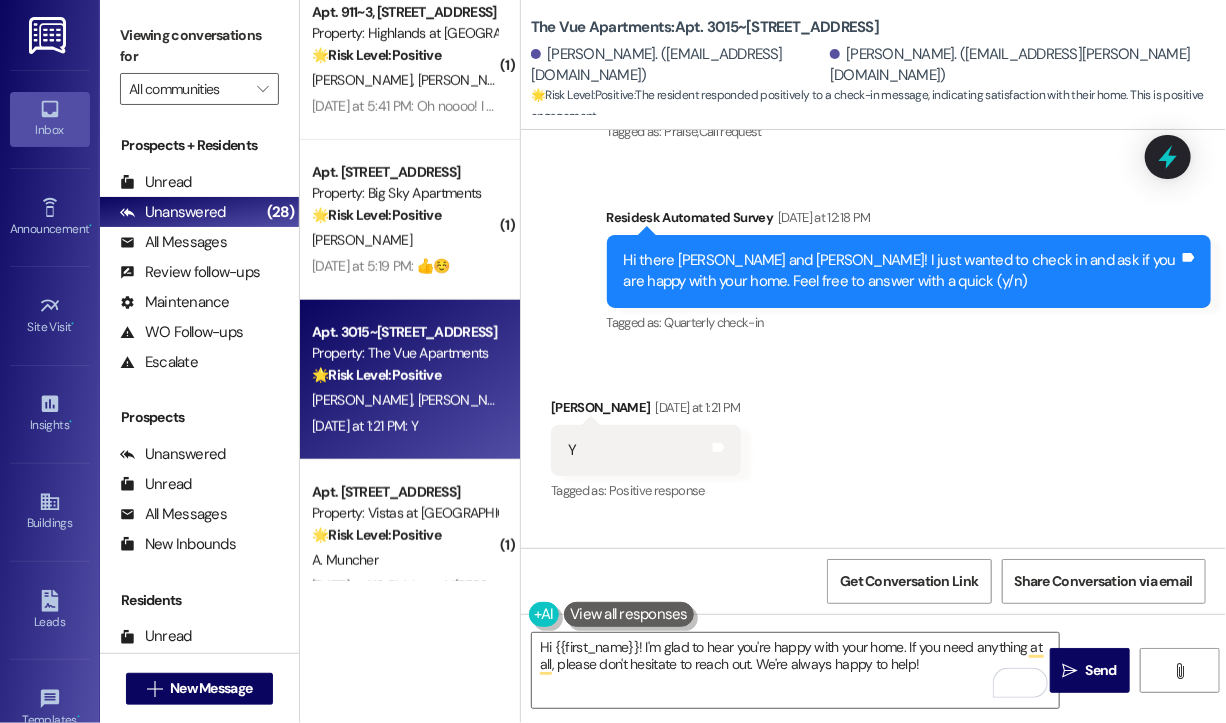 scroll, scrollTop: 1170, scrollLeft: 0, axis: vertical 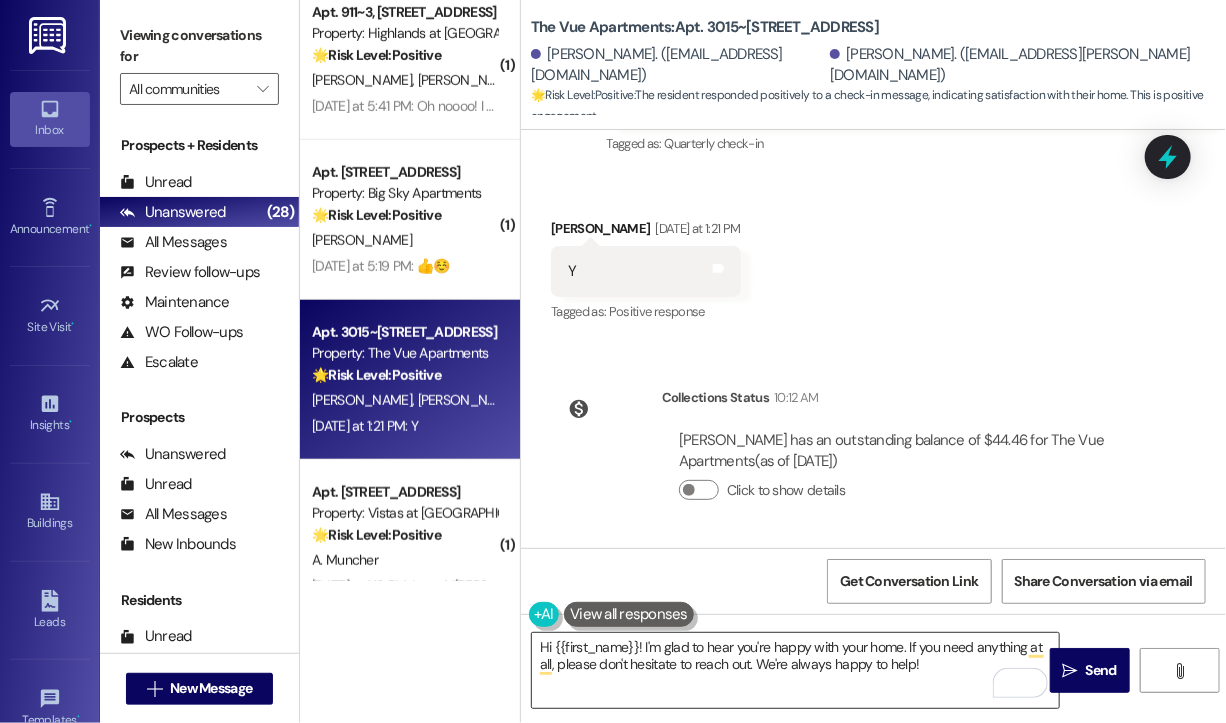 click on "Hi {{first_name}}! I'm glad to hear you're happy with your home. If you need anything at all, please don't hesitate to reach out. We're always happy to help!" at bounding box center [795, 670] 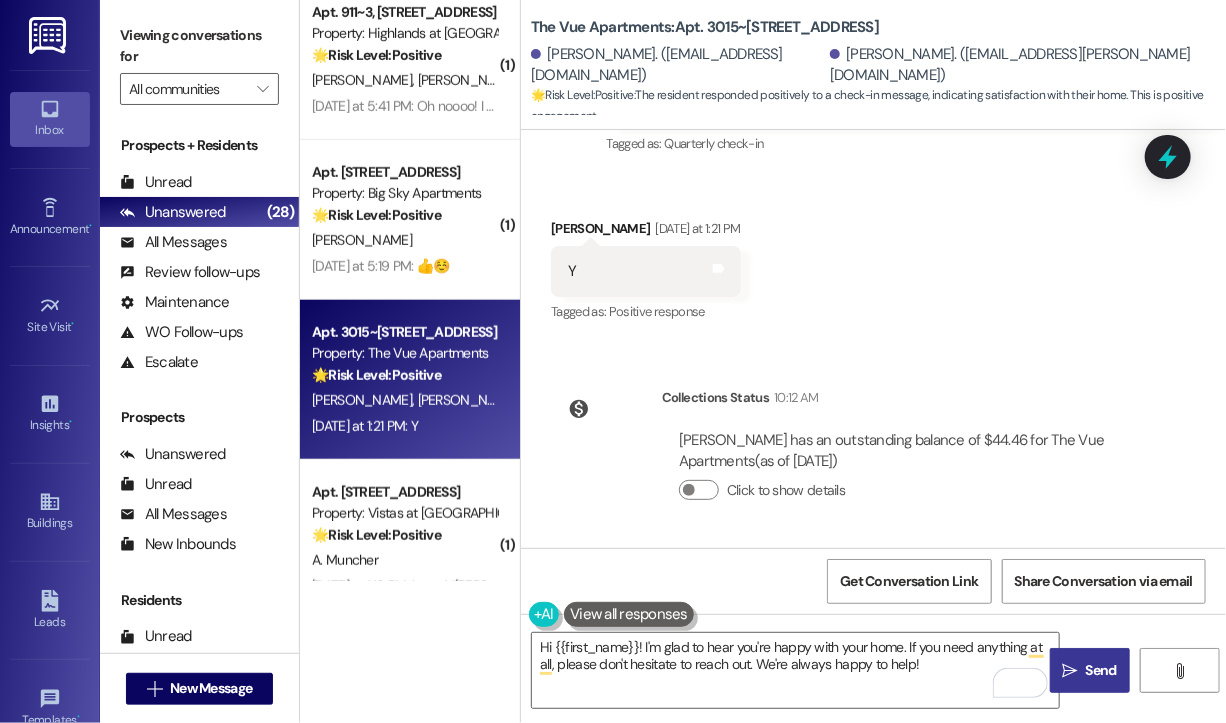 click on "Send" at bounding box center (1101, 670) 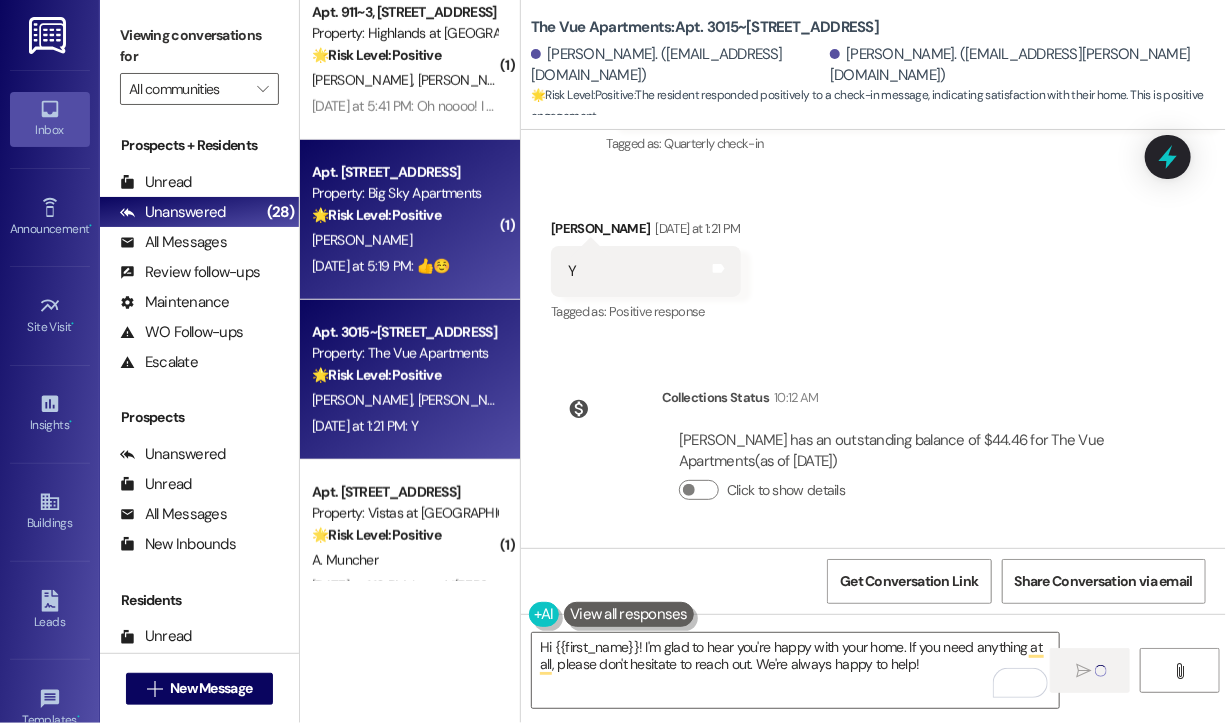 click on "[DATE] at 5:19 PM: 👍☺️ [DATE] at 5:19 PM: 👍☺️" at bounding box center [380, 266] 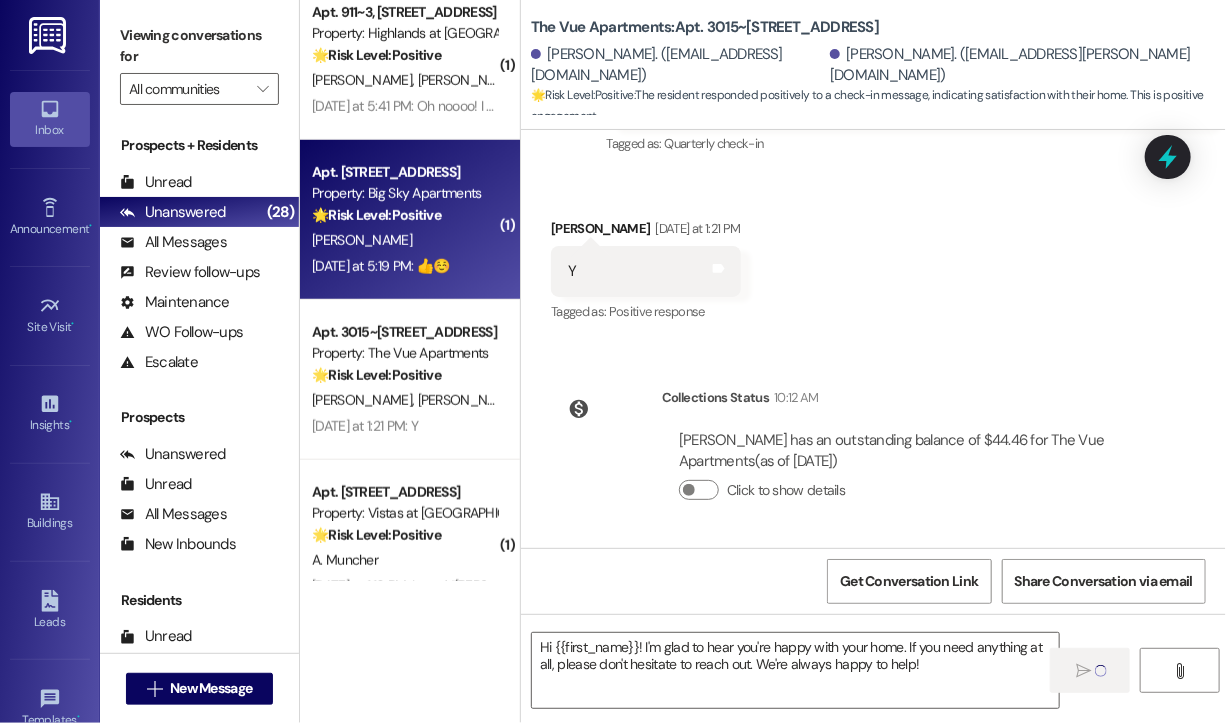 type on "Fetching suggested responses. Please feel free to read through the conversation in the meantime." 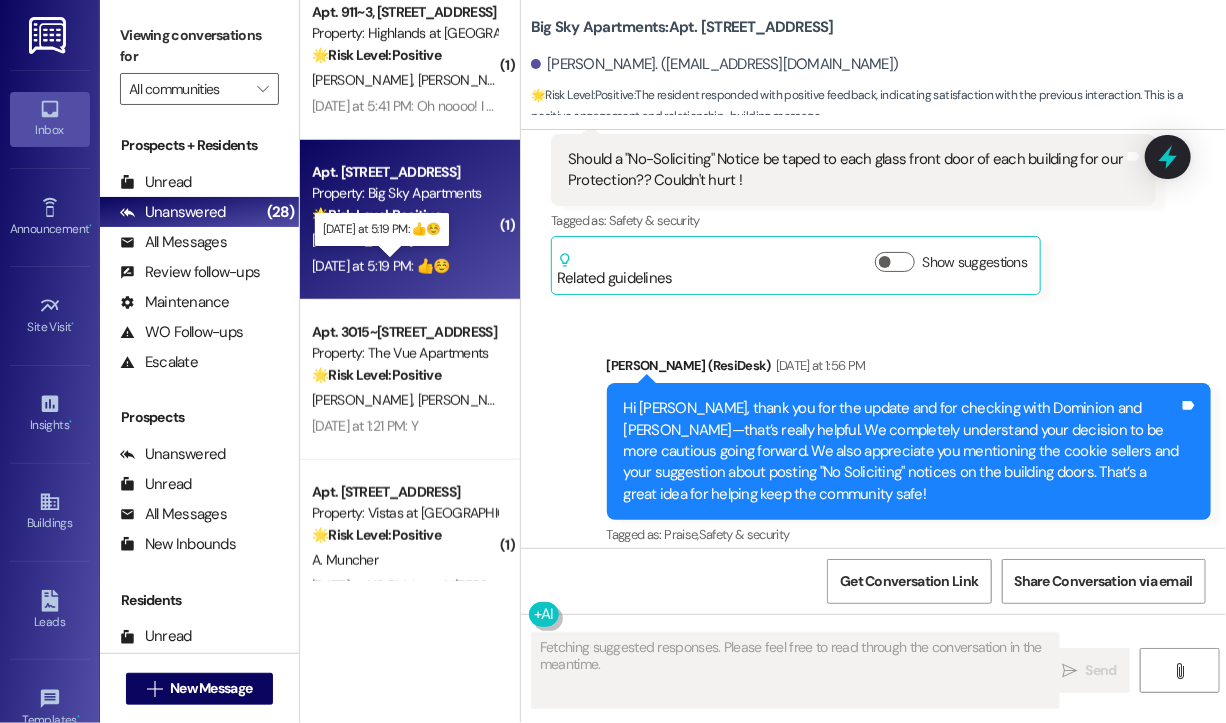 scroll, scrollTop: 1952, scrollLeft: 0, axis: vertical 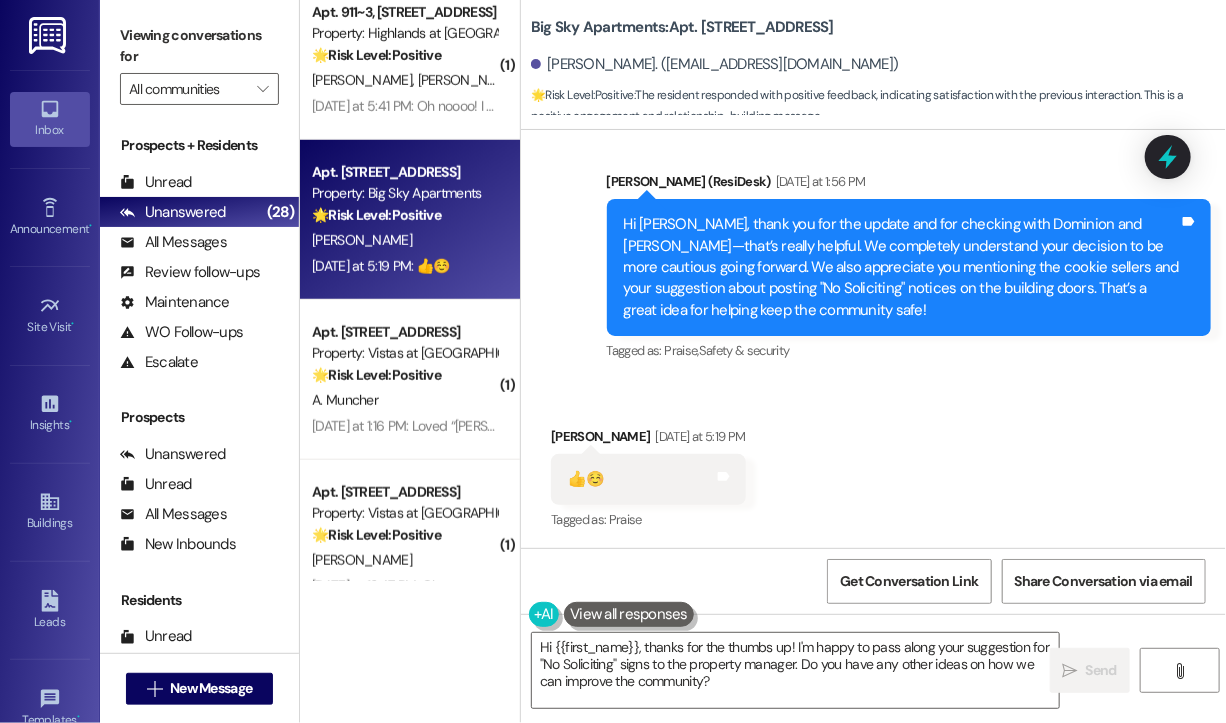 click on "Received via SMS [PERSON_NAME] [DATE] at 5:19 PM 👍☺️ Tags and notes Tagged as:   Praise Click to highlight conversations about Praise" at bounding box center [873, 465] 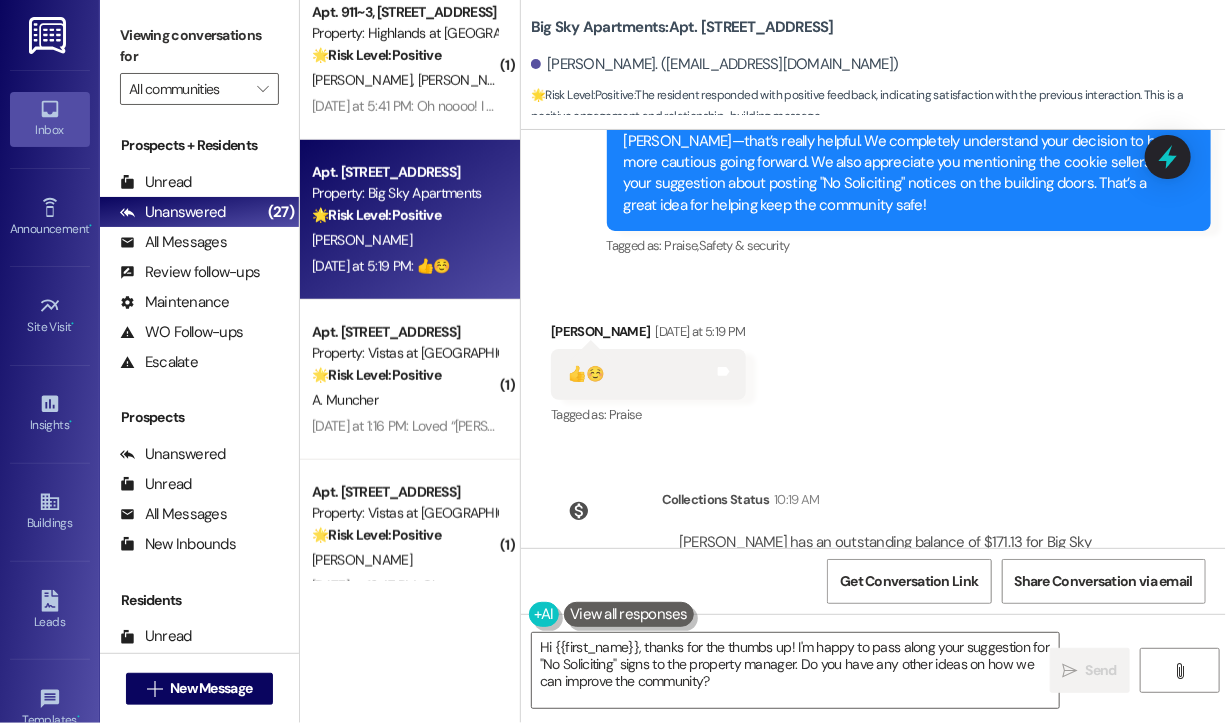 scroll, scrollTop: 2058, scrollLeft: 0, axis: vertical 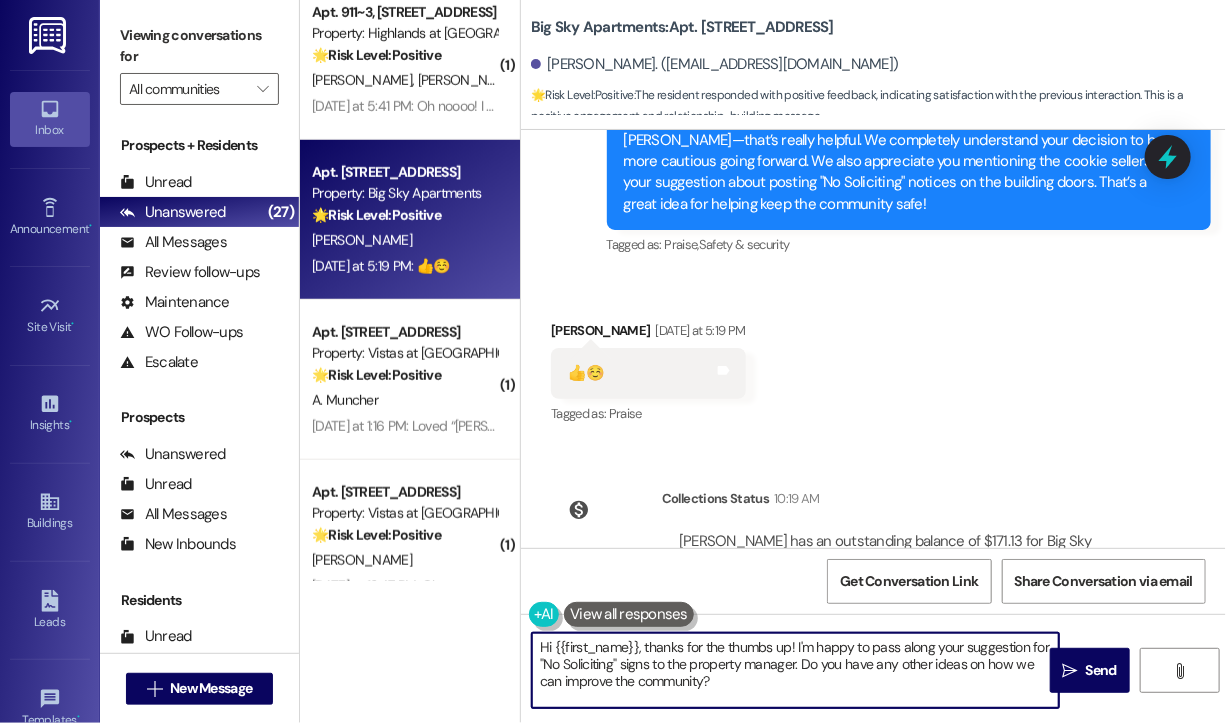 click on "Hi {{first_name}}, thanks for the thumbs up! I'm happy to pass along your suggestion for "No Soliciting" signs to the property manager. Do you have any other ideas on how we can improve the community?" at bounding box center [795, 670] 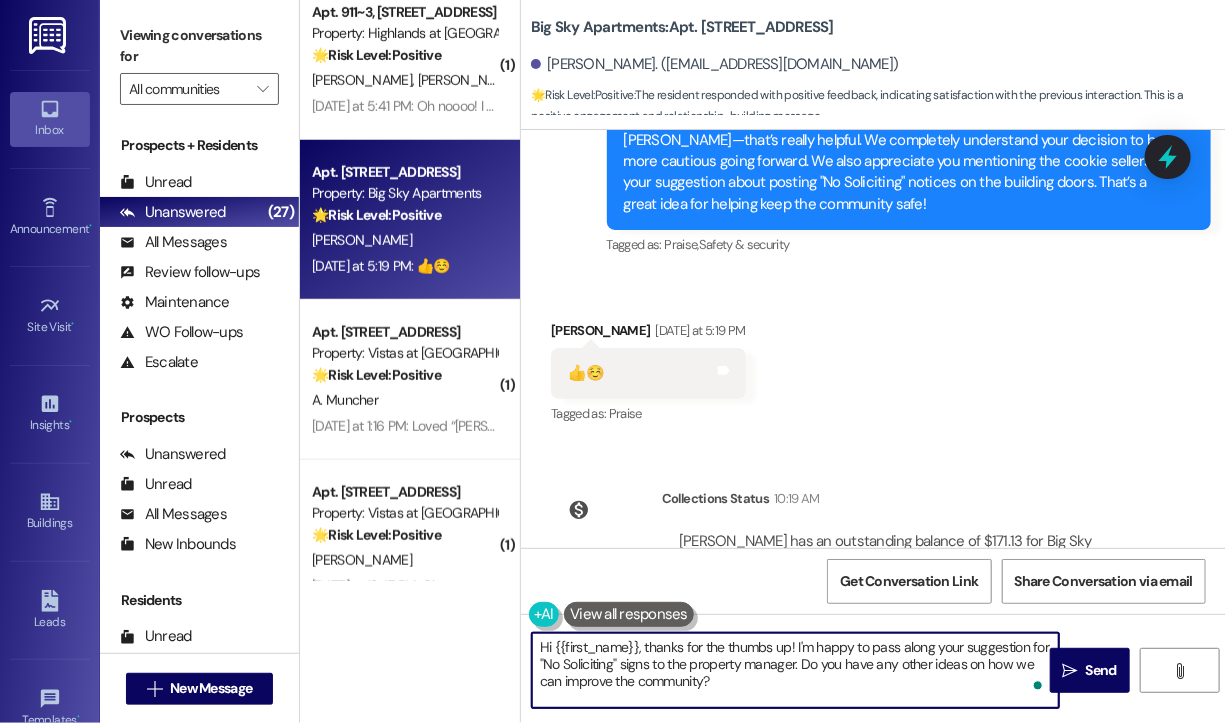 click on "Hi {{first_name}}, thanks for the thumbs up! I'm happy to pass along your suggestion for "No Soliciting" signs to the property manager. Do you have any other ideas on how we can improve the community?" at bounding box center (795, 670) 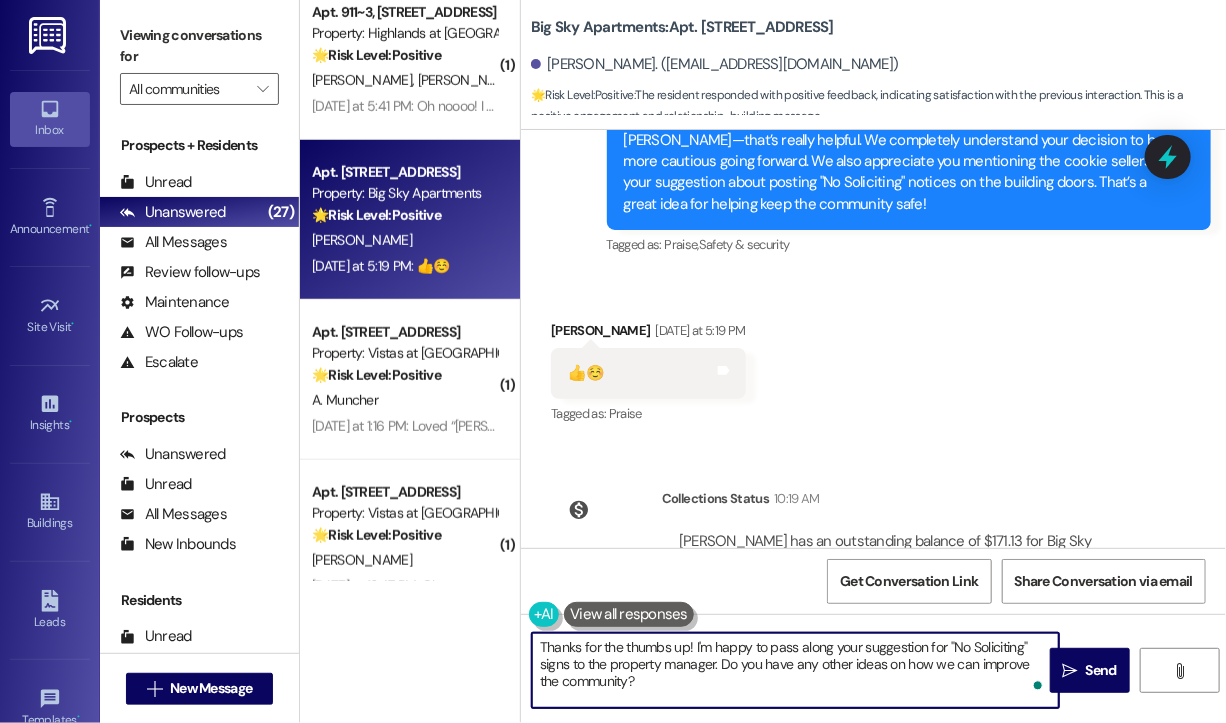 click on "Thanks for the thumbs up! I'm happy to pass along your suggestion for "No Soliciting" signs to the property manager. Do you have any other ideas on how we can improve the community?" at bounding box center [795, 670] 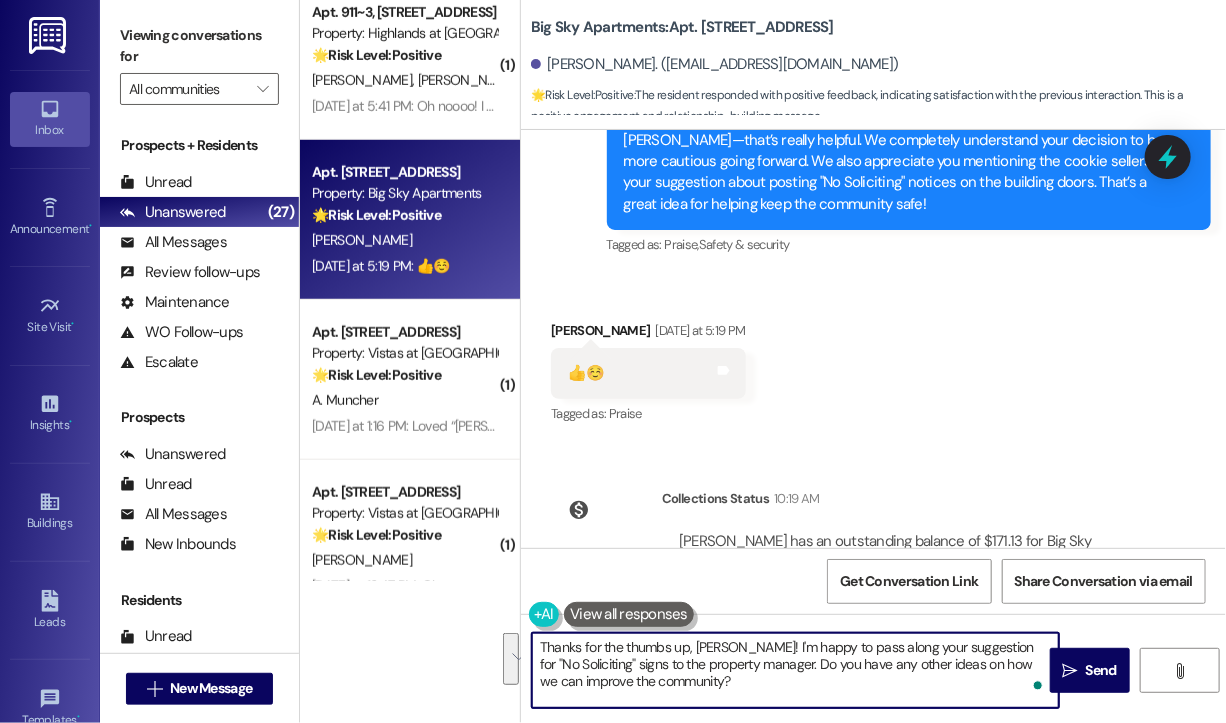 drag, startPoint x: 740, startPoint y: 649, endPoint x: 778, endPoint y: 698, distance: 62.008064 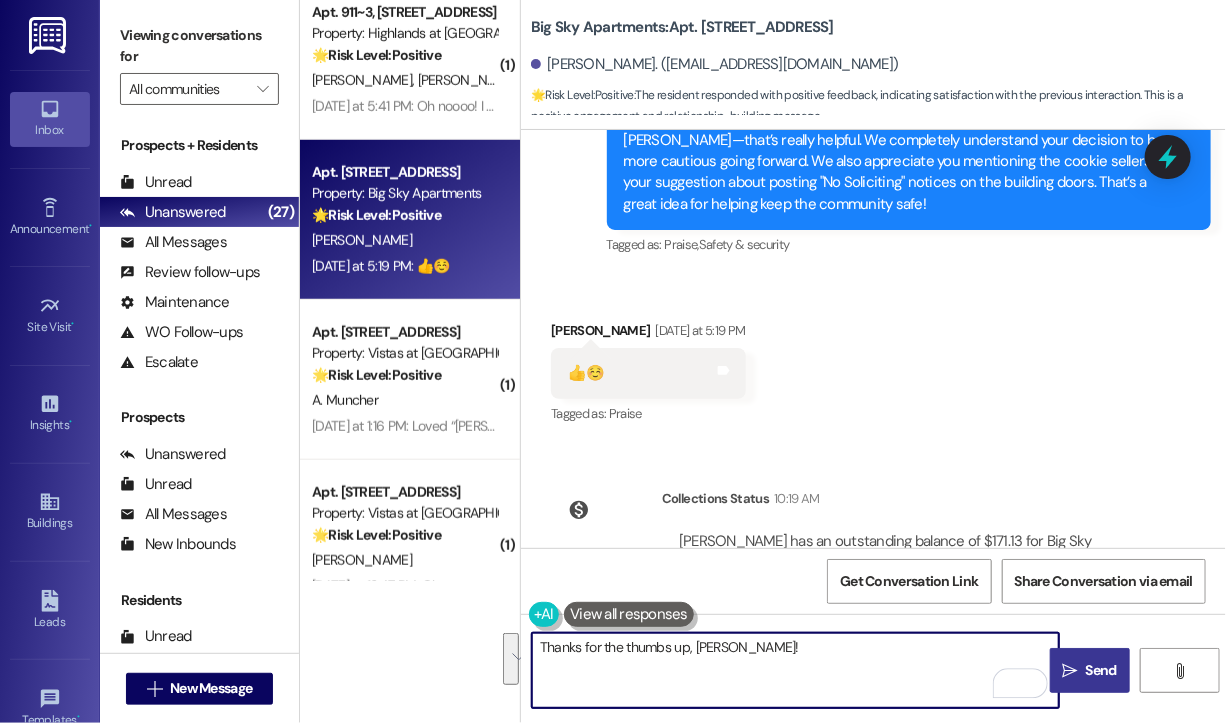 type on "Thanks for the thumbs up, [PERSON_NAME]!" 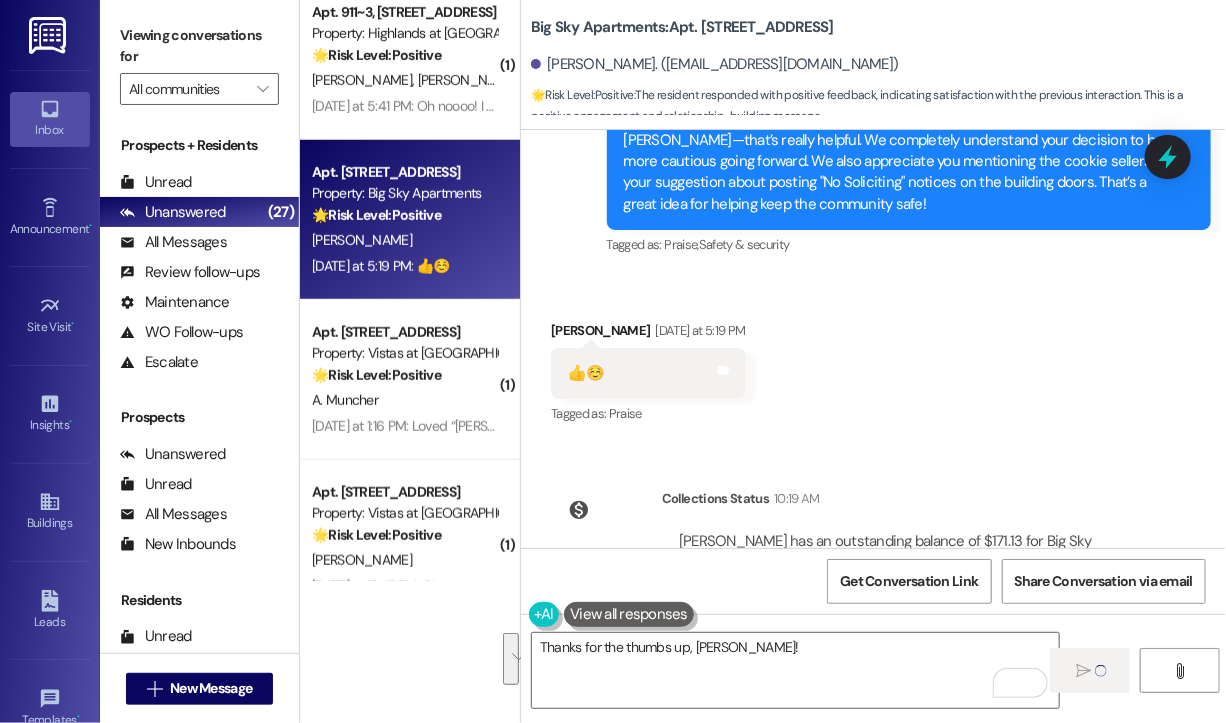 type 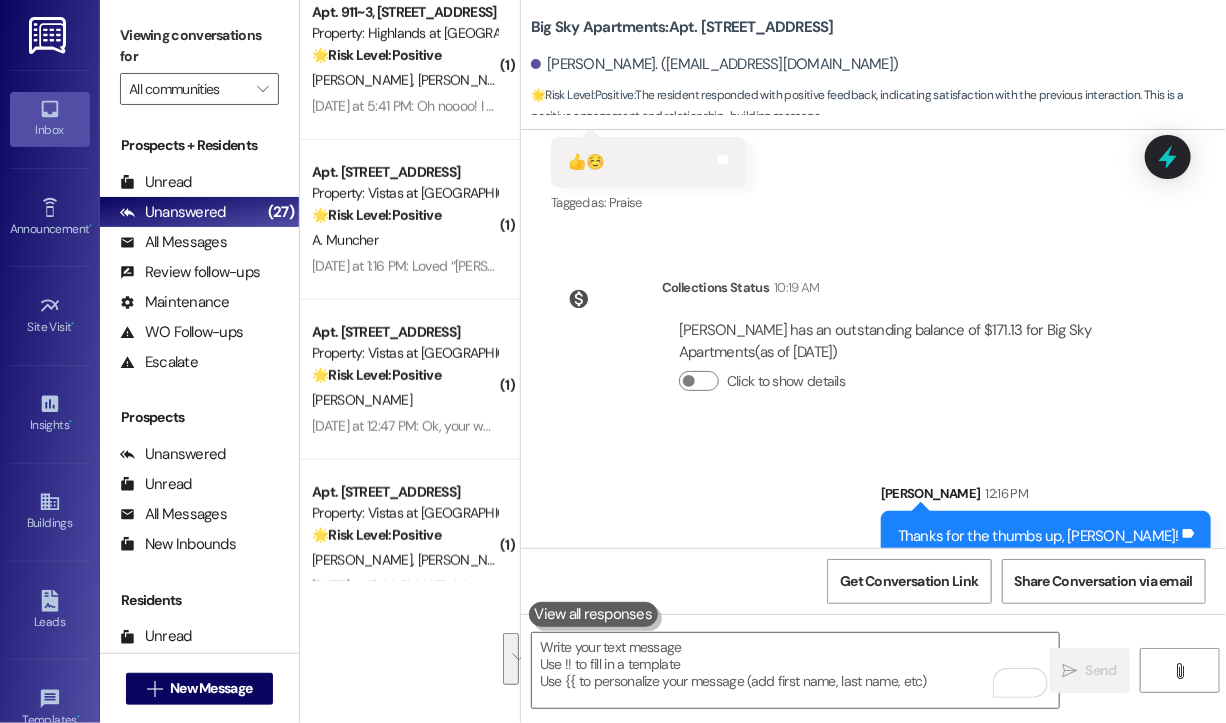 scroll, scrollTop: 2298, scrollLeft: 0, axis: vertical 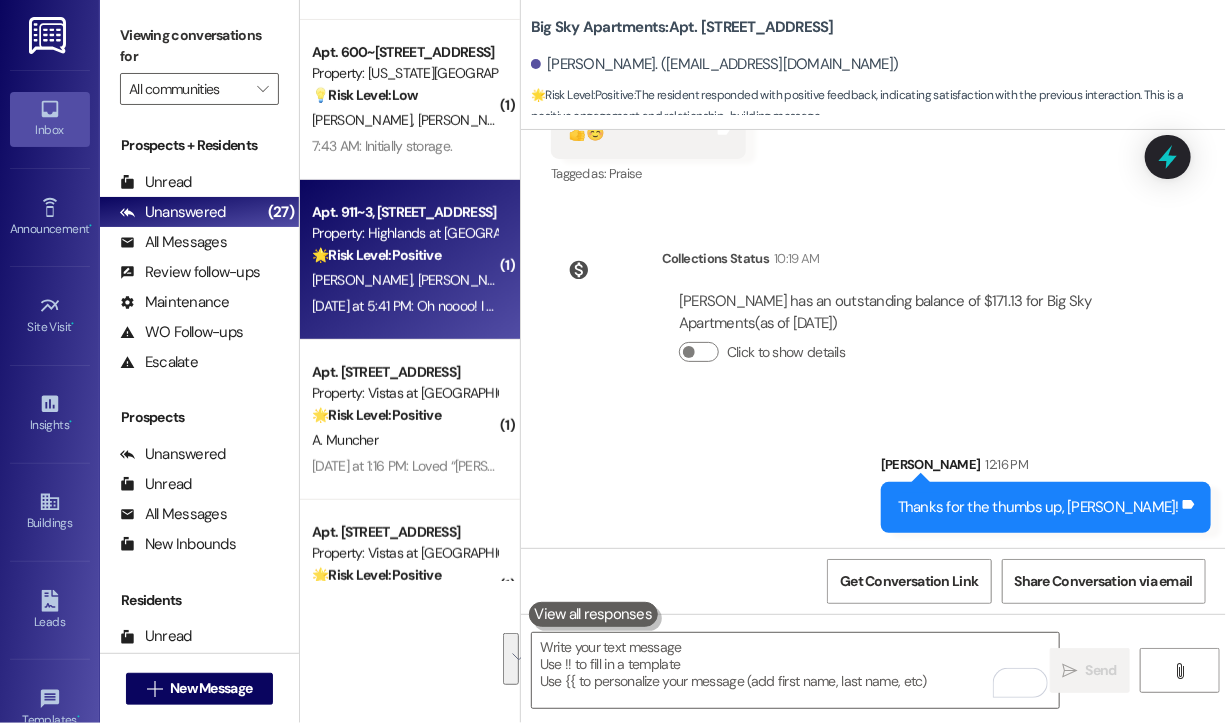 click on "[PERSON_NAME] [PERSON_NAME]" at bounding box center (404, 280) 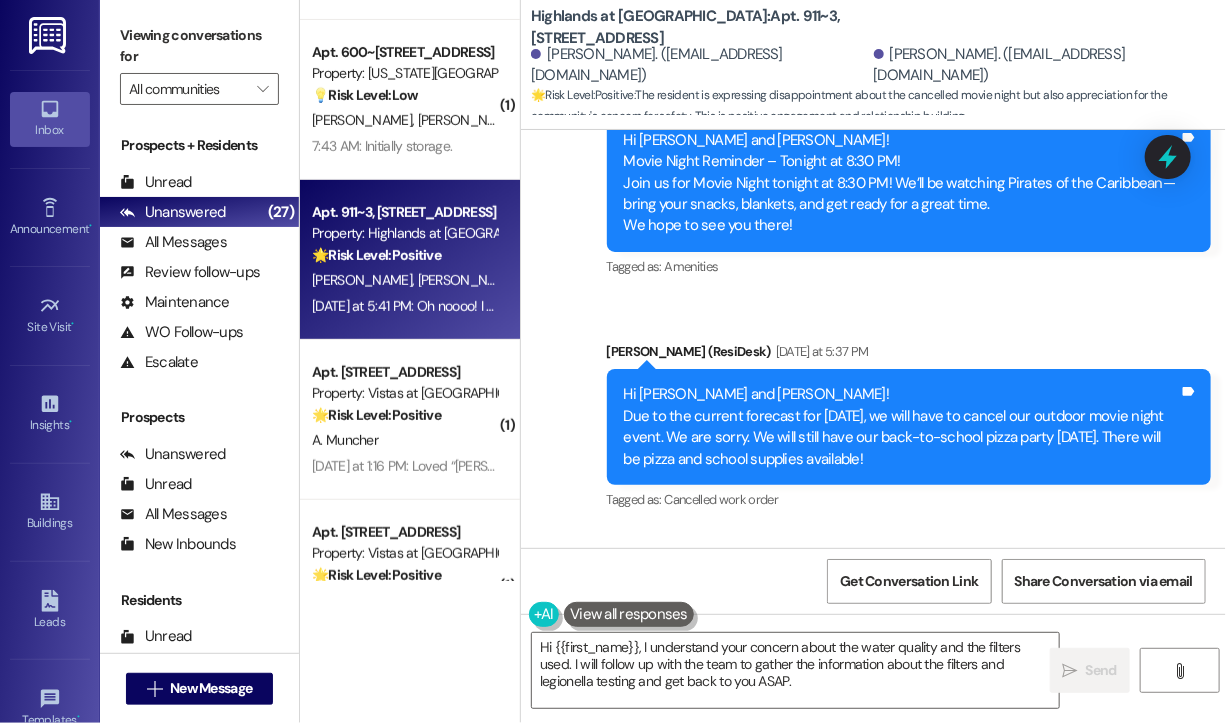 scroll, scrollTop: 26041, scrollLeft: 0, axis: vertical 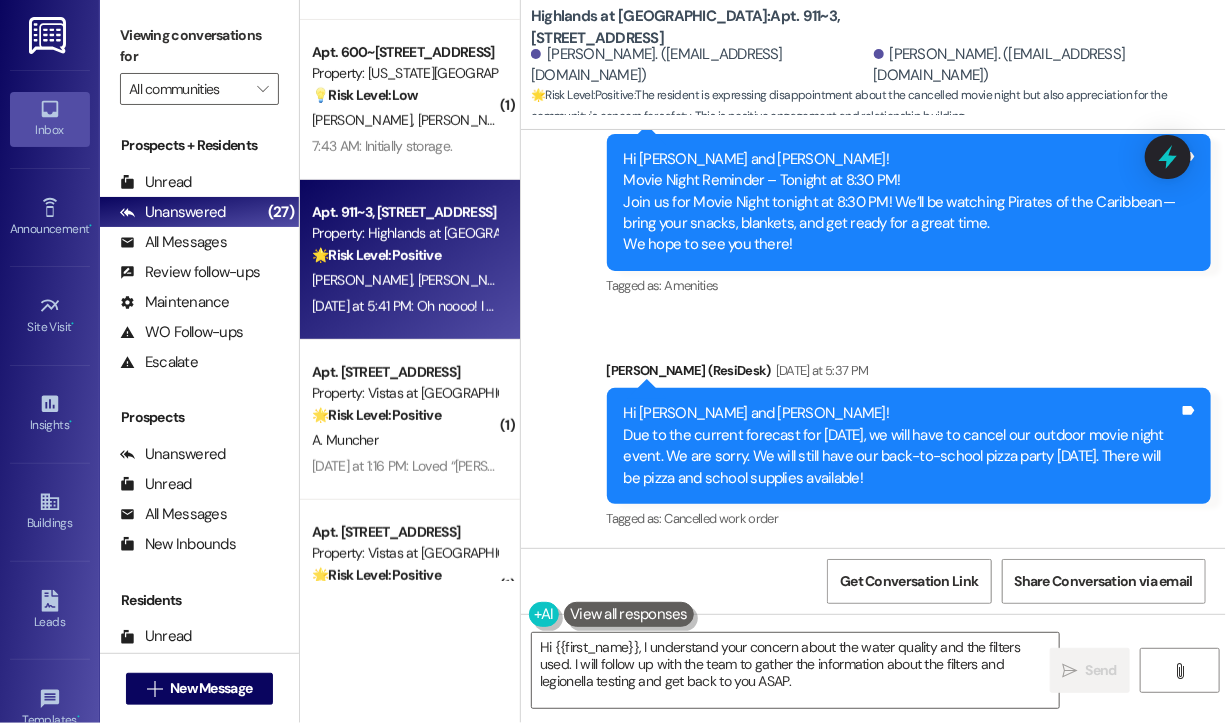 click on "Oh noooo! I was looking forward to watching pirates with our Highlands Friends. But thank you very much for looking out for our safety!!!" at bounding box center (846, 657) 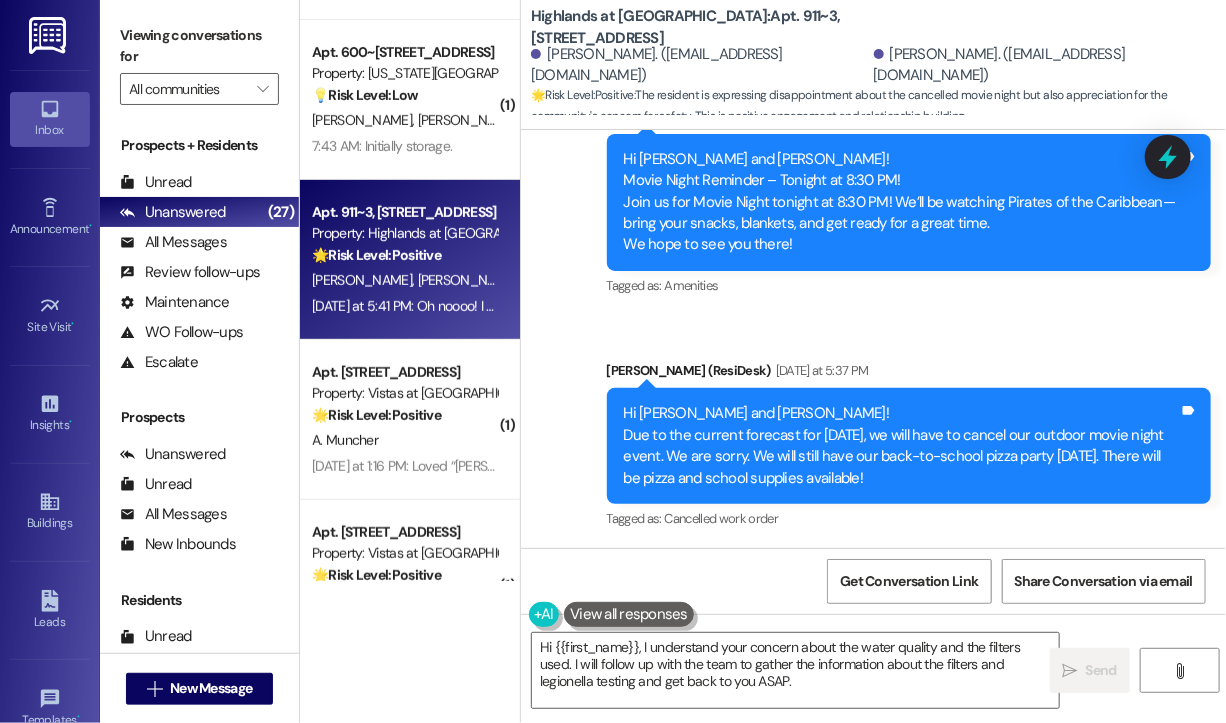 drag, startPoint x: 929, startPoint y: 427, endPoint x: 567, endPoint y: 399, distance: 363.08127 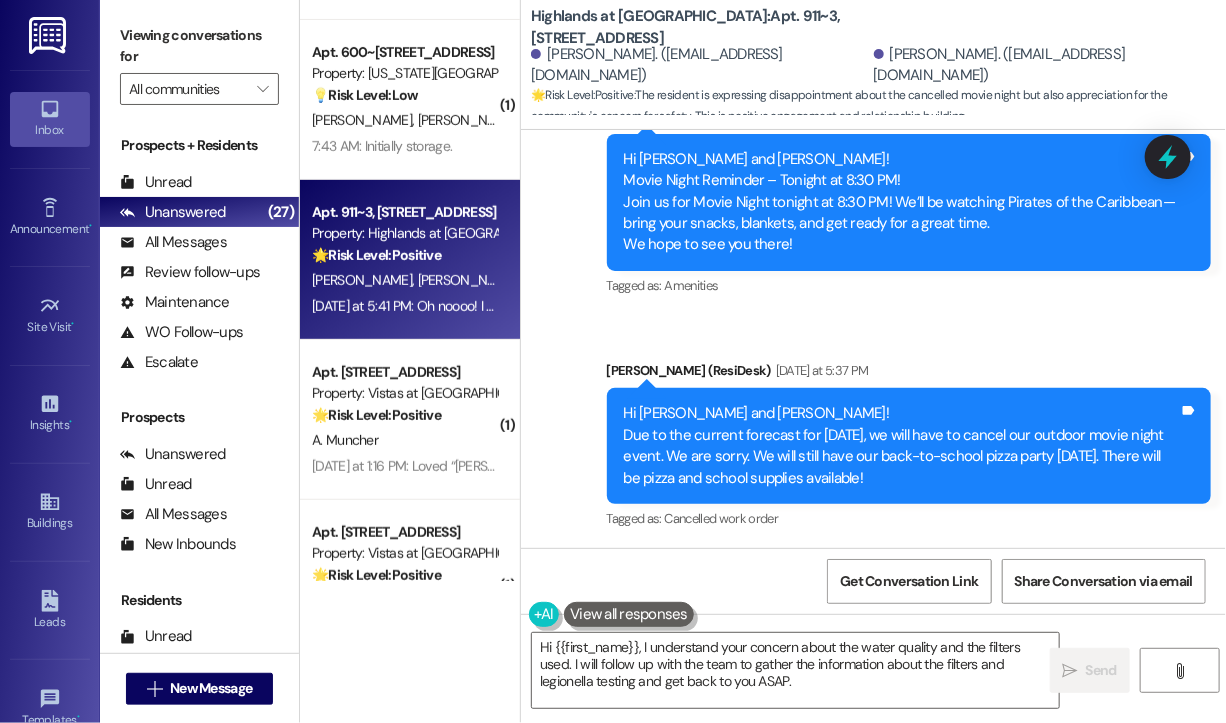 copy on "Oh noooo! I was looking forward to watching pirates with our Highlands Friends. But thank you very much for looking out for our safety!!!" 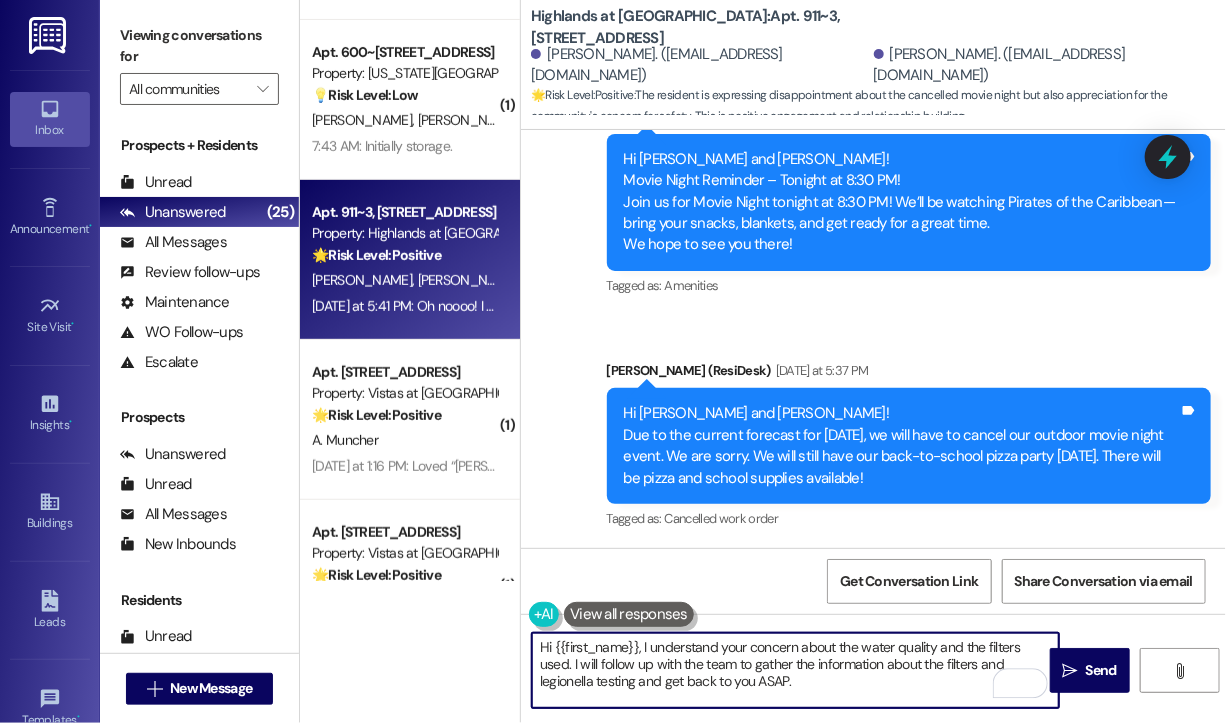 drag, startPoint x: 812, startPoint y: 678, endPoint x: 641, endPoint y: 644, distance: 174.34735 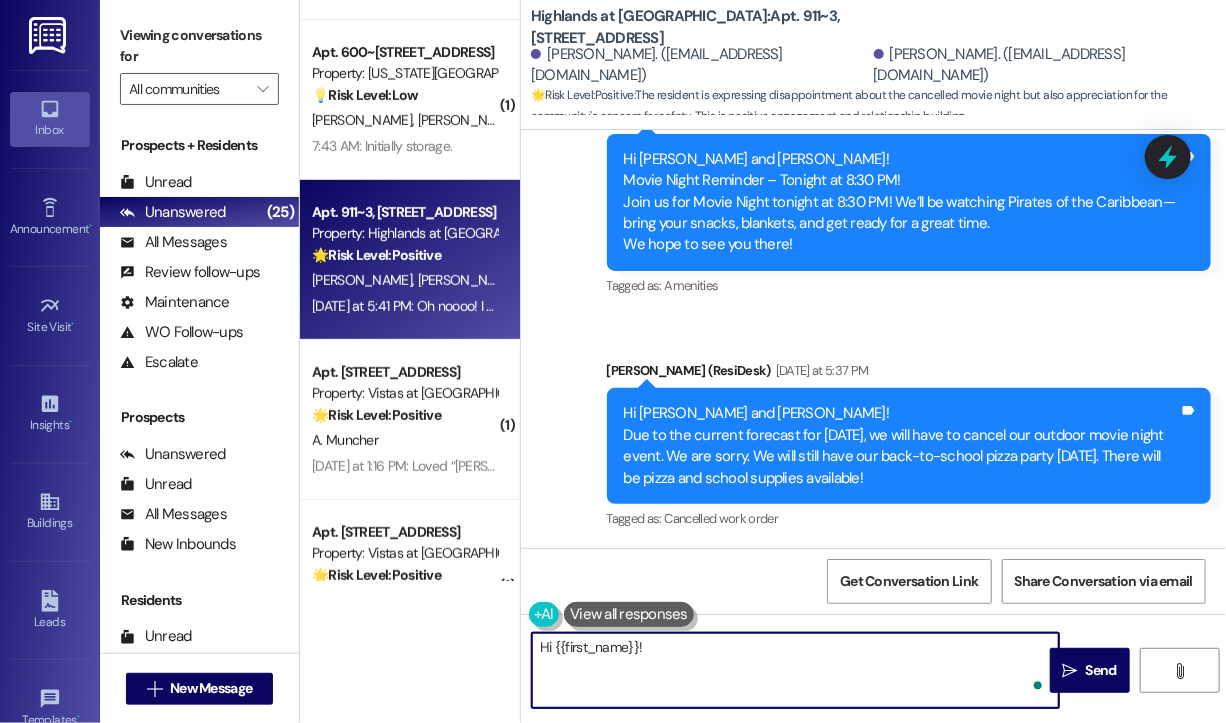 paste on "Aww, totally understand! We were looking forward to it too. Thanks so much for your kind words—we always want to keep everyone safe!" 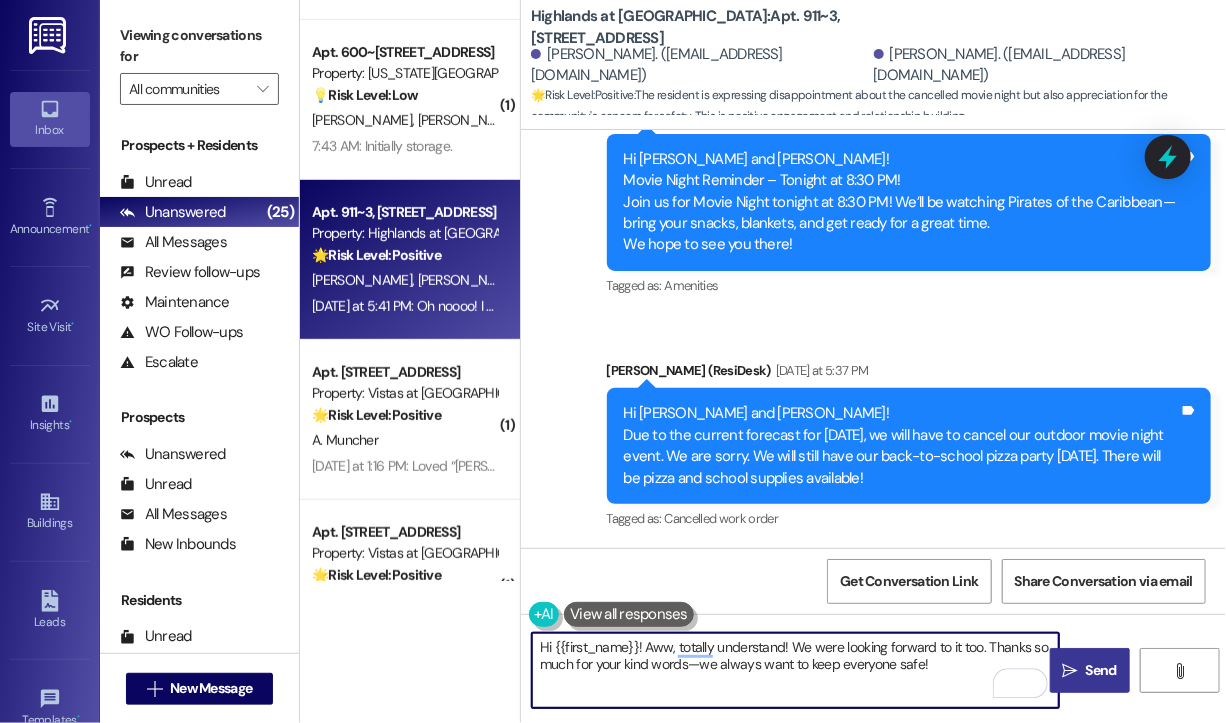 type on "Hi {{first_name}}! Aww, totally understand! We were looking forward to it too. Thanks so much for your kind words—we always want to keep everyone safe!" 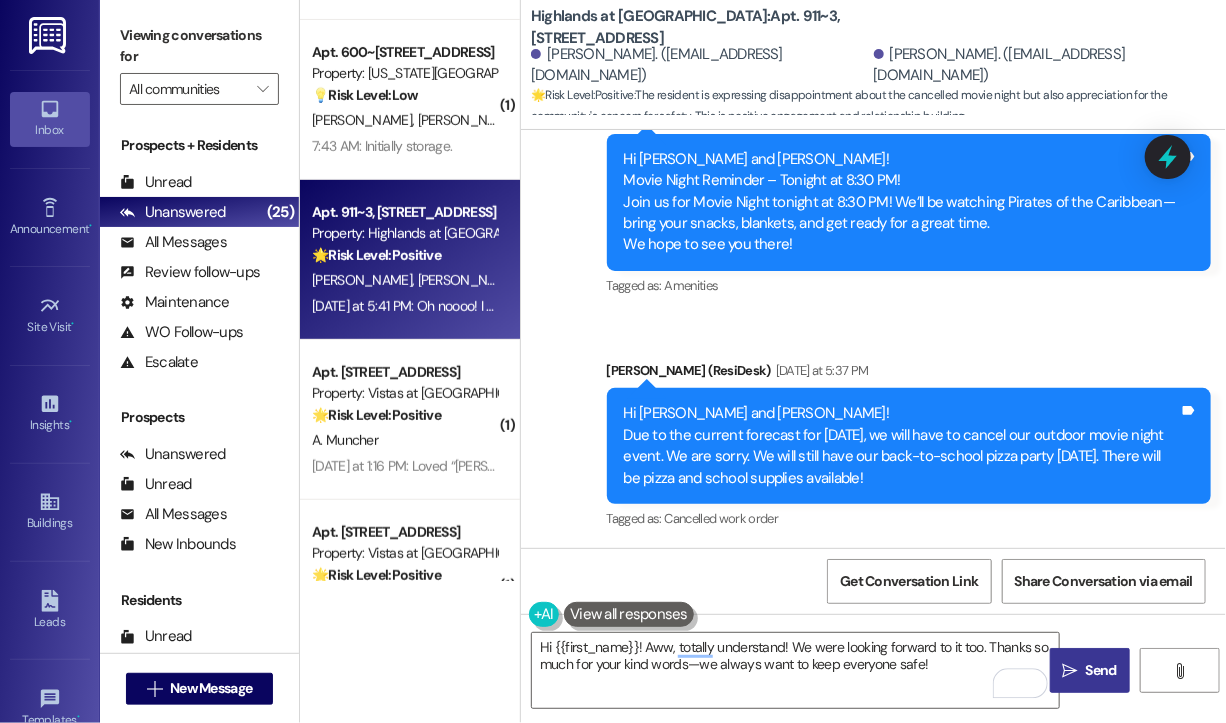 click on "Send" at bounding box center [1101, 670] 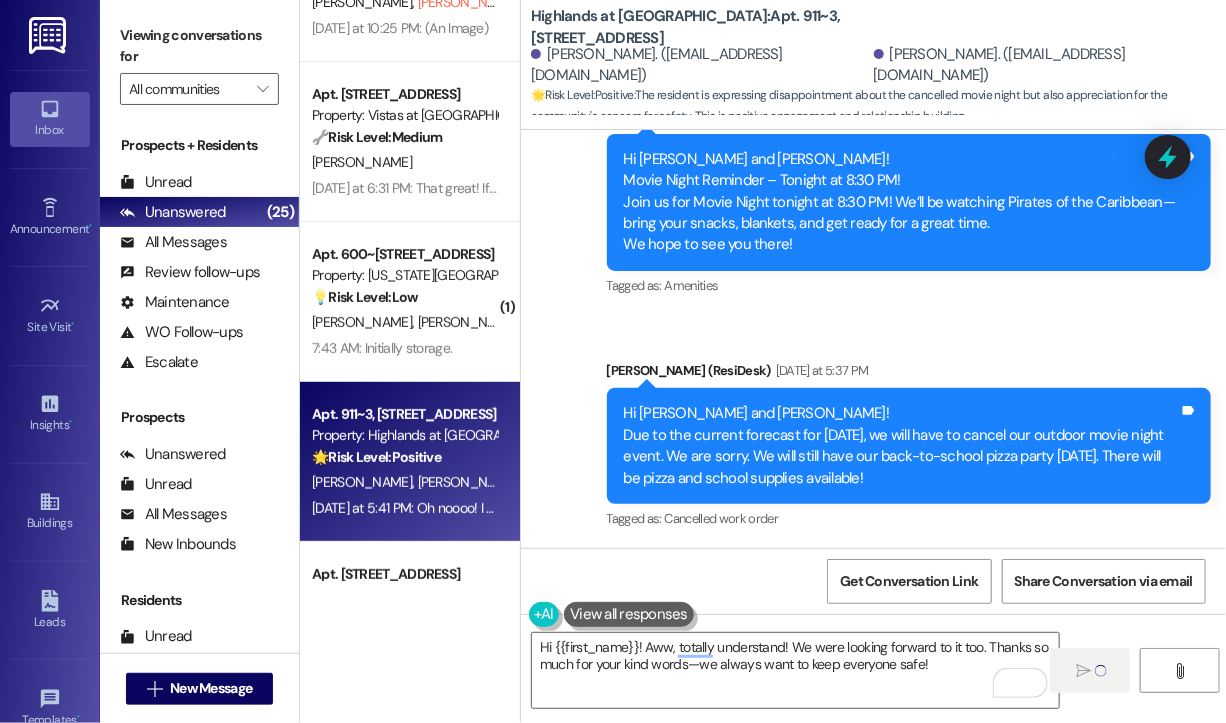 scroll, scrollTop: 0, scrollLeft: 0, axis: both 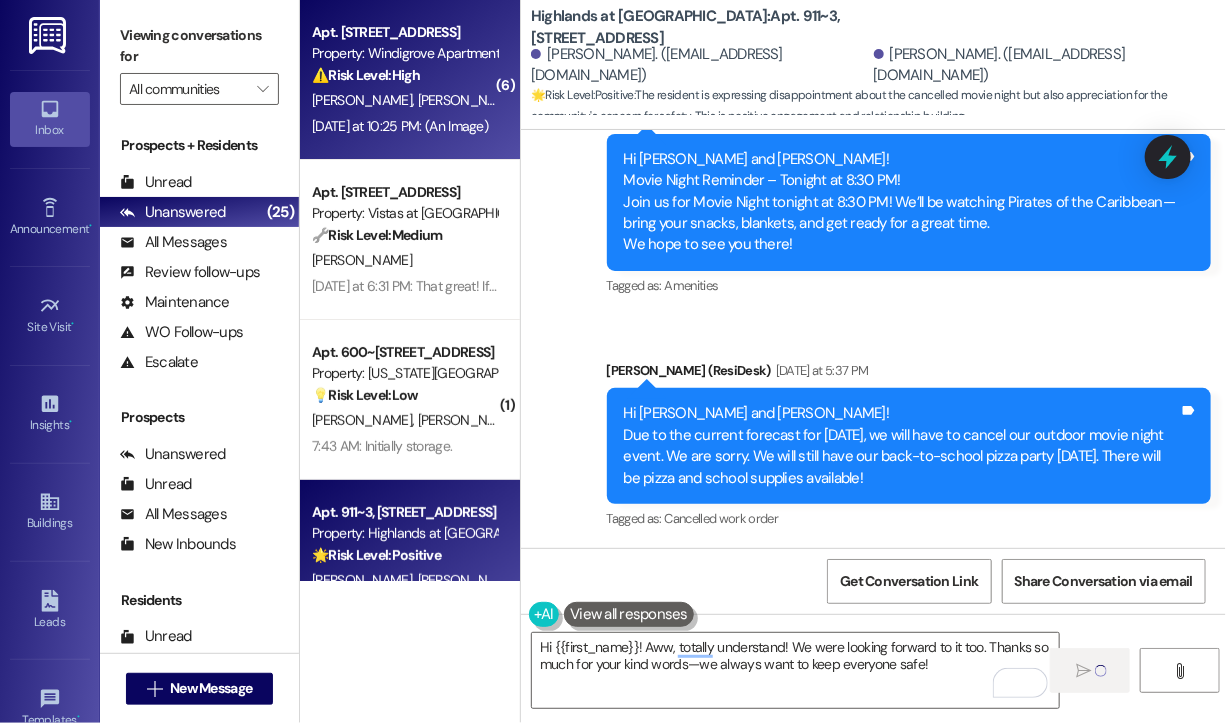 click on "[DATE] at 10:25 PM: (An Image) [DATE] at 10:25 PM: (An Image)" at bounding box center (400, 126) 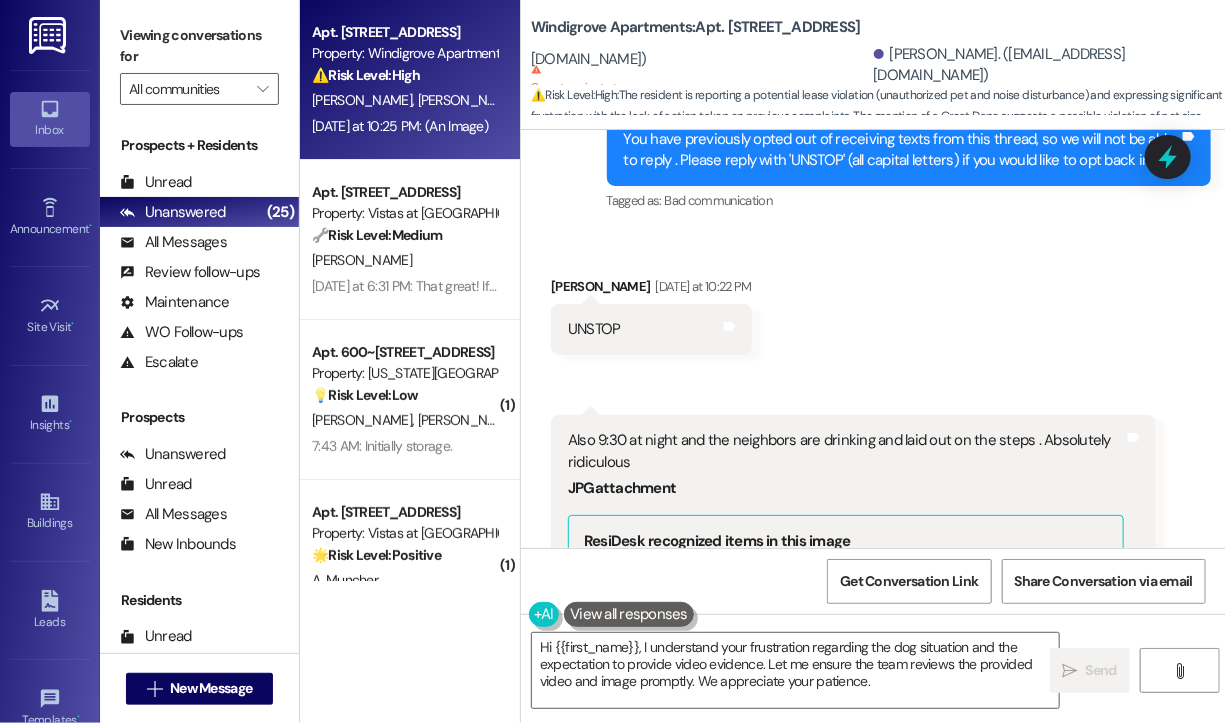 scroll, scrollTop: 6440, scrollLeft: 0, axis: vertical 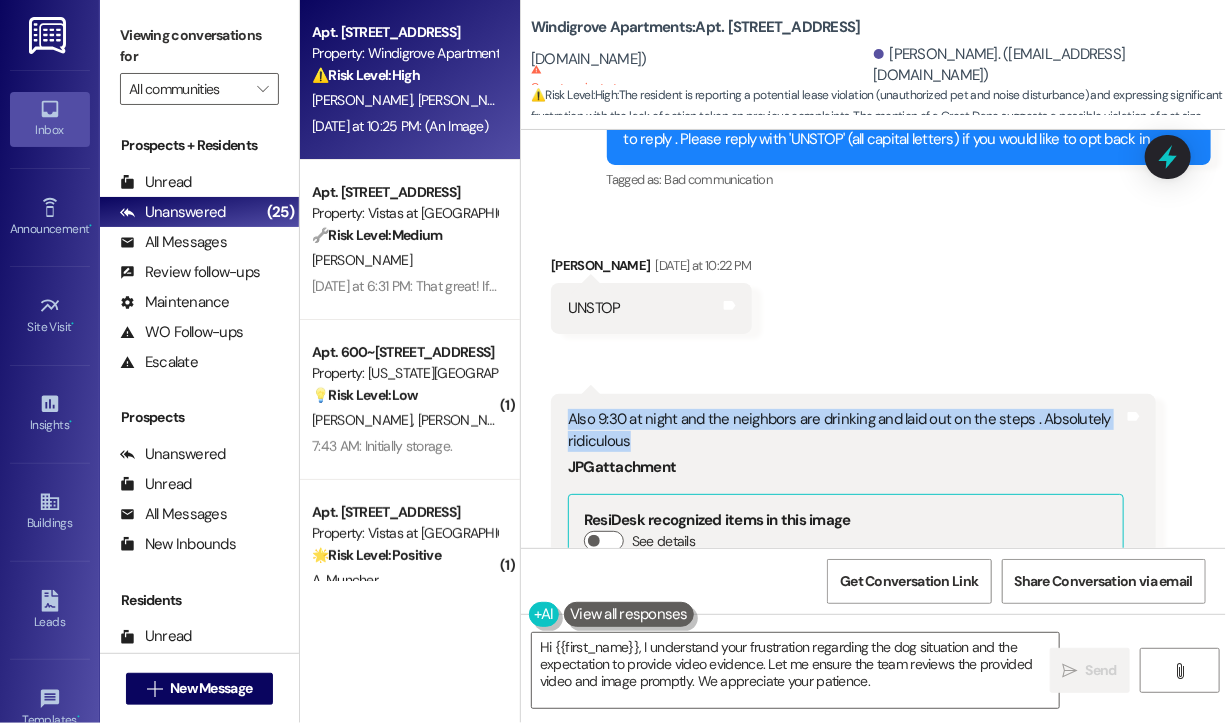 drag, startPoint x: 657, startPoint y: 371, endPoint x: 572, endPoint y: 356, distance: 86.313385 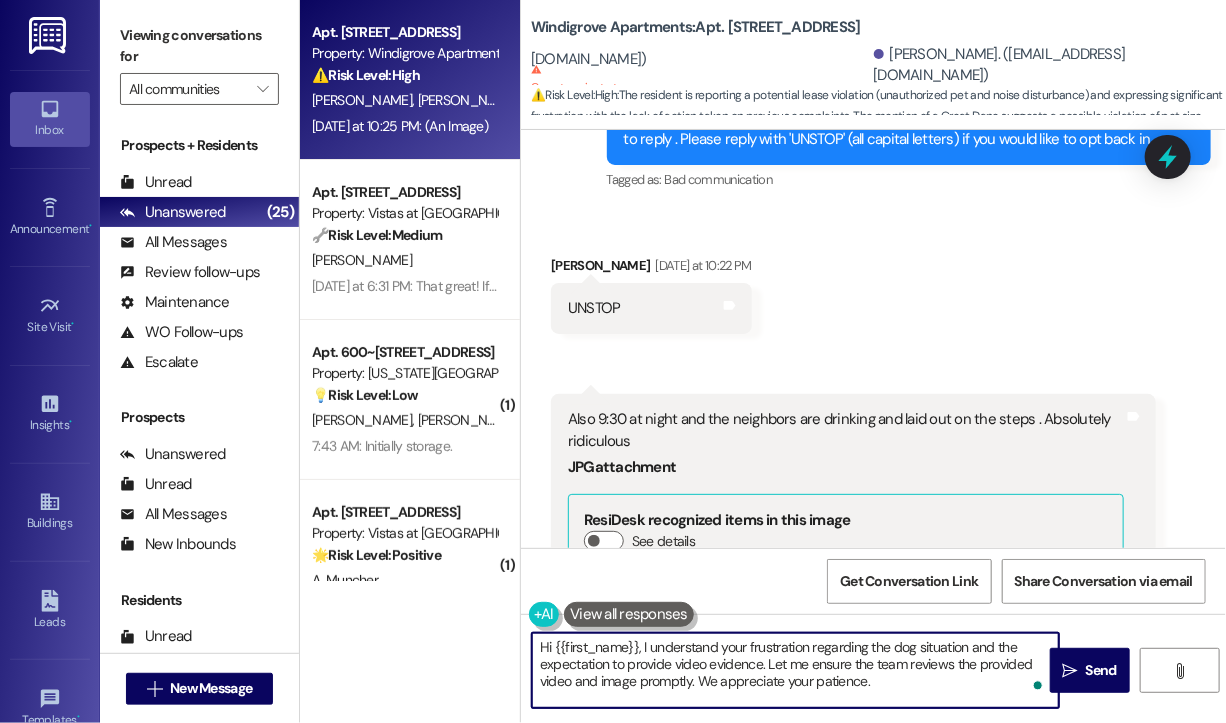 drag, startPoint x: 888, startPoint y: 676, endPoint x: 636, endPoint y: 638, distance: 254.84897 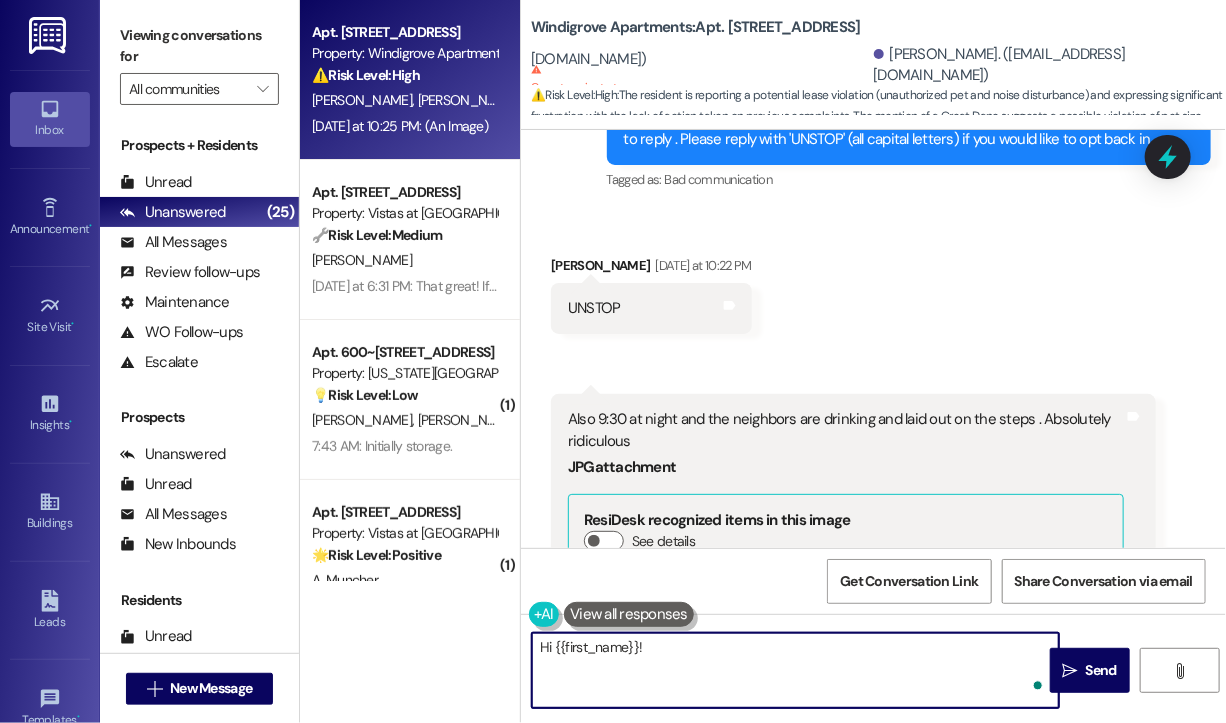 paste on "Thanks for bringing this up—I'm really sorry you're dealing with that. Is this happening right outside your unit or in a common area? And has it been a recurring issue or just tonight? This info will help the team look into it." 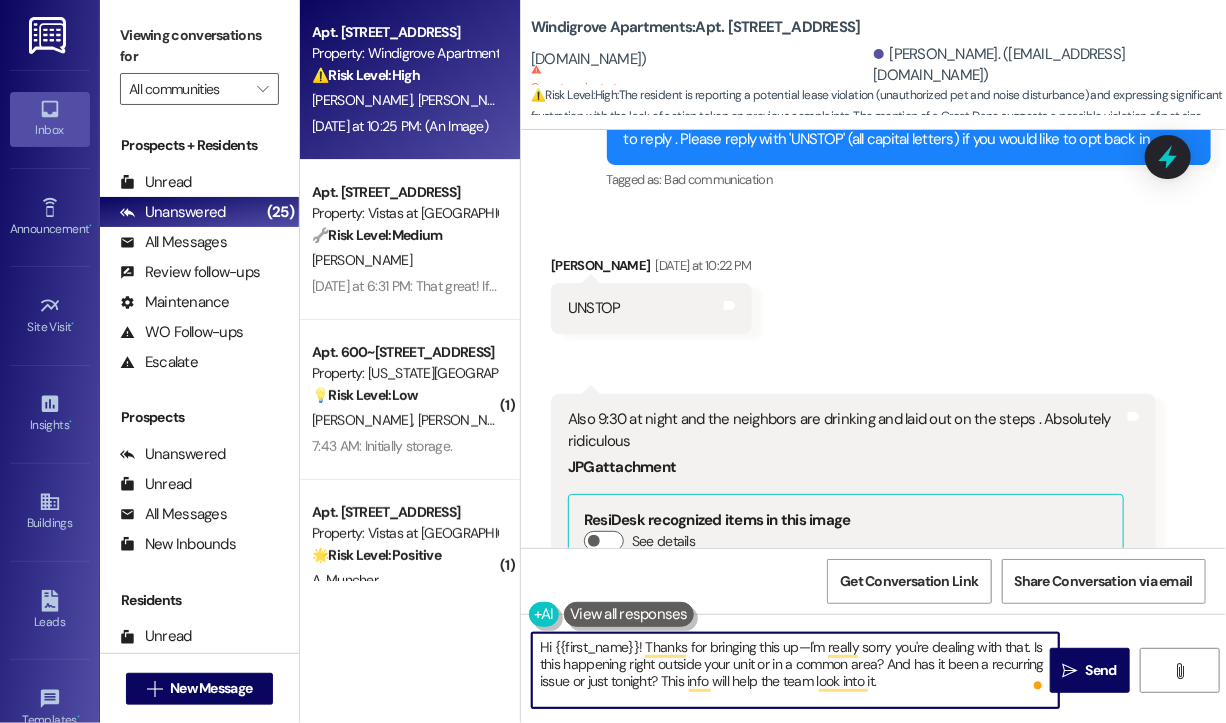 click on "Hi {{first_name}}! Thanks for bringing this up—I'm really sorry you're dealing with that. Is this happening right outside your unit or in a common area? And has it been a recurring issue or just tonight? This info will help the team look into it." at bounding box center [795, 670] 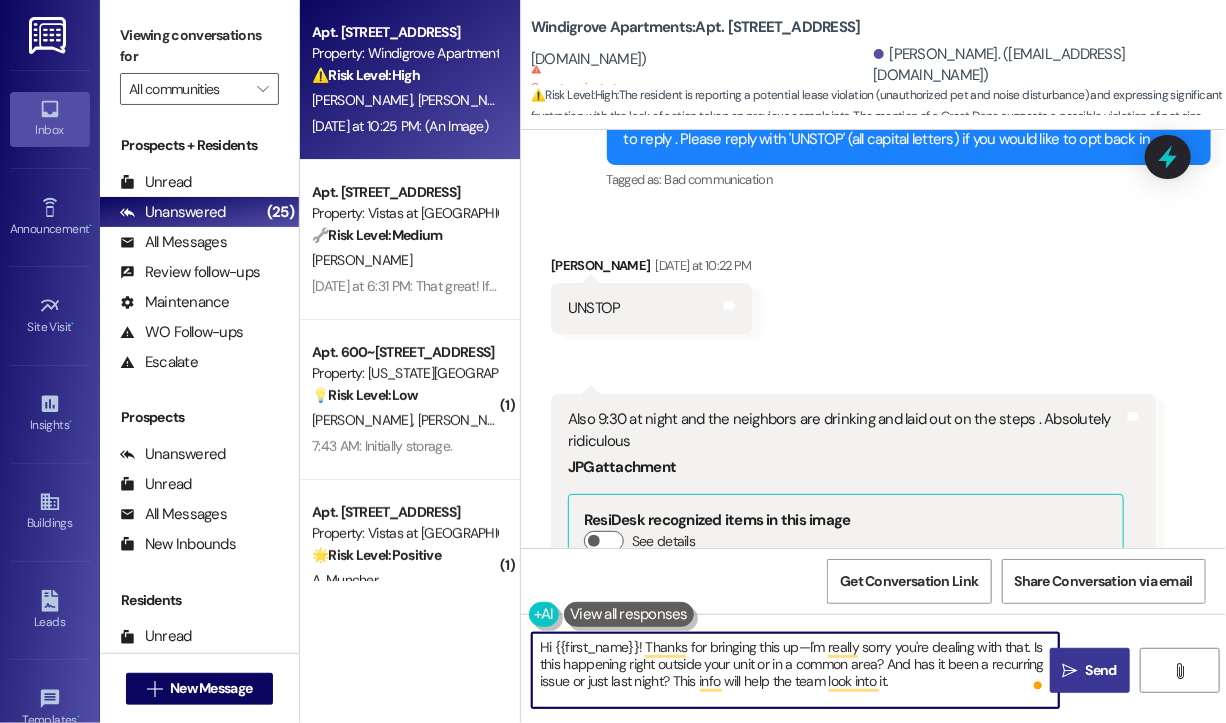 type on "Hi {{first_name}}! Thanks for bringing this up—I'm really sorry you're dealing with that. Is this happening right outside your unit or in a common area? And has it been a recurring issue or just last night? This info will help the team look into it." 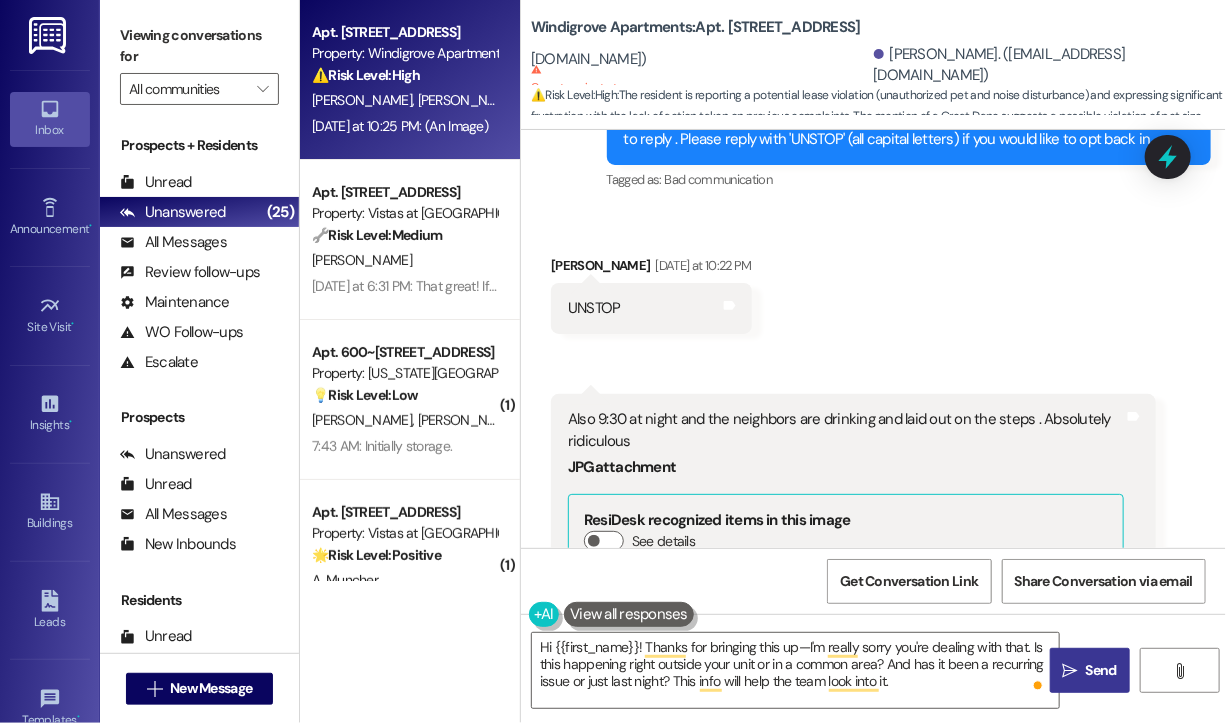 click on "Send" at bounding box center [1101, 670] 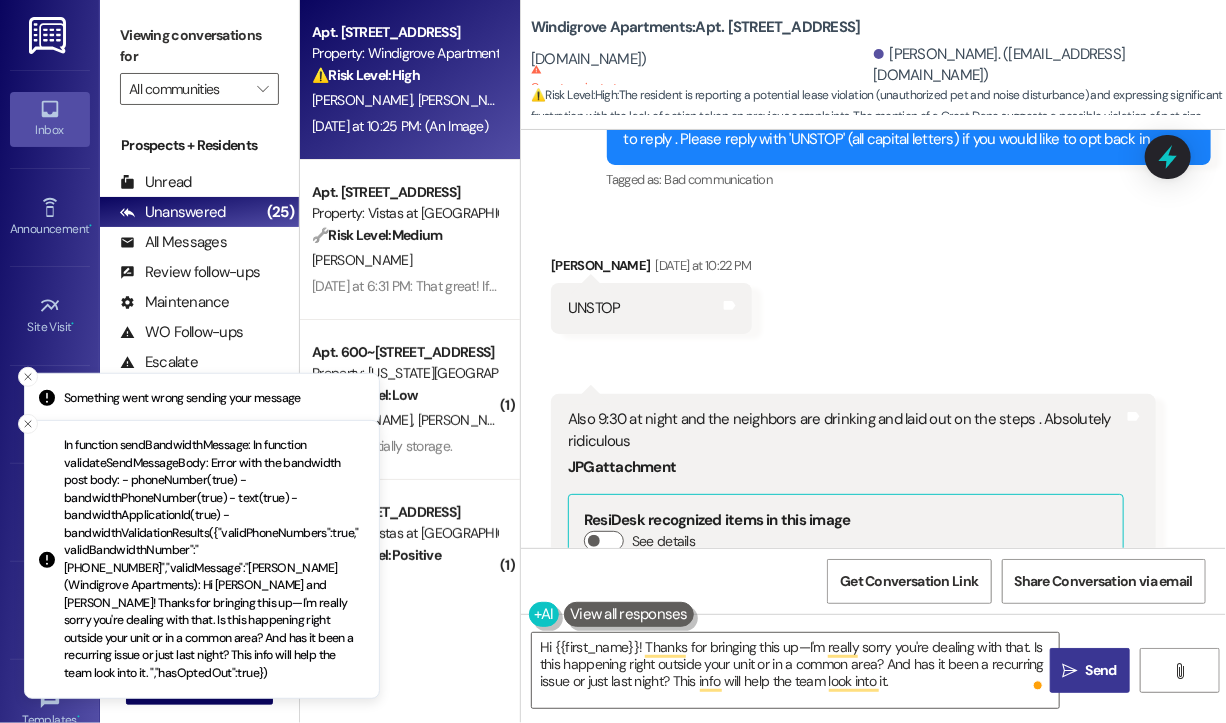 scroll, scrollTop: 6740, scrollLeft: 0, axis: vertical 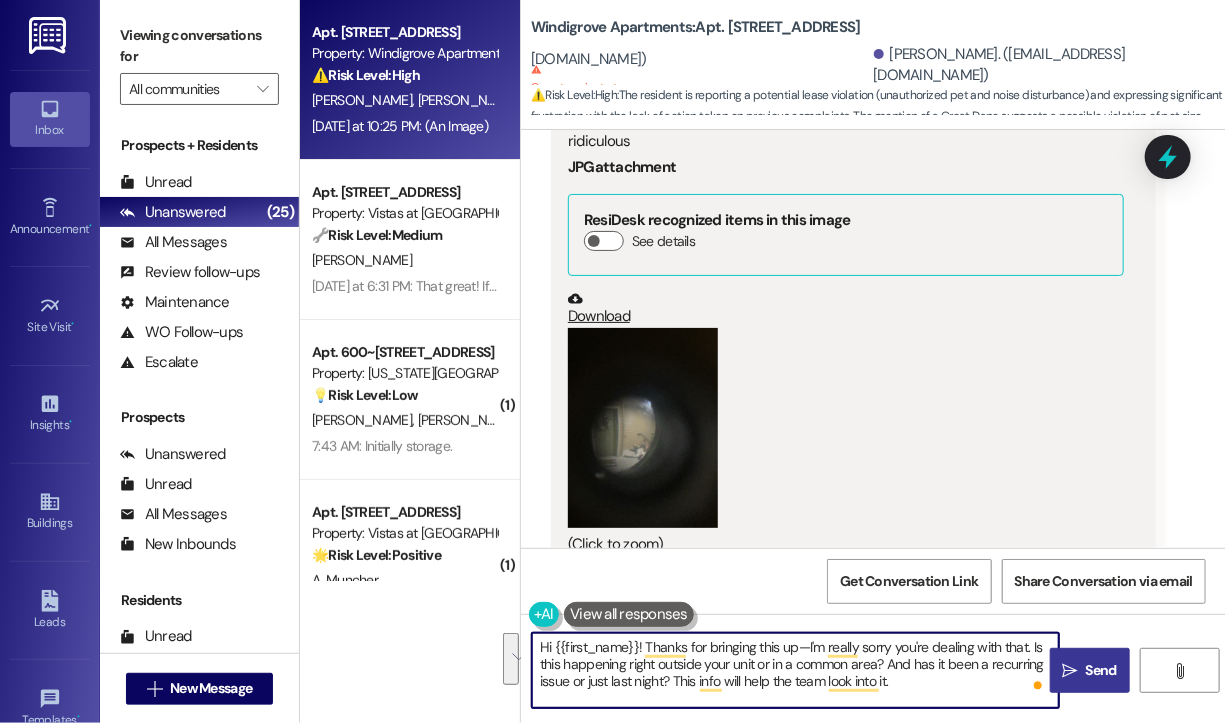 drag, startPoint x: 936, startPoint y: 685, endPoint x: 532, endPoint y: 644, distance: 406.0751 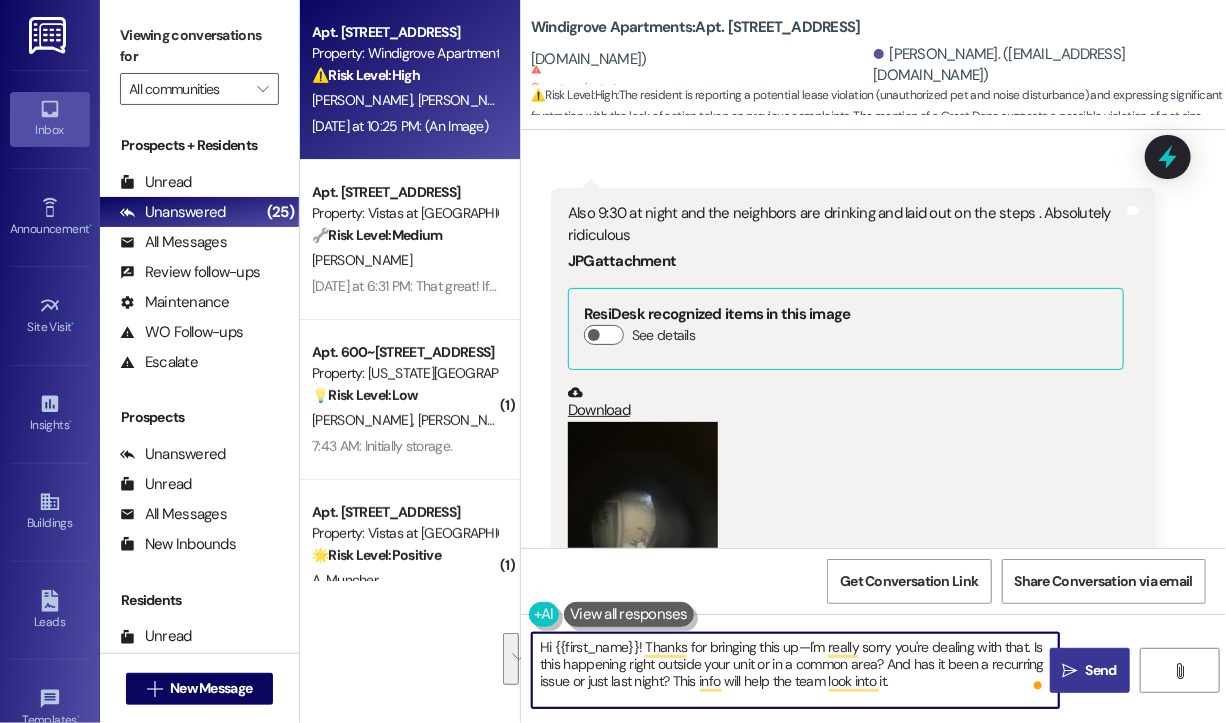 scroll, scrollTop: 6740, scrollLeft: 0, axis: vertical 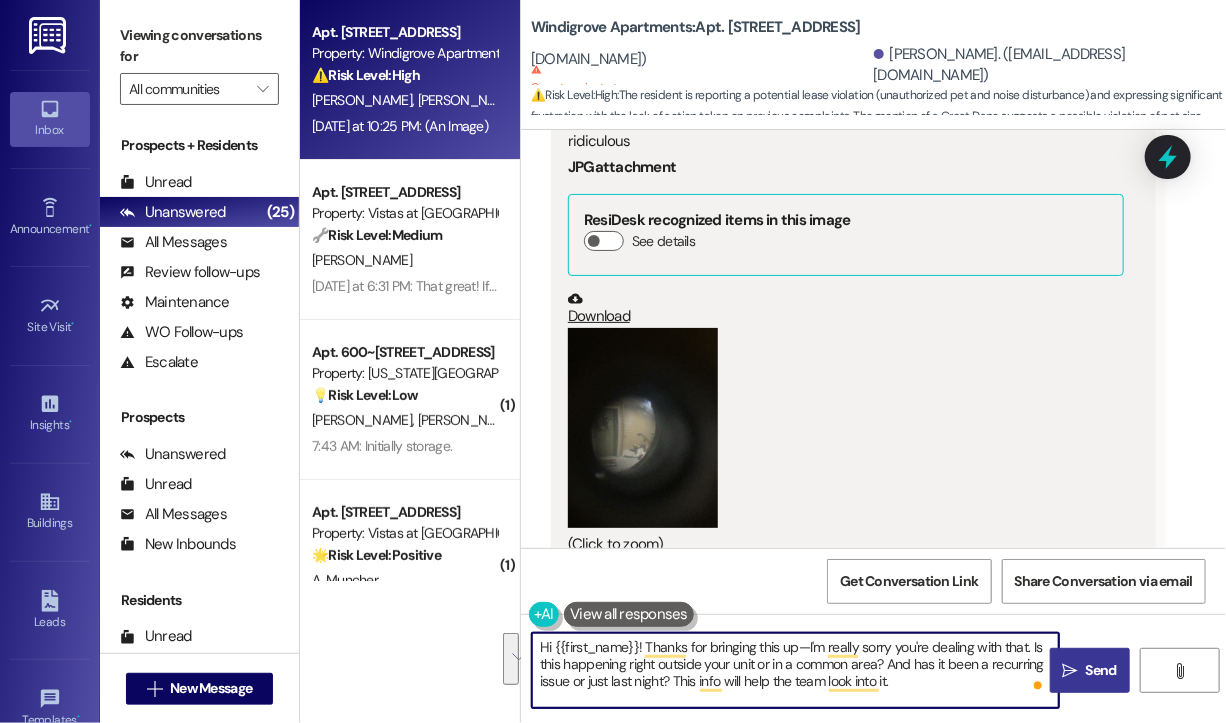 click on "Hi {{first_name}}! Thanks for bringing this up—I'm really sorry you're dealing with that. Is this happening right outside your unit or in a common area? And has it been a recurring issue or just last night? This info will help the team look into it." at bounding box center (795, 670) 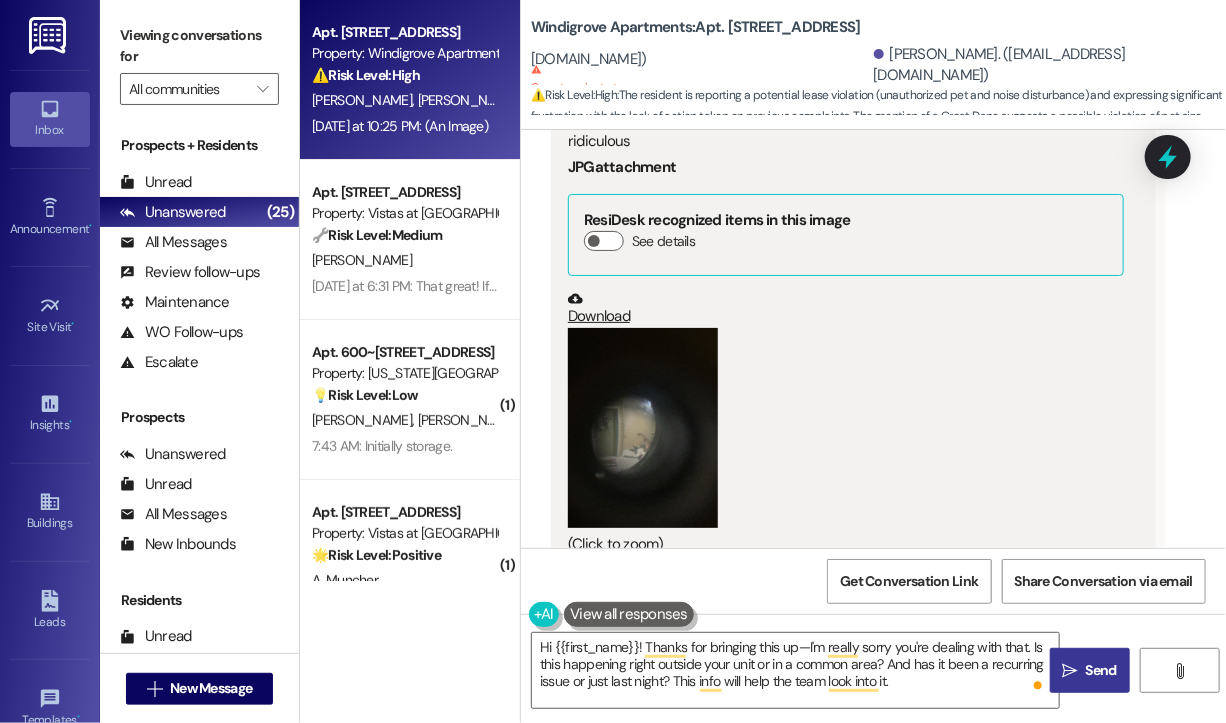 click on "" at bounding box center (1070, 671) 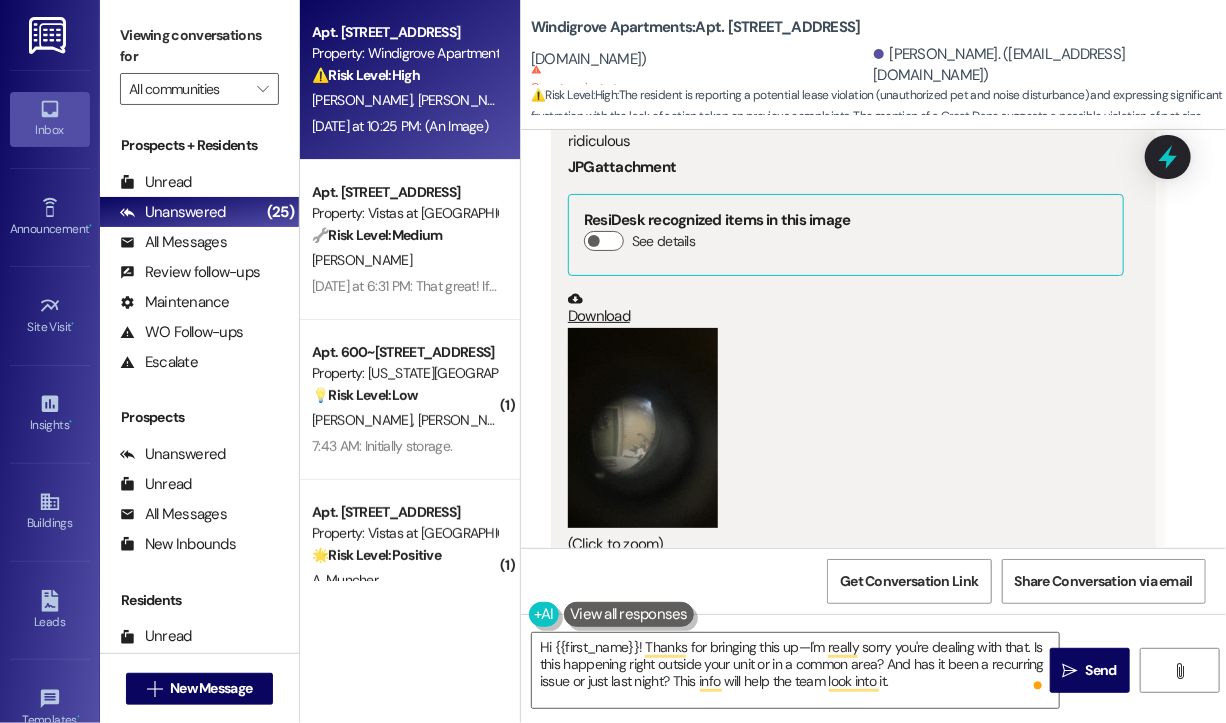 click on "[PERSON_NAME]. ([EMAIL_ADDRESS][DOMAIN_NAME])   Cannot receive text messages This person has opted out of receiving texts and will not receive any text messages even if they're on your recipient list." at bounding box center [700, 65] 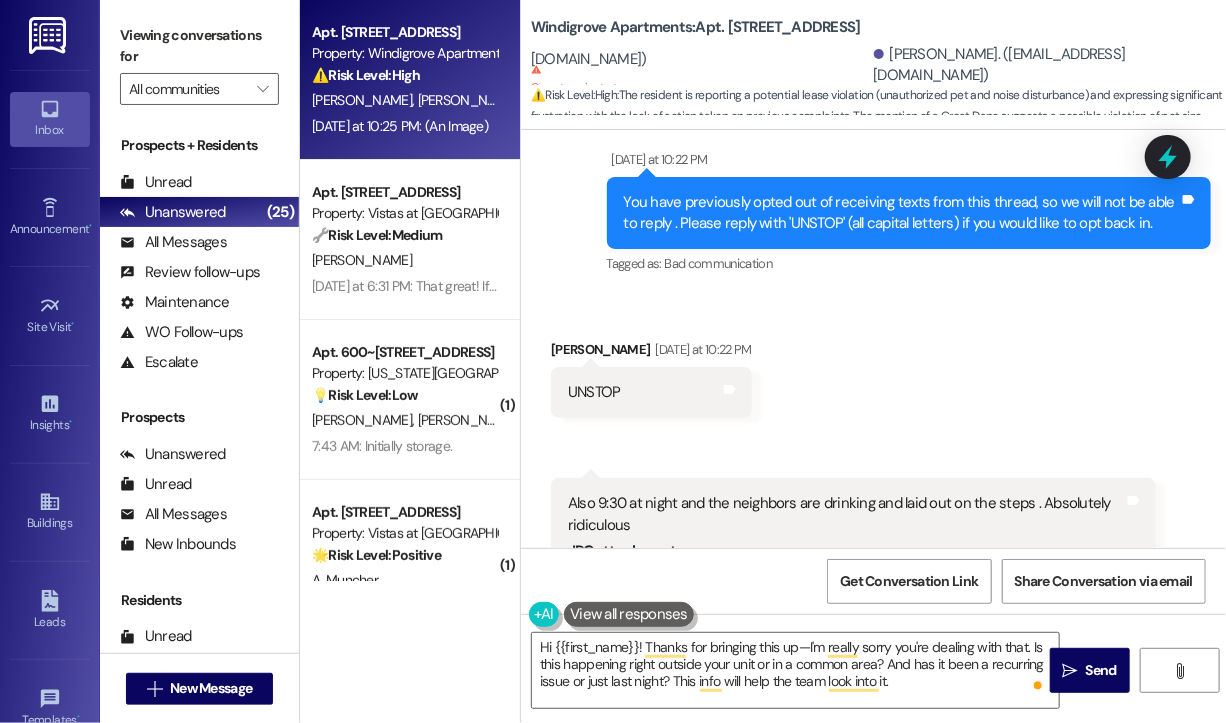 scroll, scrollTop: 6340, scrollLeft: 0, axis: vertical 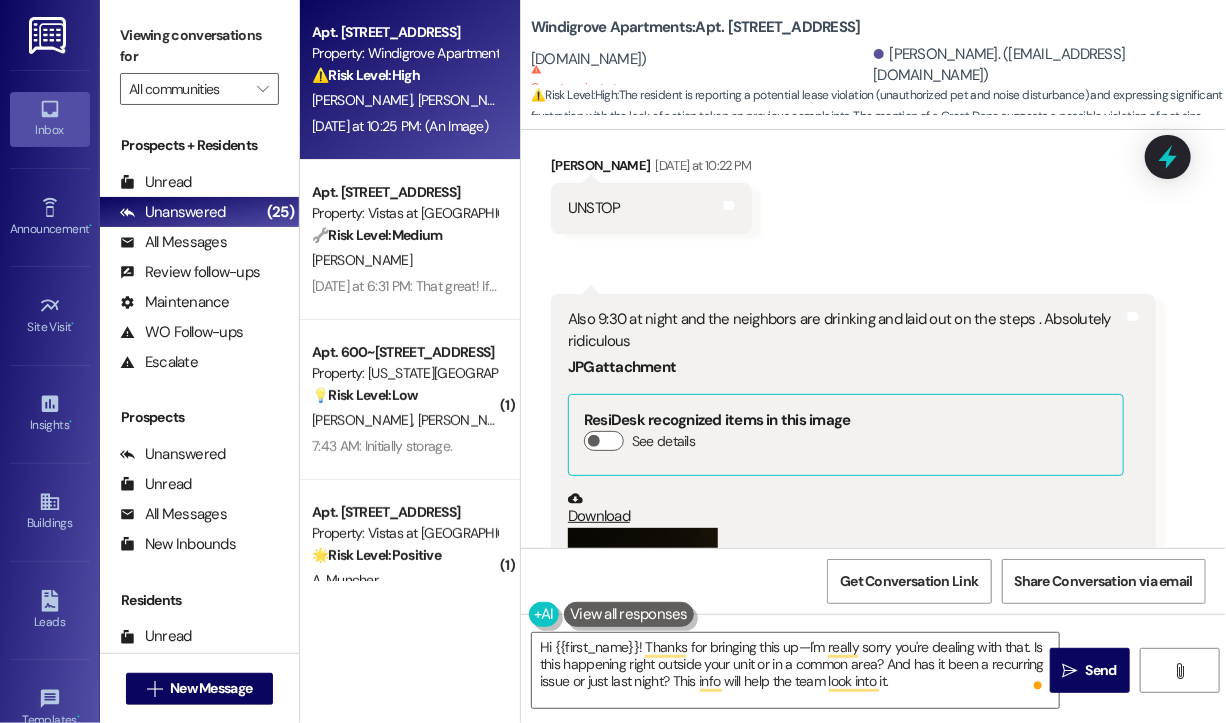 click on "Received via SMS [PERSON_NAME] [DATE] at 10:22 PM UNSTOP  Tags and notes Received via SMS 10:25 PM [PERSON_NAME]   Neutral [DATE] at 10:25 PM Also 9:30 at night and the neighbors are drinking and laid out on the steps . Absolutely ridiculous JPG  attachment ResiDesk recognized items in this image See details     Download   (Click to zoom) Tags and notes Tagged as:   Noise Click to highlight conversations about Noise" at bounding box center [873, 462] 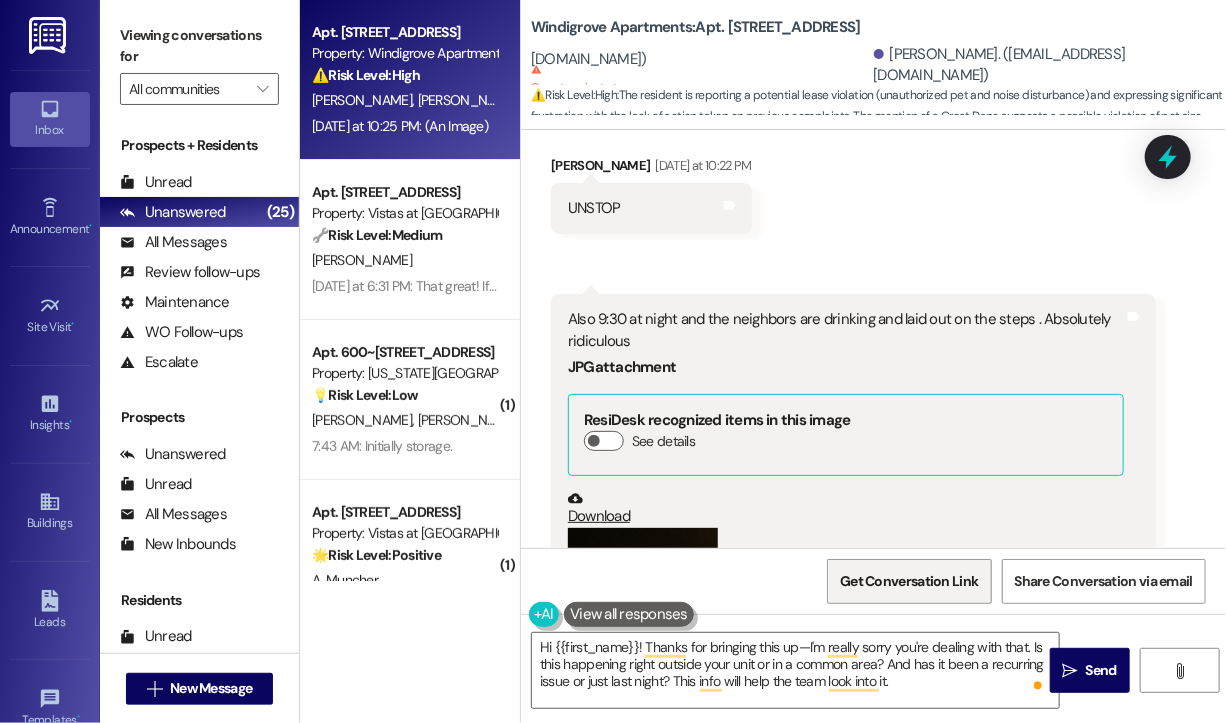 click on "Get Conversation Link" at bounding box center [909, 581] 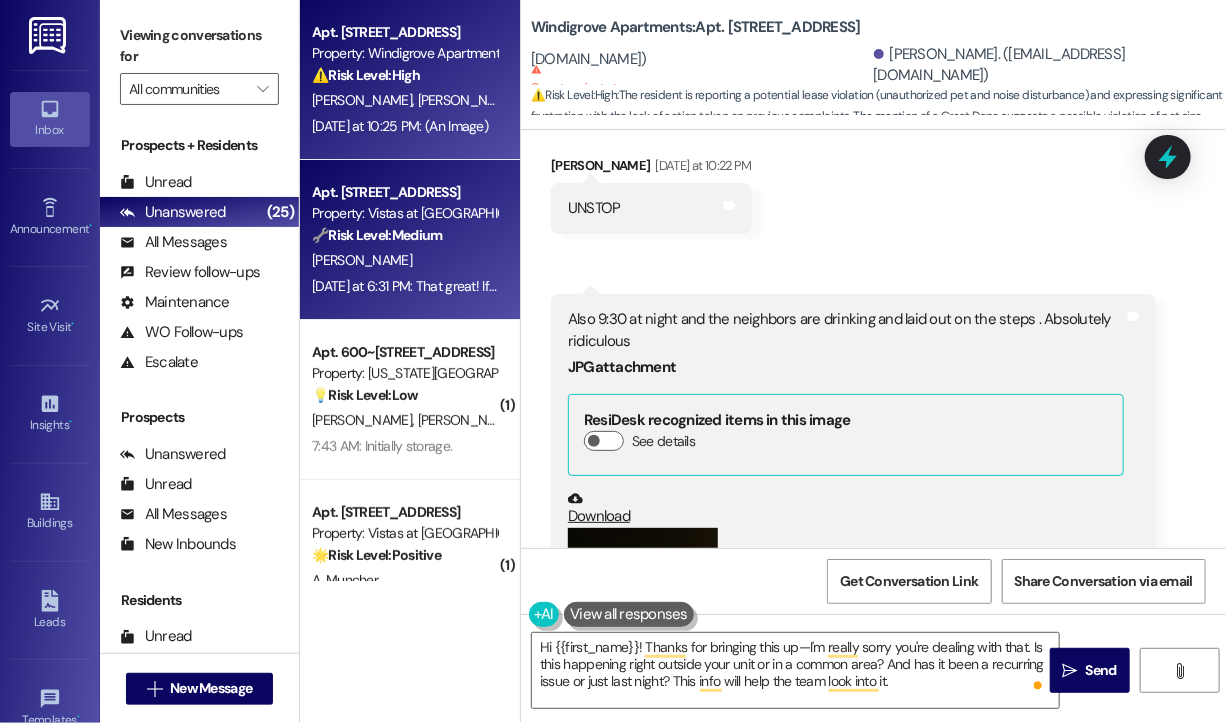 click on "Apt. [STREET_ADDRESS] Property: Vistas at [GEOGRAPHIC_DATA] 🔧  Risk Level:  Medium The resident is following up on a lease correction and balance update. While important, it doesn't present an immediate threat or critical issue. The office is already preparing the new lease, so this is a matter of coordination and communication. [PERSON_NAME] [DATE] at 6:31 PM: That great! If possible, can yall shoot me a text when its available on the website to sign? [DATE] at 6:31 PM: That great! If possible, can yall shoot me a text when its available on the website to sign?" at bounding box center (410, 240) 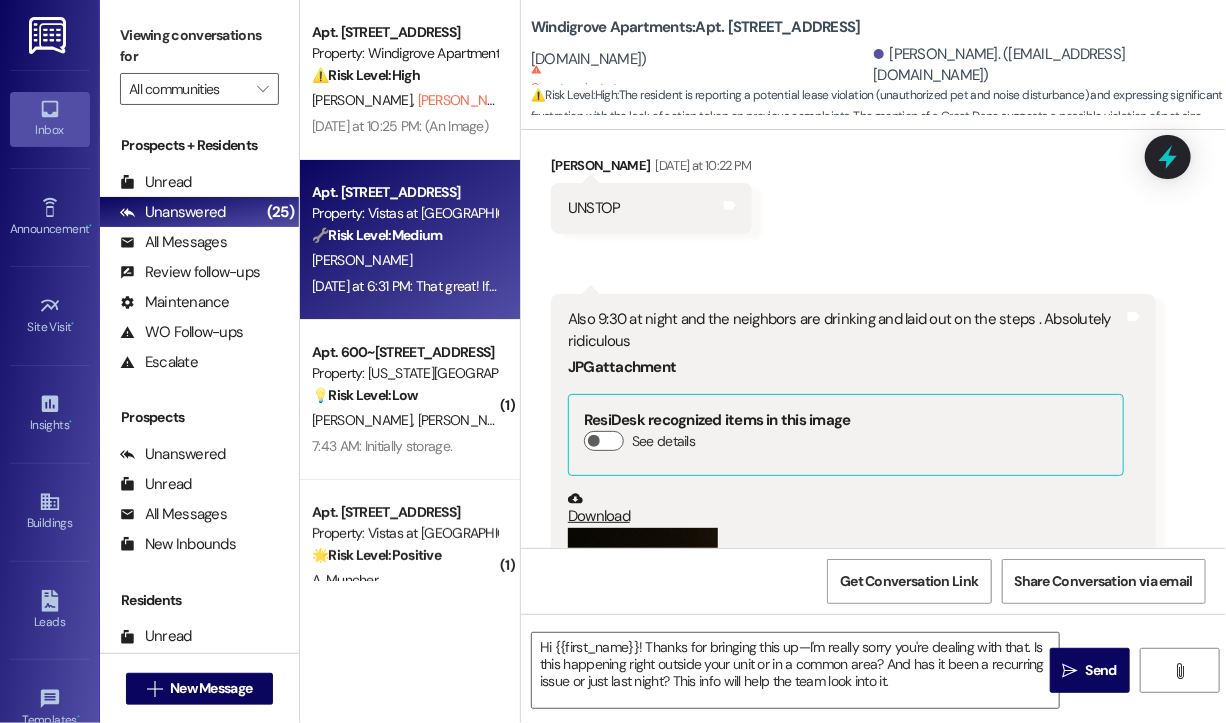type on "Fetching suggested responses. Please feel free to read through the conversation in the meantime." 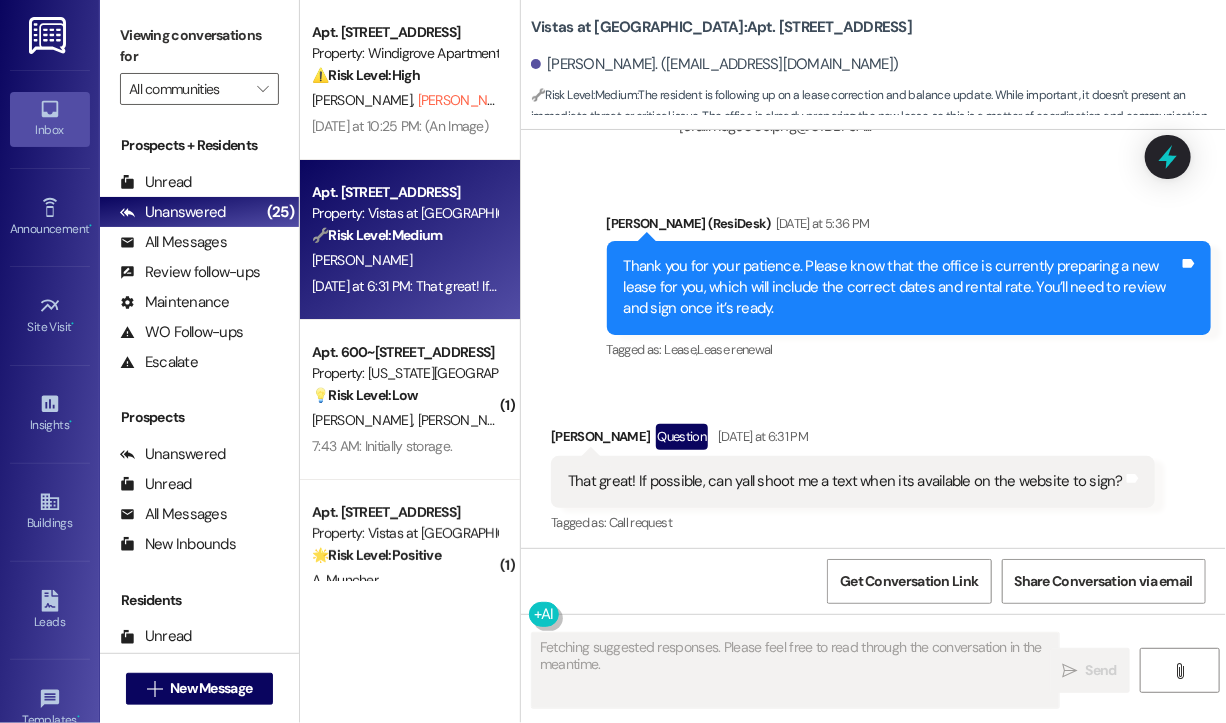 scroll, scrollTop: 9460, scrollLeft: 0, axis: vertical 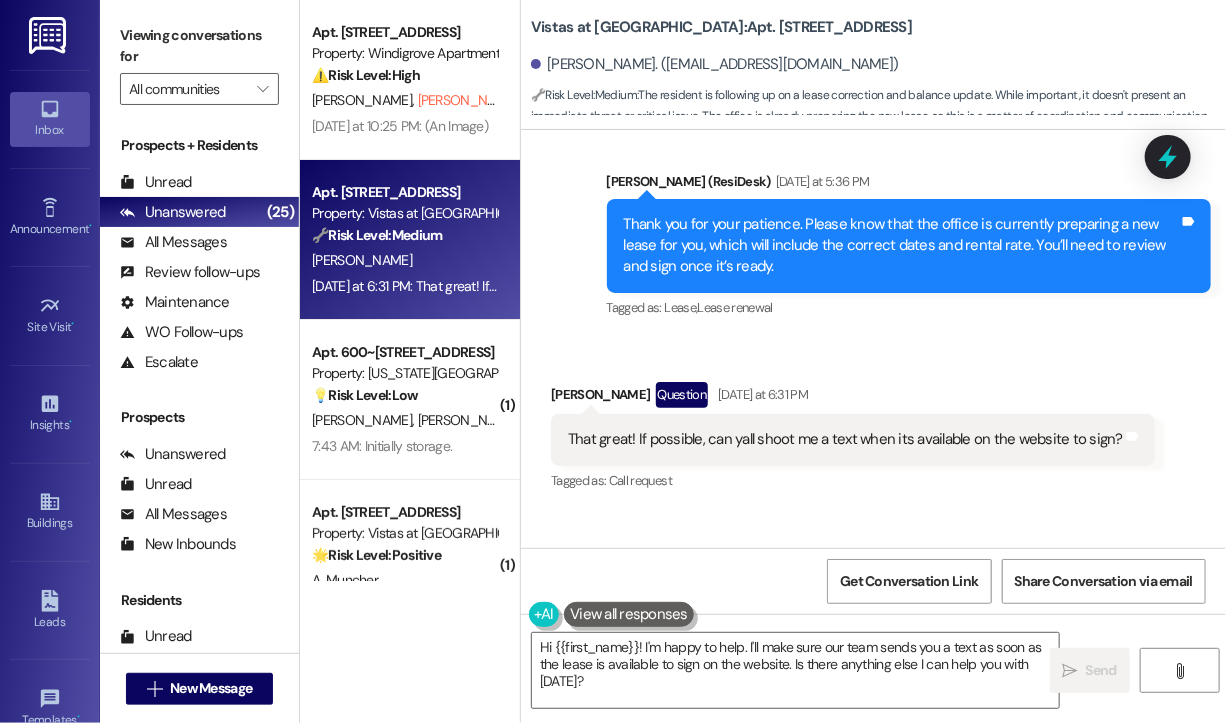 click on "That great! If possible, can yall shoot me a text when its available on the website to sign?" at bounding box center [845, 439] 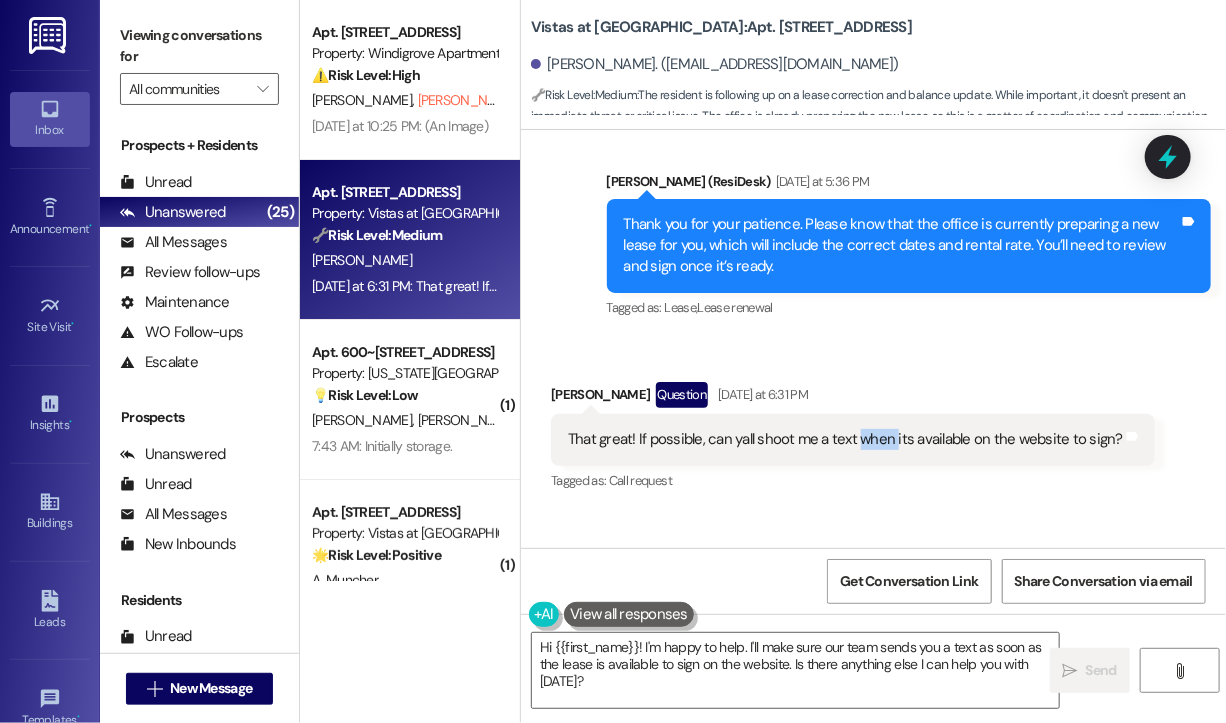 click on "That great! If possible, can yall shoot me a text when its available on the website to sign?" at bounding box center [845, 439] 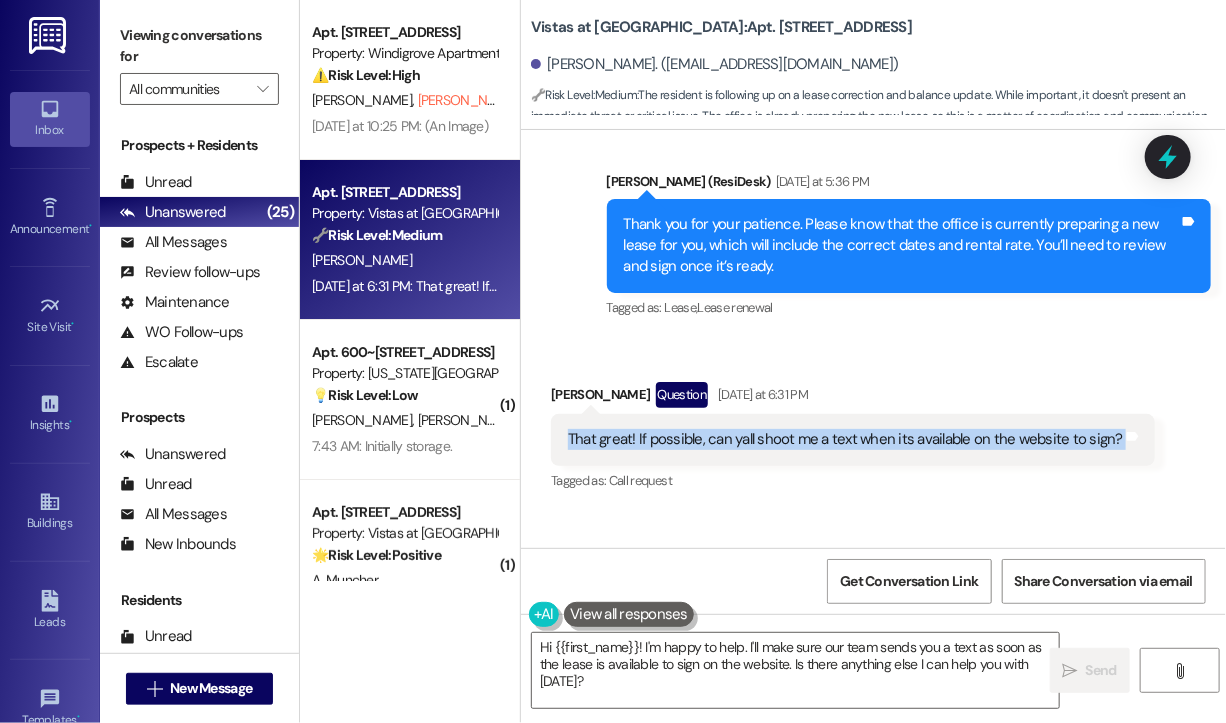 click on "That great! If possible, can yall shoot me a text when its available on the website to sign?" at bounding box center (845, 439) 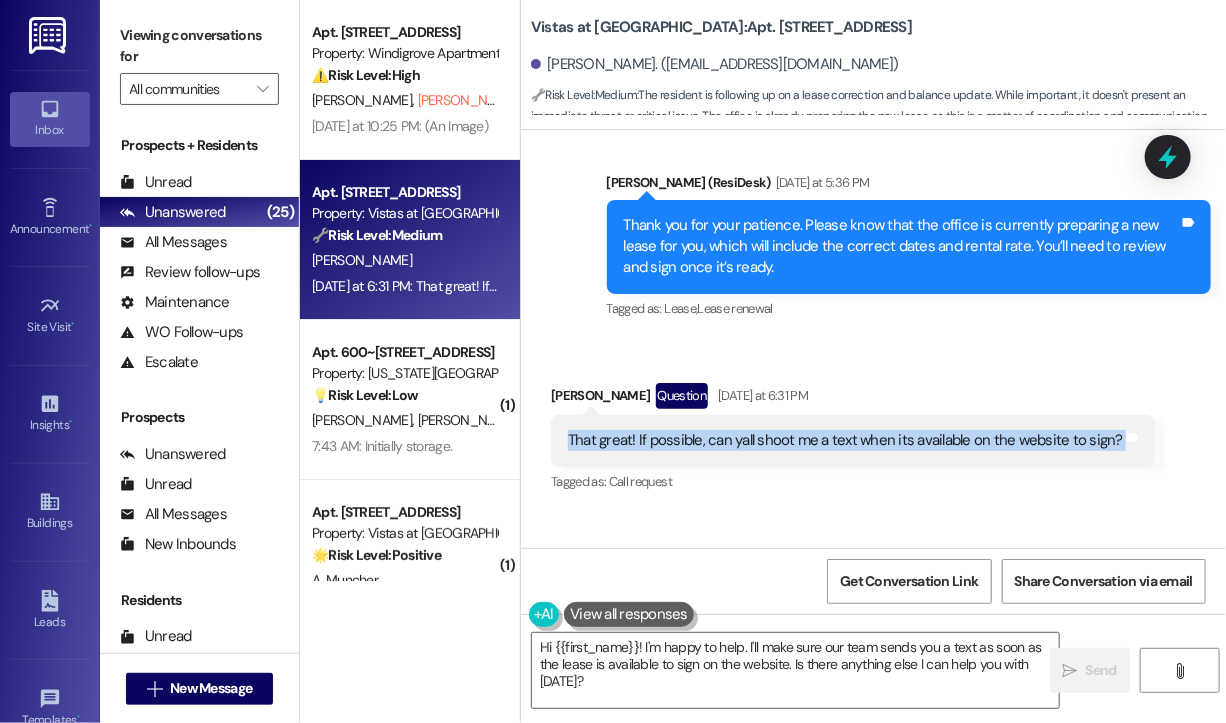 scroll, scrollTop: 9467, scrollLeft: 0, axis: vertical 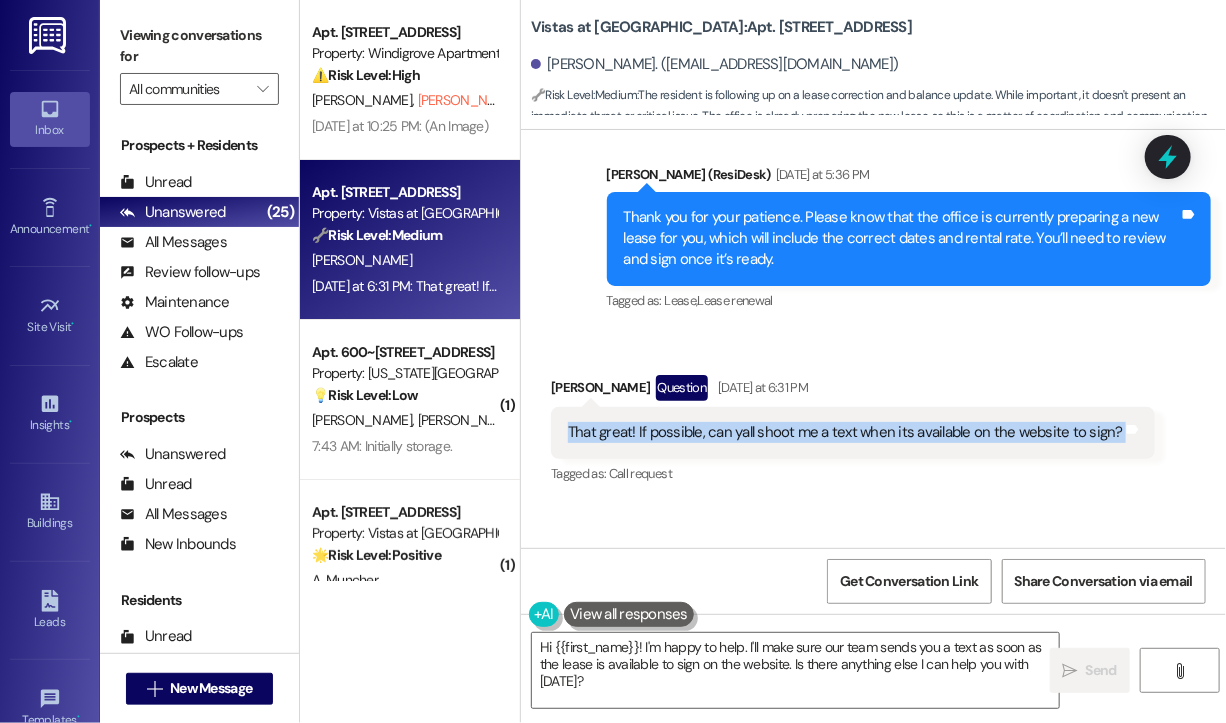 copy on "That great! If possible, can yall shoot me a text when its available on the website to sign? Tags and notes" 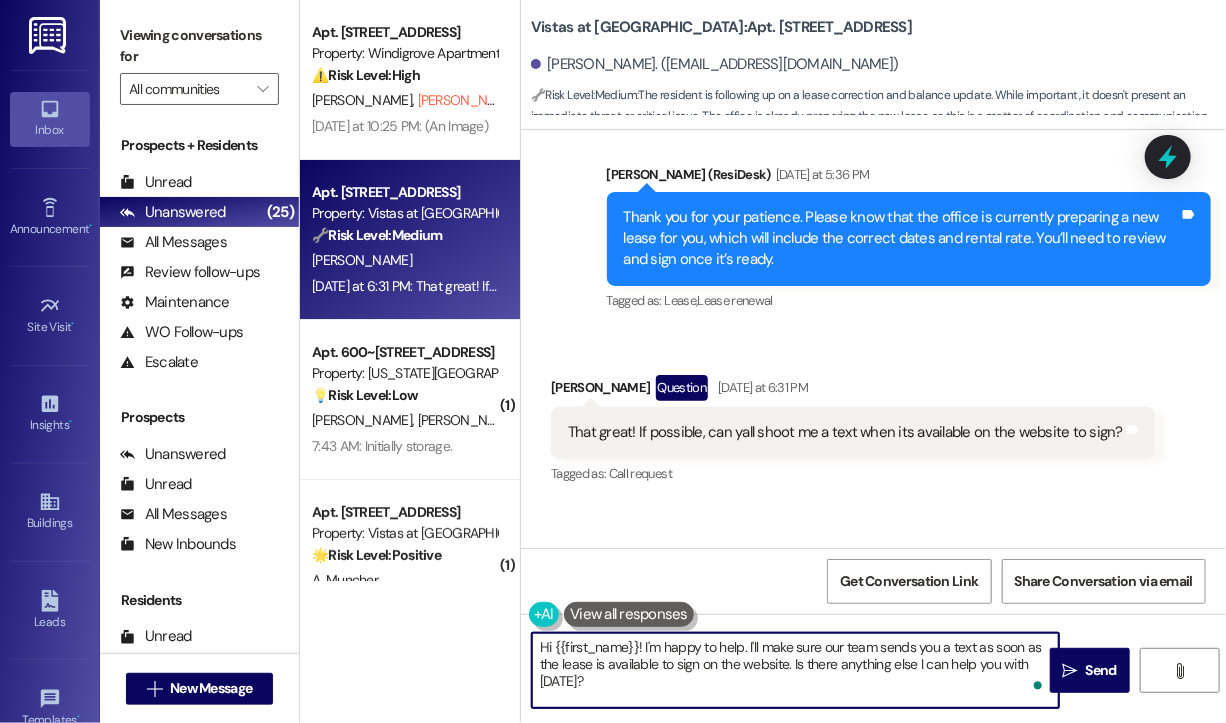 drag, startPoint x: 692, startPoint y: 685, endPoint x: 503, endPoint y: 646, distance: 192.98186 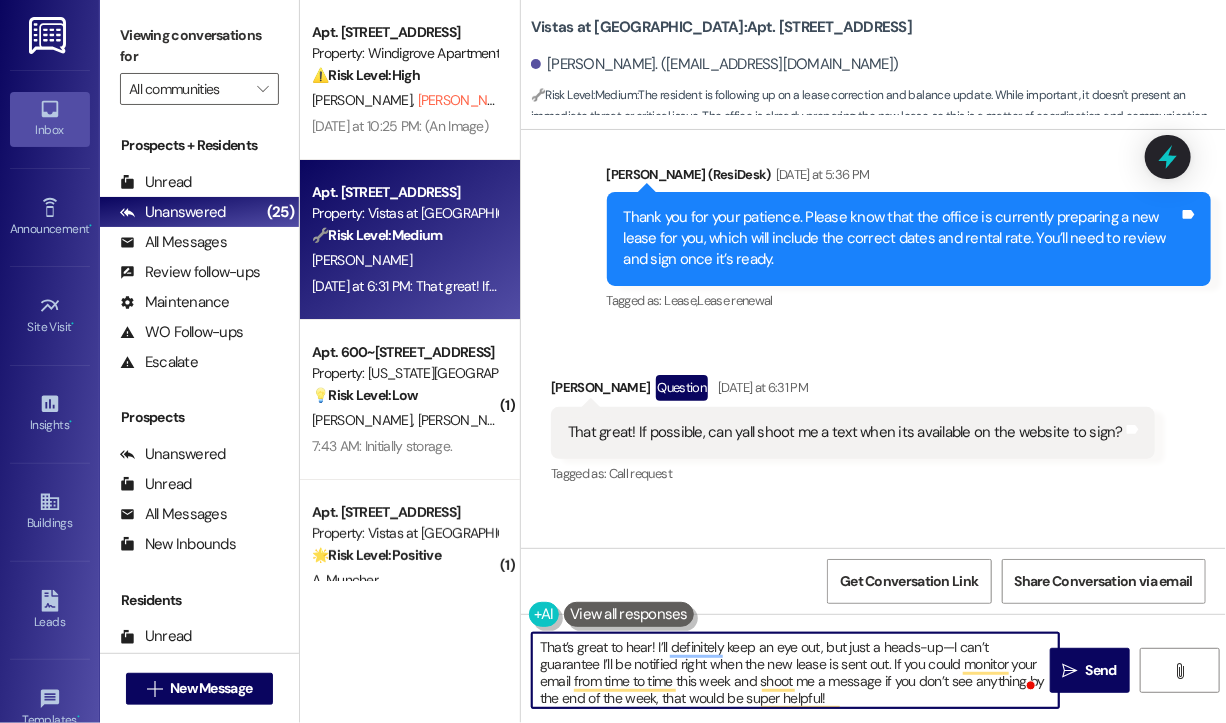 drag, startPoint x: 655, startPoint y: 650, endPoint x: 658, endPoint y: 705, distance: 55.081757 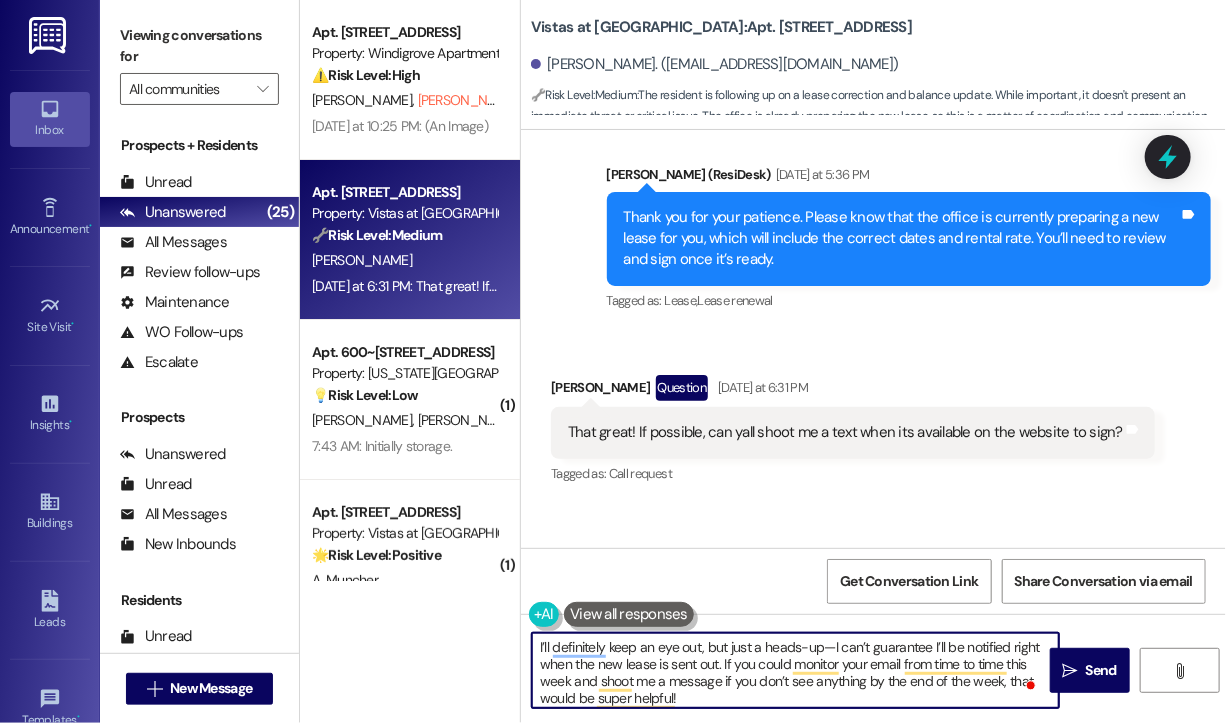 click on "I’ll definitely keep an eye out, but just a heads-up—I can’t guarantee I’ll be notified right when the new lease is sent out. If you could monitor your email from time to time this week and shoot me a message if you don’t see anything by the end of the week, that would be super helpful!" at bounding box center [795, 670] 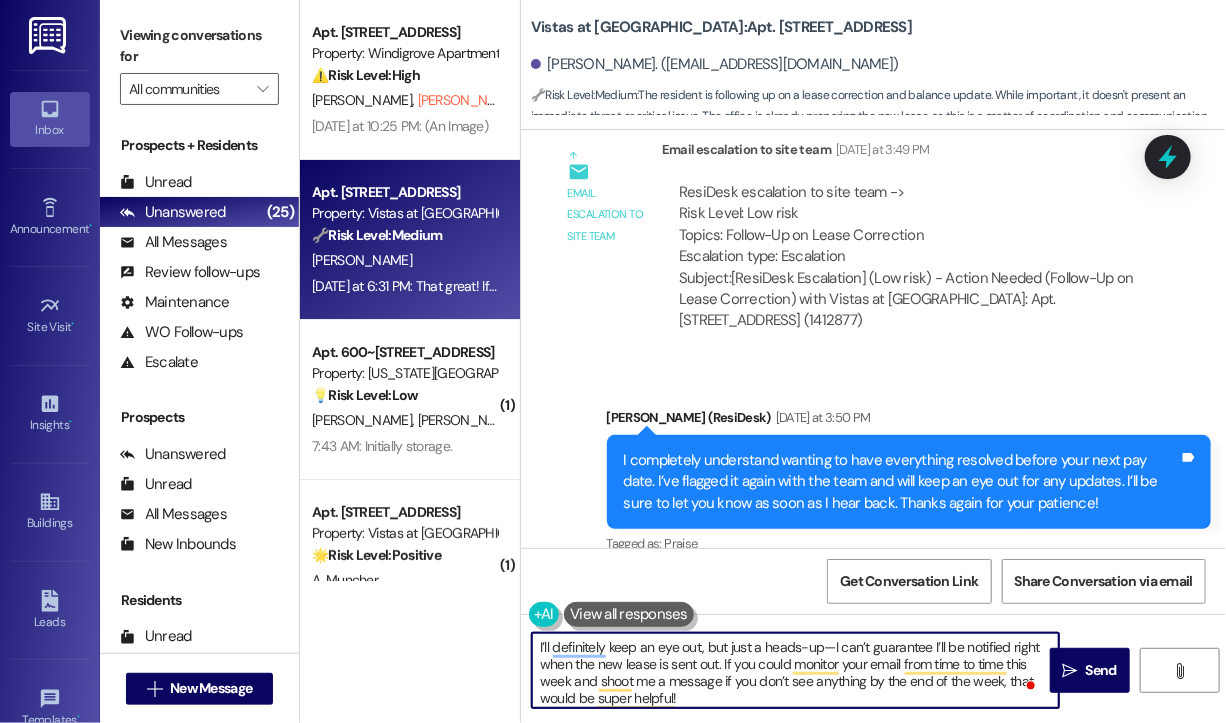 scroll, scrollTop: 8567, scrollLeft: 0, axis: vertical 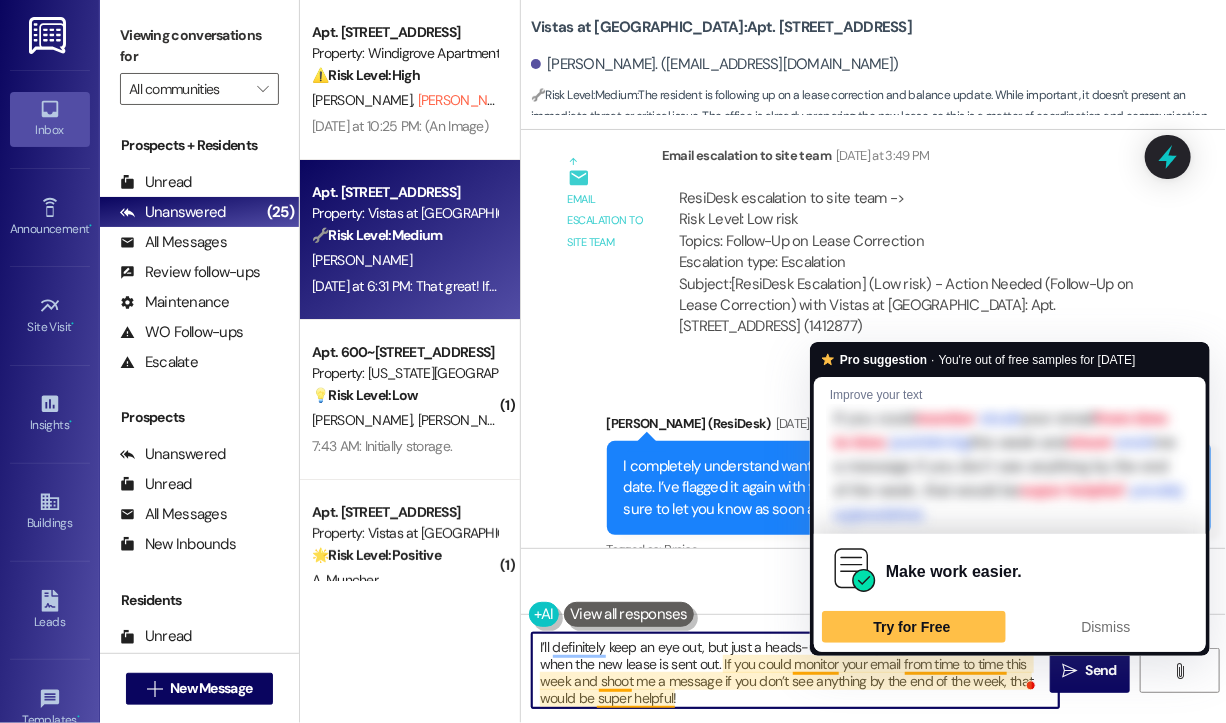 click on "I’ll definitely keep an eye out, but just a heads-up—I can’t guarantee I’ll be notified right when the new lease is sent out. If you could monitor your email from time to time this week and shoot me a message if you don’t see anything by the end of the week, that would be super helpful!" at bounding box center (795, 670) 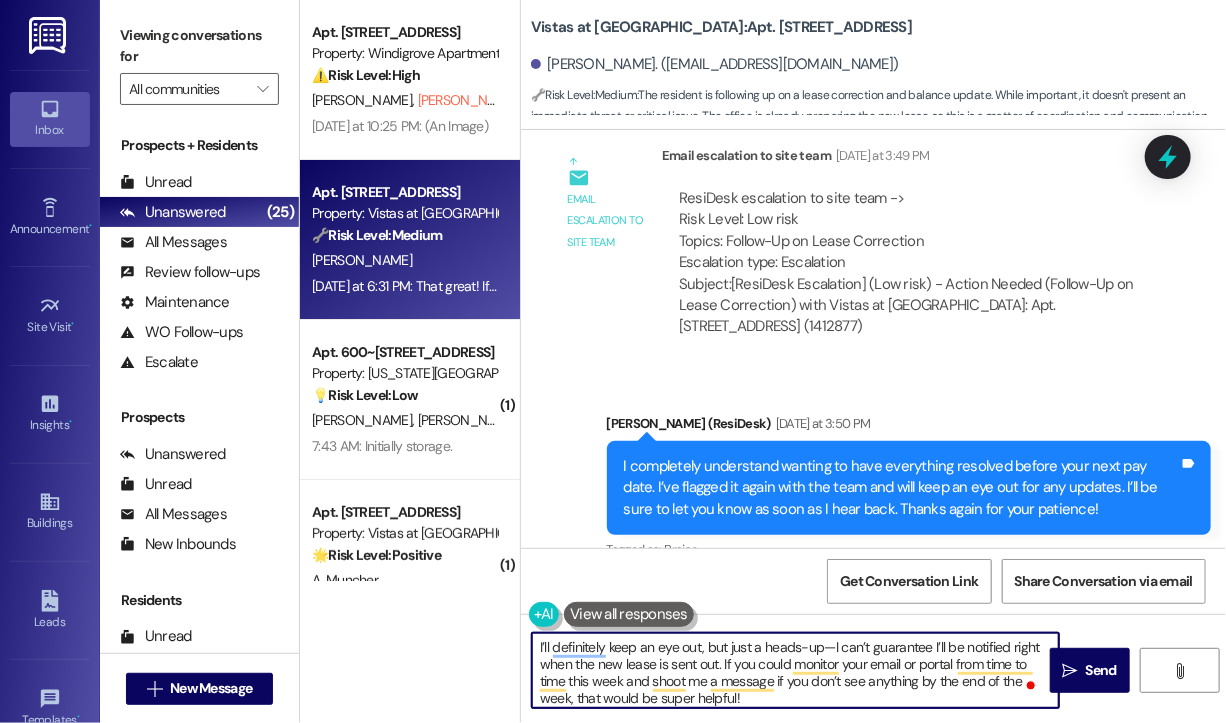 click on "I’ll definitely keep an eye out, but just a heads-up—I can’t guarantee I’ll be notified right when the new lease is sent out. If you could monitor your email or portal from time to time this week and shoot me a message if you don’t see anything by the end of the week, that would be super helpful!" at bounding box center [795, 670] 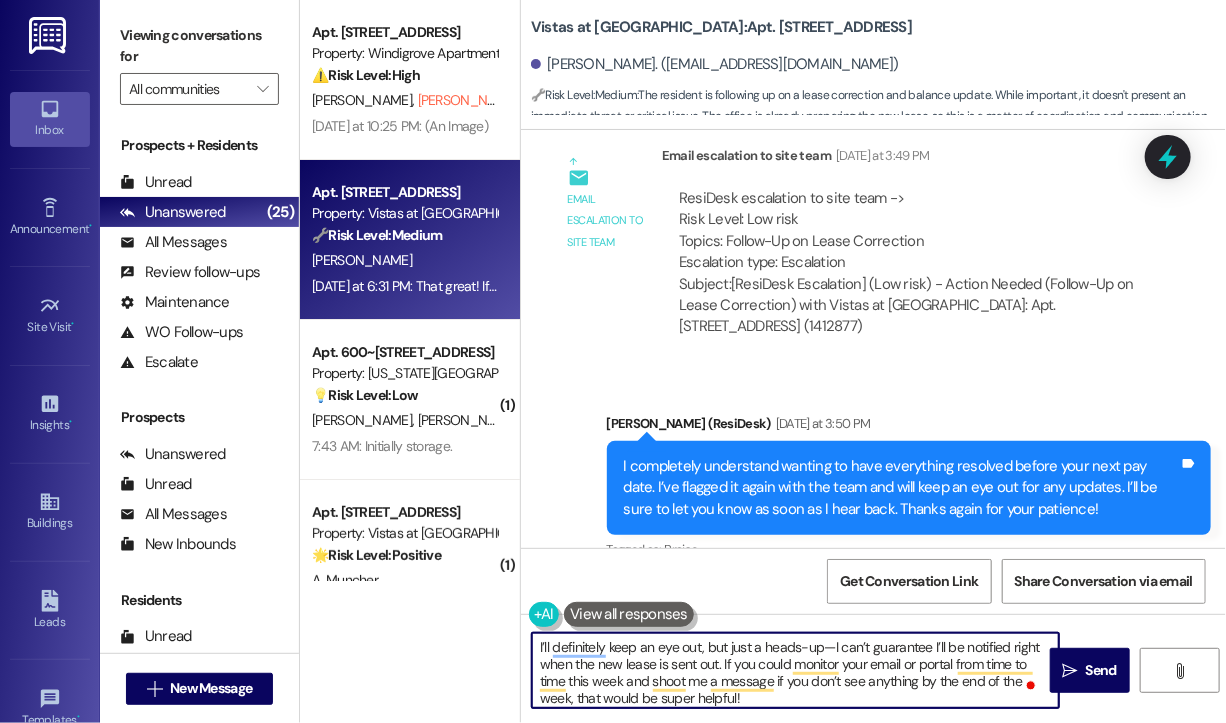 click on "I’ll definitely keep an eye out, but just a heads-up—I can’t guarantee I’ll be notified right when the new lease is sent out. If you could monitor your email or portal from time to time this week and shoot me a message if you don’t see anything by the end of the week, that would be super helpful!" at bounding box center [795, 670] 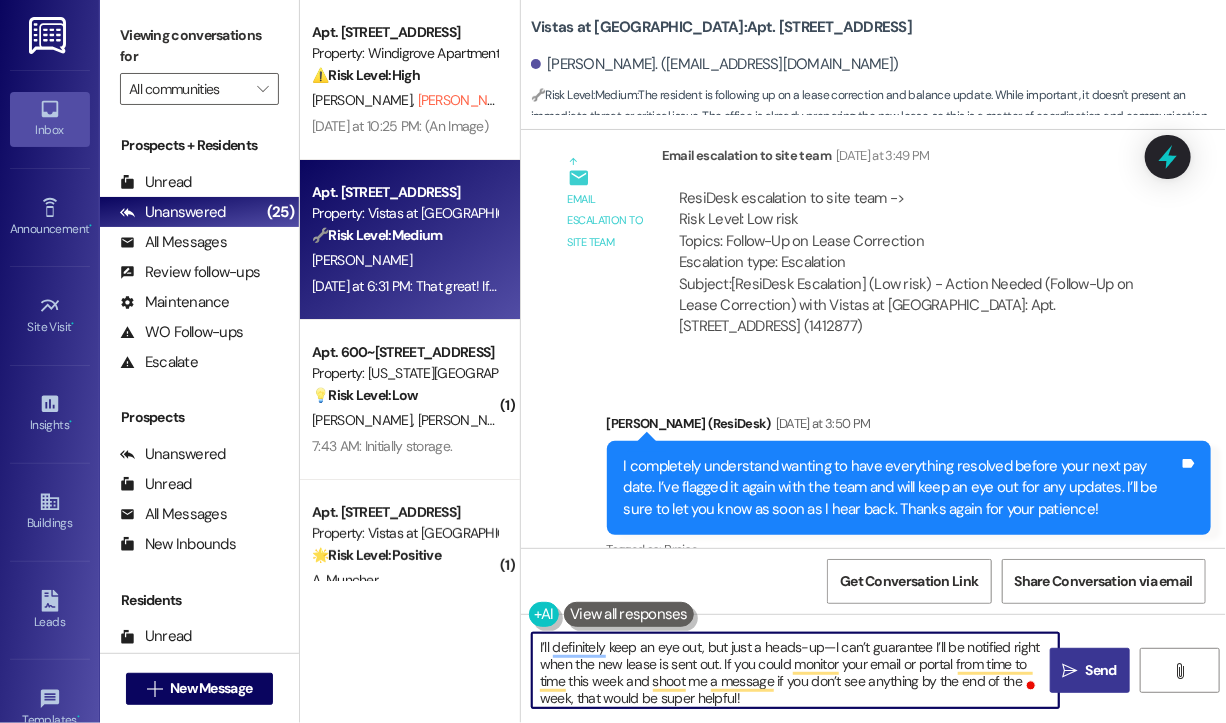 type on "I’ll definitely keep an eye out, but just a heads-up—I can’t guarantee I’ll be notified right when the new lease is sent out. If you could monitor your email or portal from time to time this week and shoot me a message if you don’t see anything by the end of the week, that would be super helpful!" 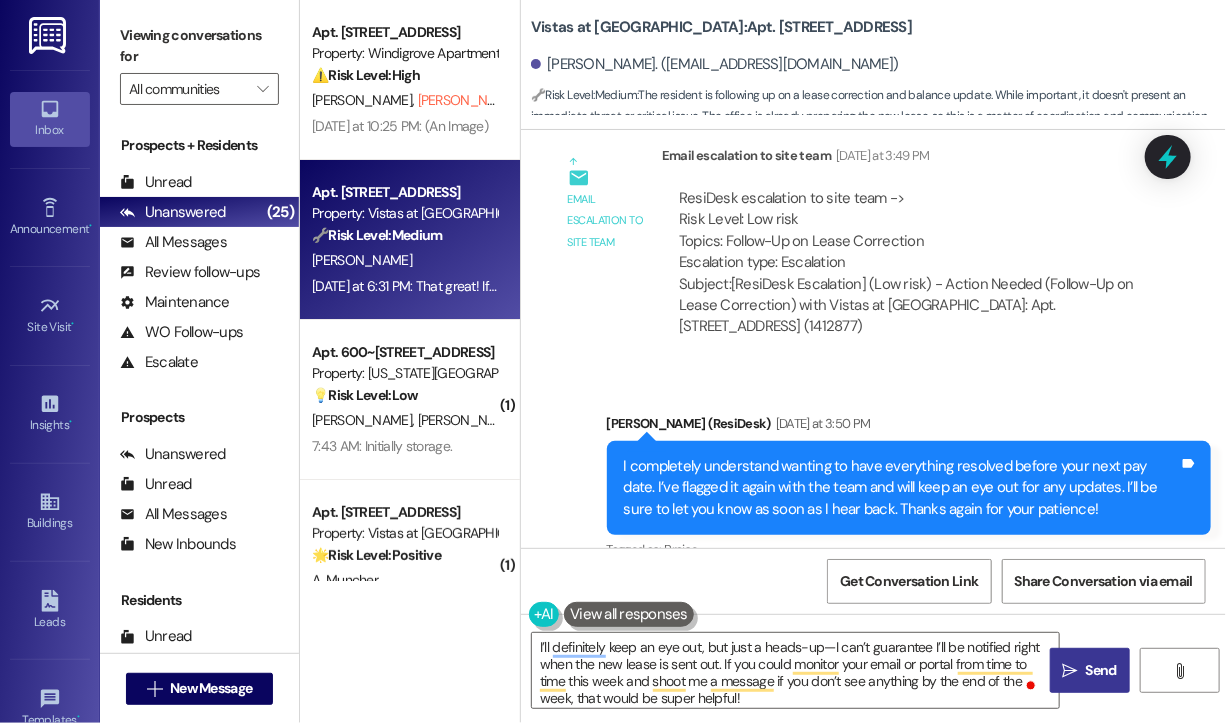 click on "Send" at bounding box center (1101, 670) 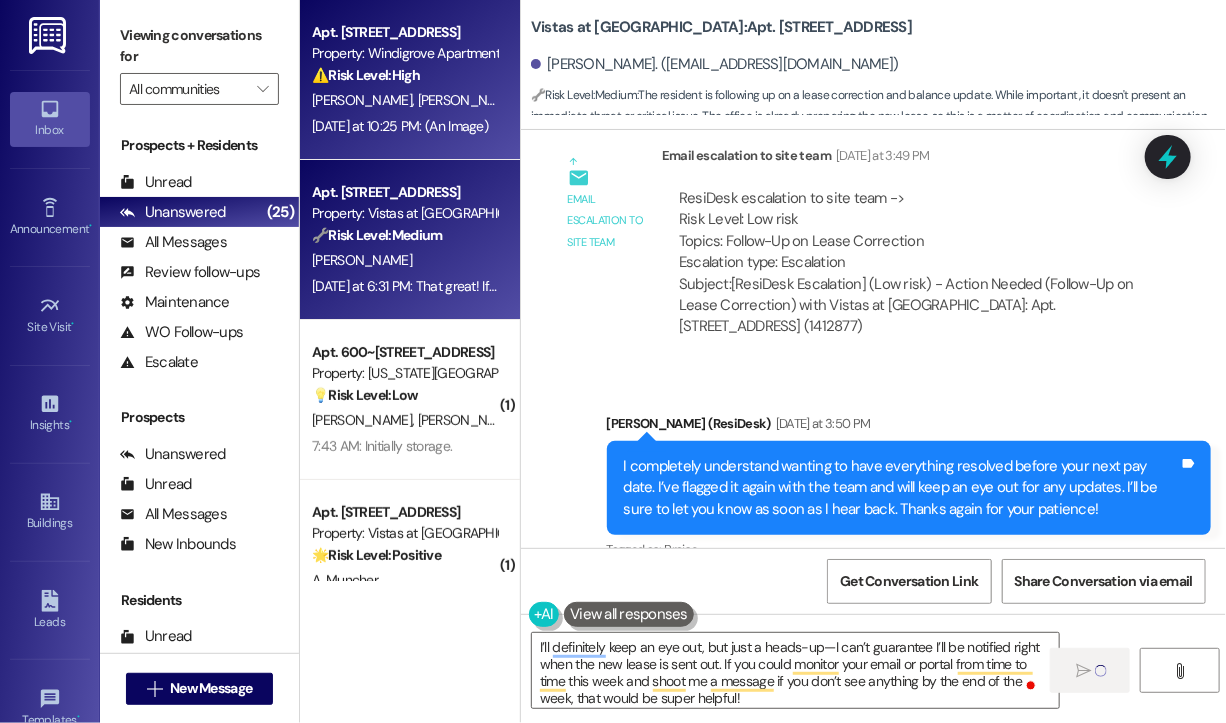 type 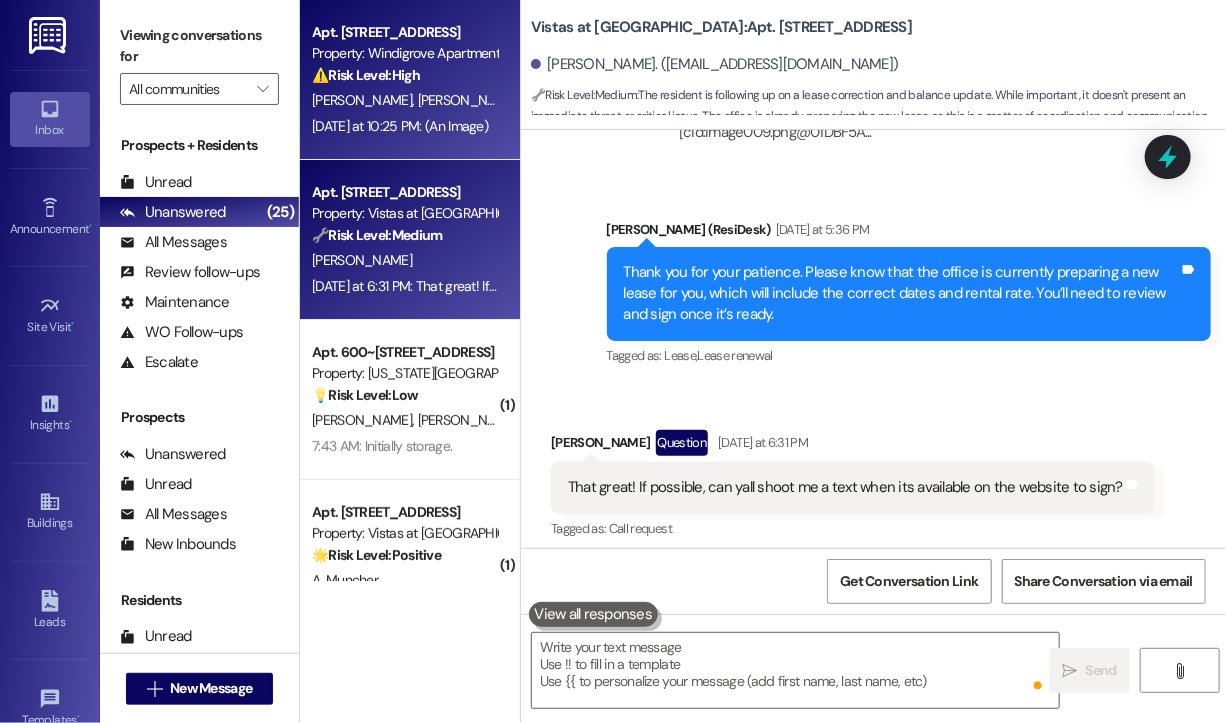 scroll, scrollTop: 9460, scrollLeft: 0, axis: vertical 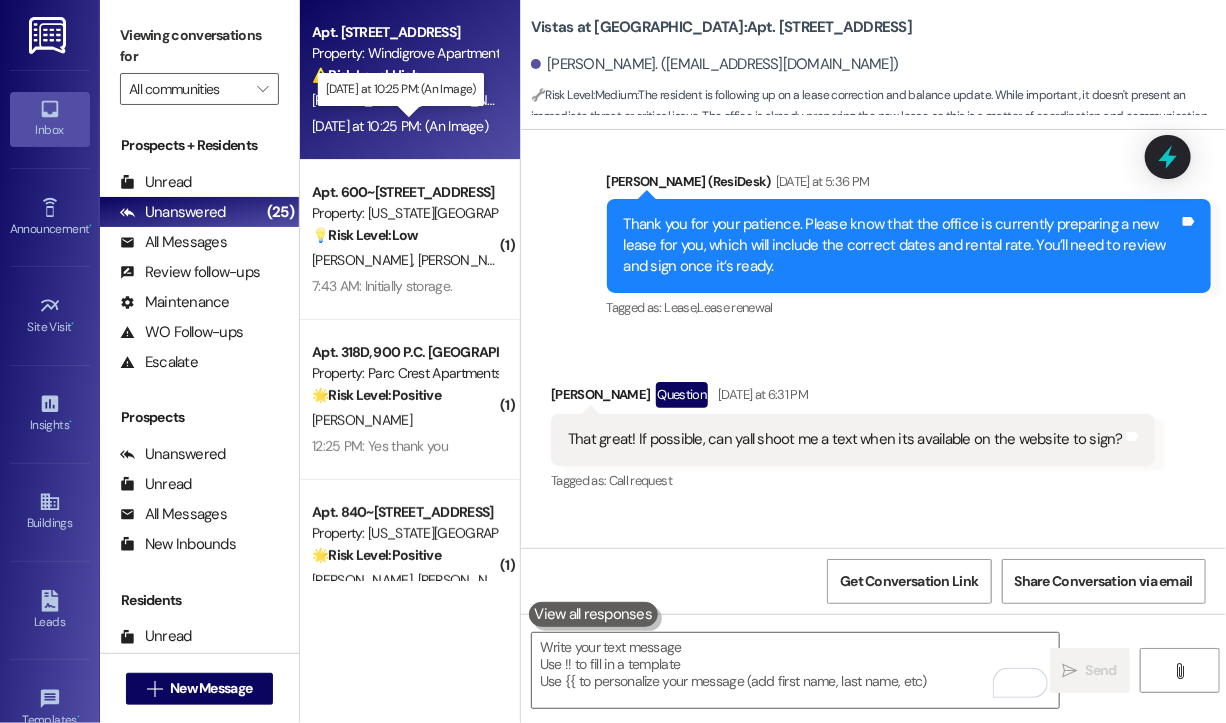 click on "[DATE] at 10:25 PM: (An Image) [DATE] at 10:25 PM: (An Image)" at bounding box center (400, 126) 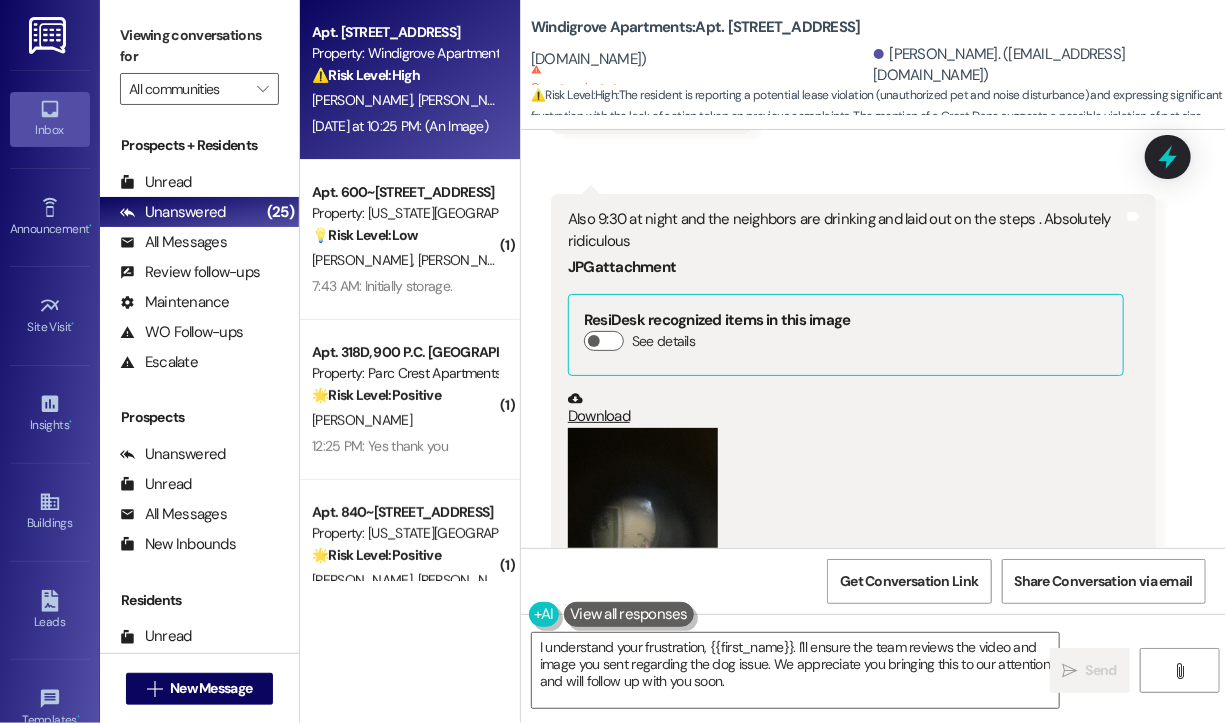 scroll, scrollTop: 6441, scrollLeft: 0, axis: vertical 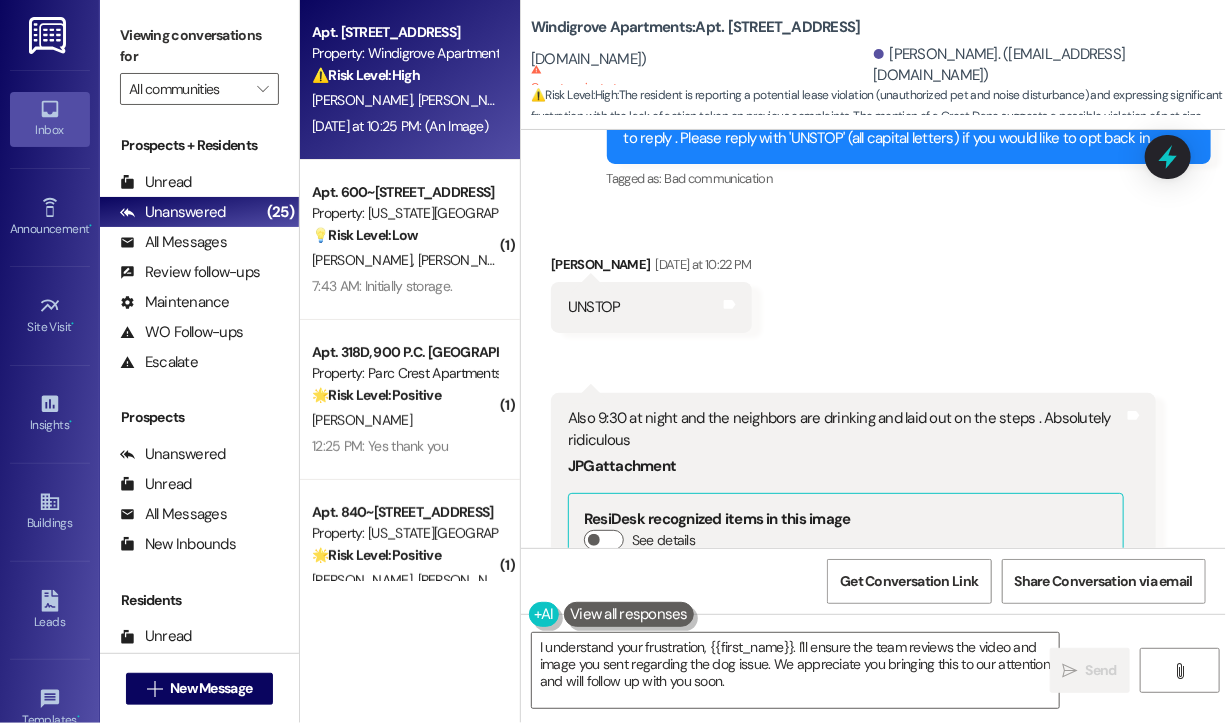 click on "Received via SMS [PERSON_NAME] [DATE] at 10:22 PM UNSTOP  Tags and notes Received via SMS 10:25 PM [PERSON_NAME]   Neutral [DATE] at 10:25 PM Also 9:30 at night and the neighbors are drinking and laid out on the steps . Absolutely ridiculous JPG  attachment ResiDesk recognized items in this image See details     Download   (Click to zoom) Tags and notes Tagged as:   Noise Click to highlight conversations about Noise" at bounding box center [873, 561] 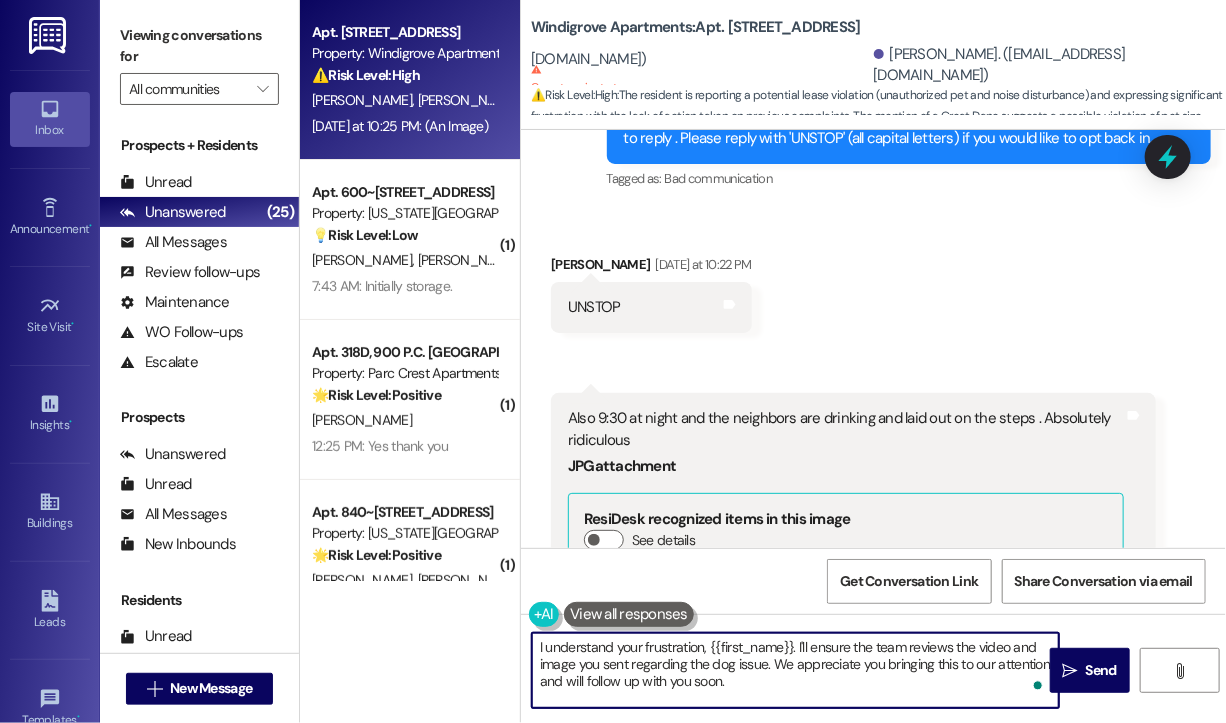 drag, startPoint x: 835, startPoint y: 682, endPoint x: 796, endPoint y: 639, distance: 58.0517 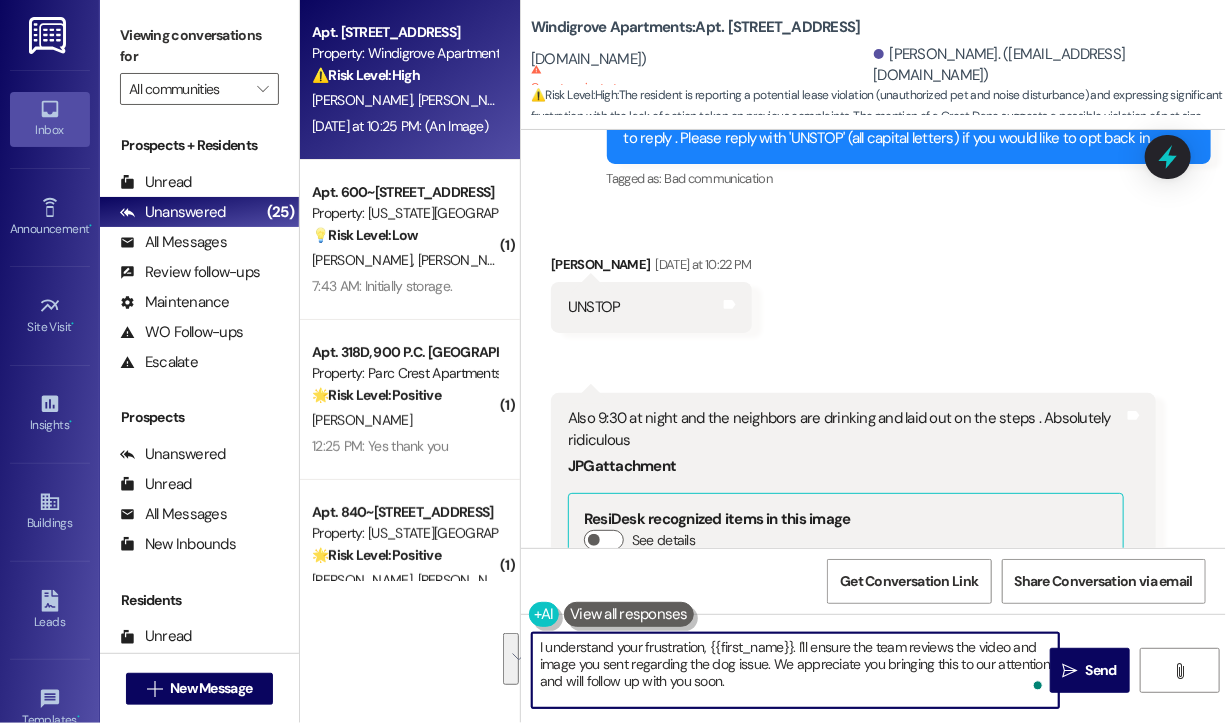 paste on "m really sorry you're dealing with that. Is this happening right outside your unit or in a common area? And has it been a recurring issue or just tonight? This info will help the team look into it" 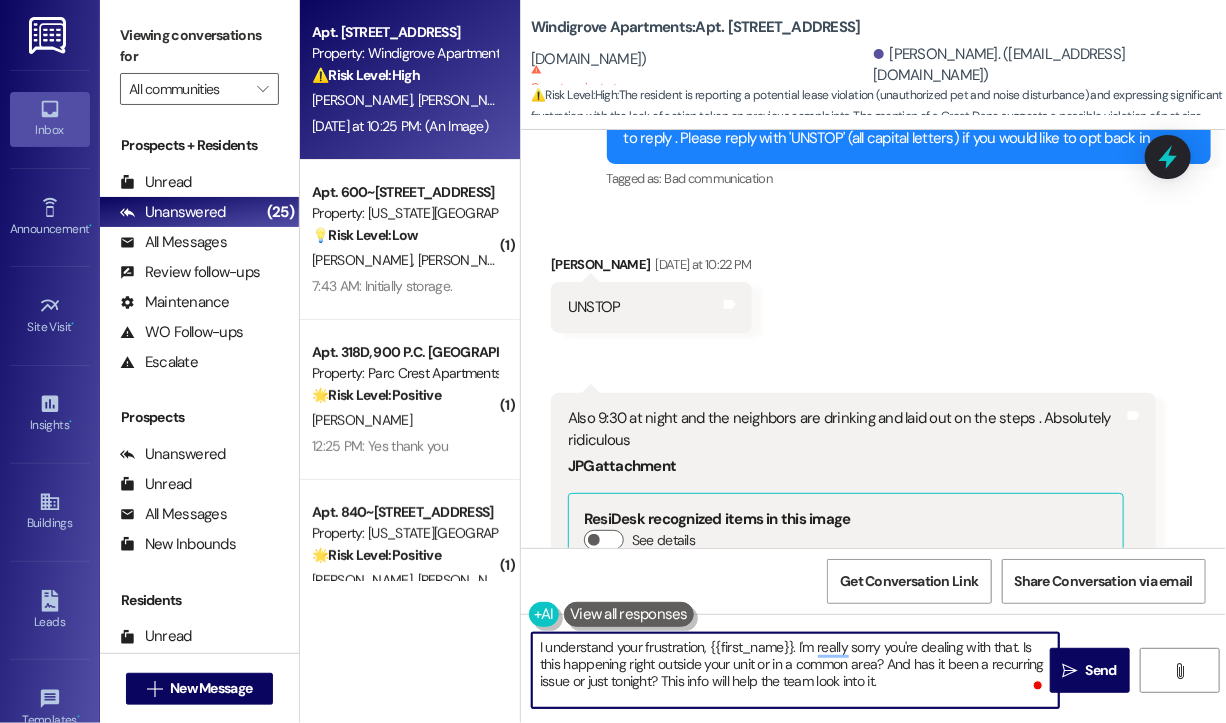 click on "I understand your frustration, {{first_name}}. I'm really sorry you're dealing with that. Is this happening right outside your unit or in a common area? And has it been a recurring issue or just tonight? This info will help the team look into it." at bounding box center (795, 670) 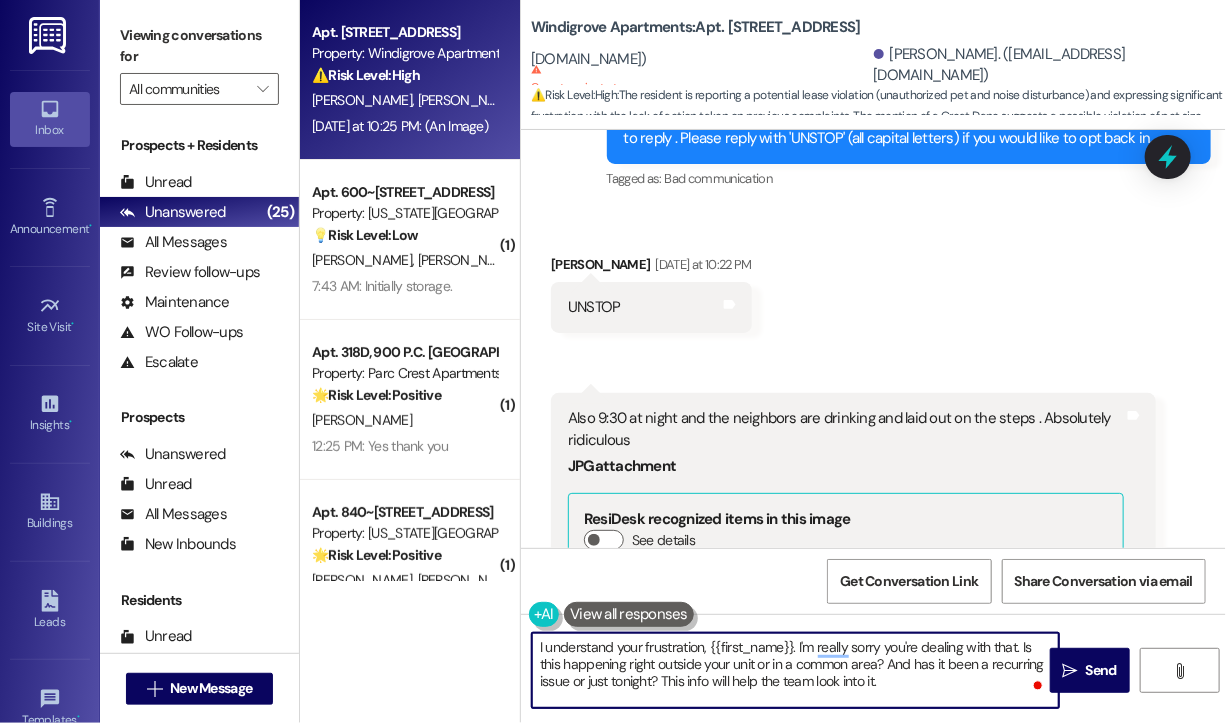 click on "I understand your frustration, {{first_name}}. I'm really sorry you're dealing with that. Is this happening right outside your unit or in a common area? And has it been a recurring issue or just tonight? This info will help the team look into it." at bounding box center [795, 670] 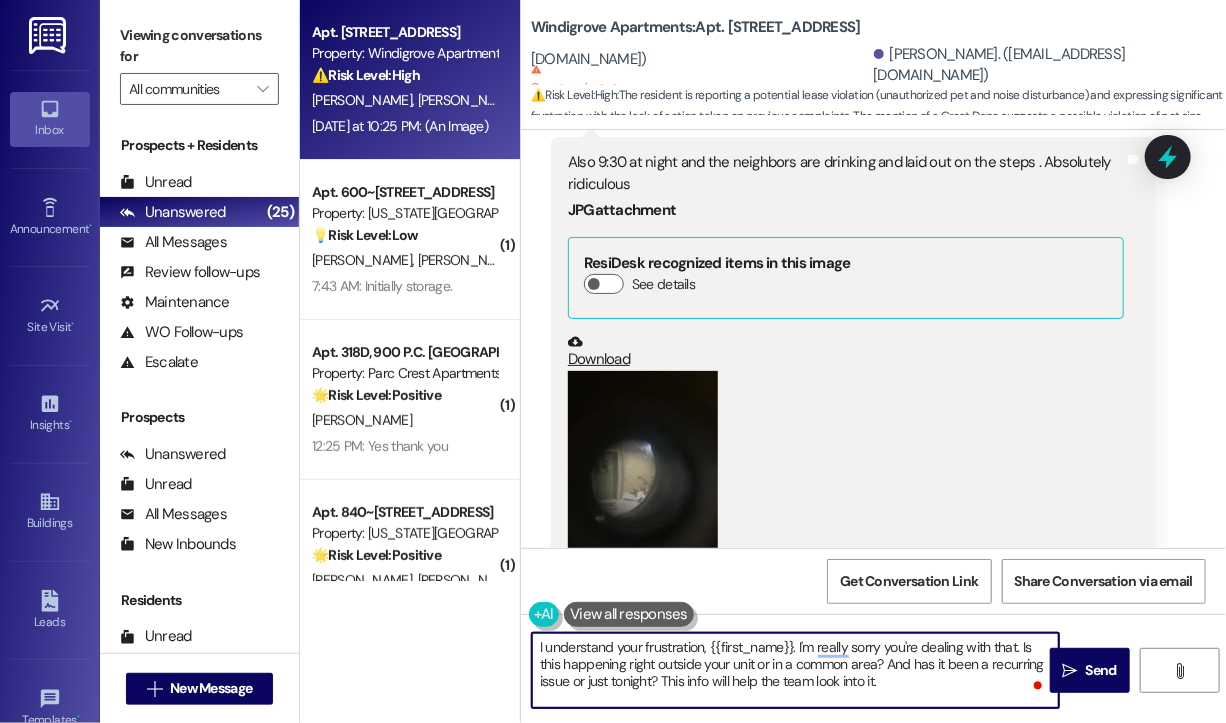 scroll, scrollTop: 6740, scrollLeft: 0, axis: vertical 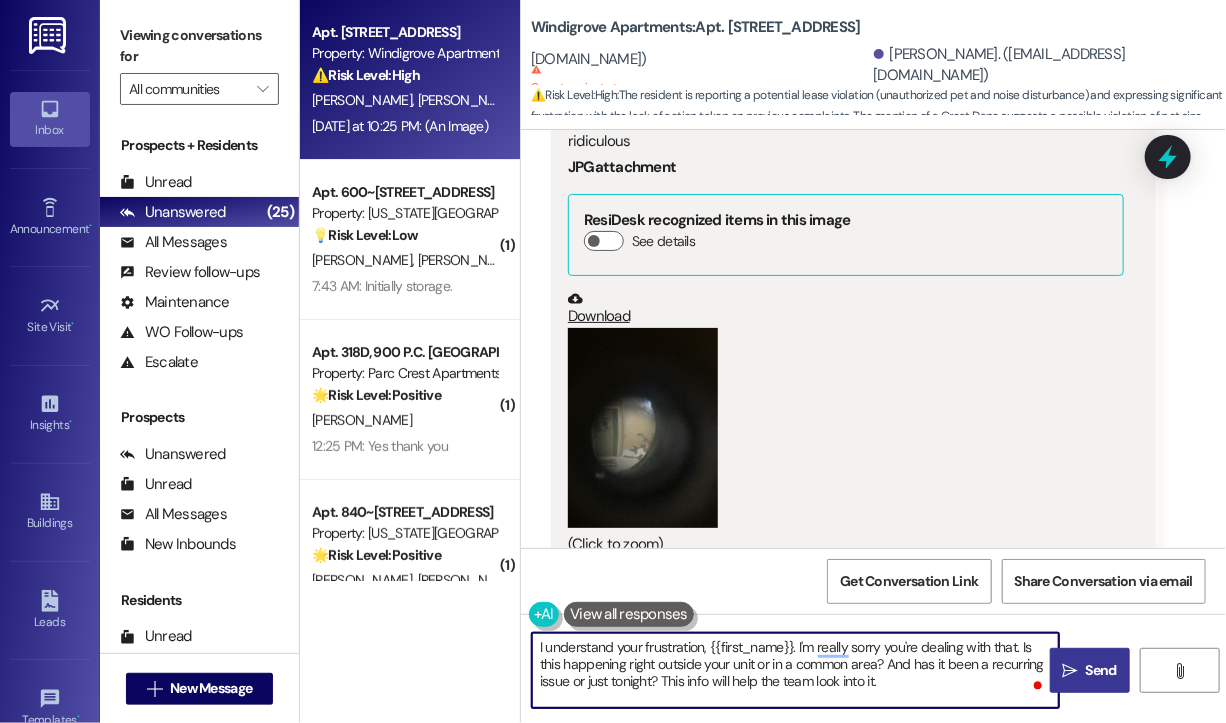 type on "I understand your frustration, {{first_name}}. I'm really sorry you're dealing with that. Is this happening right outside your unit or in a common area? And has it been a recurring issue or just tonight? This info will help the team look into it." 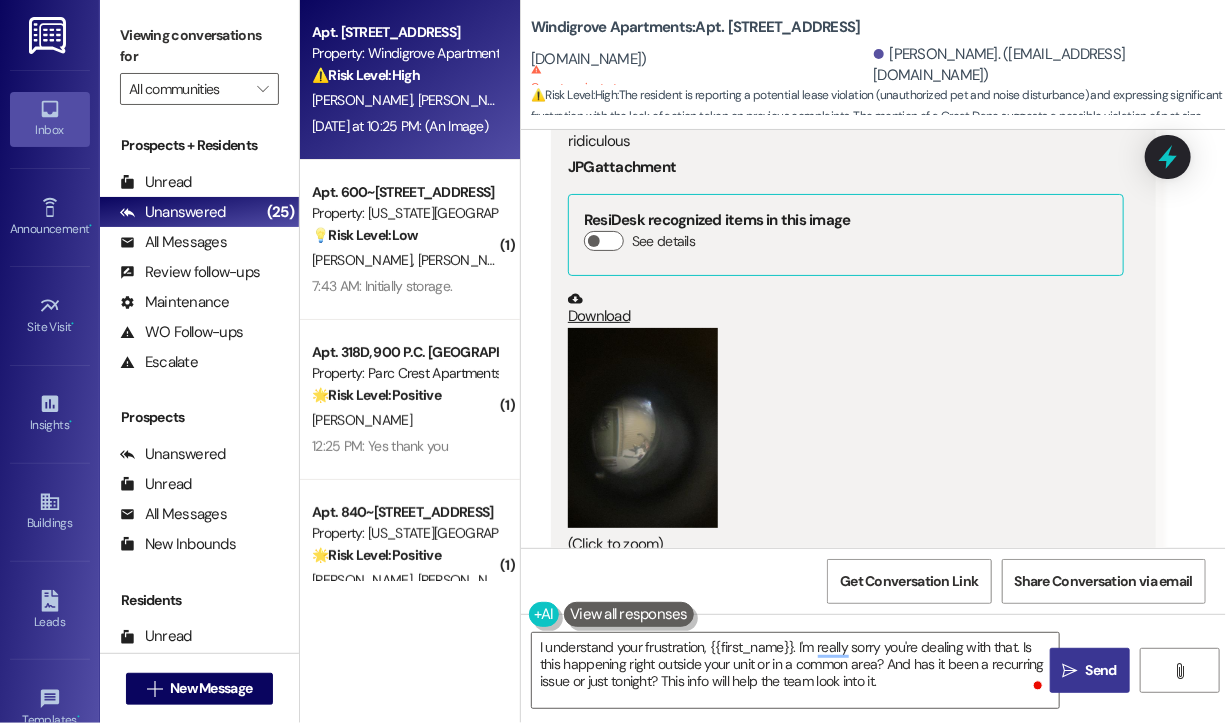 click on "Received via SMS 10:25 PM [PERSON_NAME]   Neutral [DATE] at 10:25 PM Also 9:30 at night and the neighbors are drinking and laid out on the steps . Absolutely ridiculous JPG  attachment ResiDesk recognized items in this image See details     Download   (Click to zoom) Tags and notes Tagged as:   Noise Click to highlight conversations about Noise" at bounding box center [853, 347] 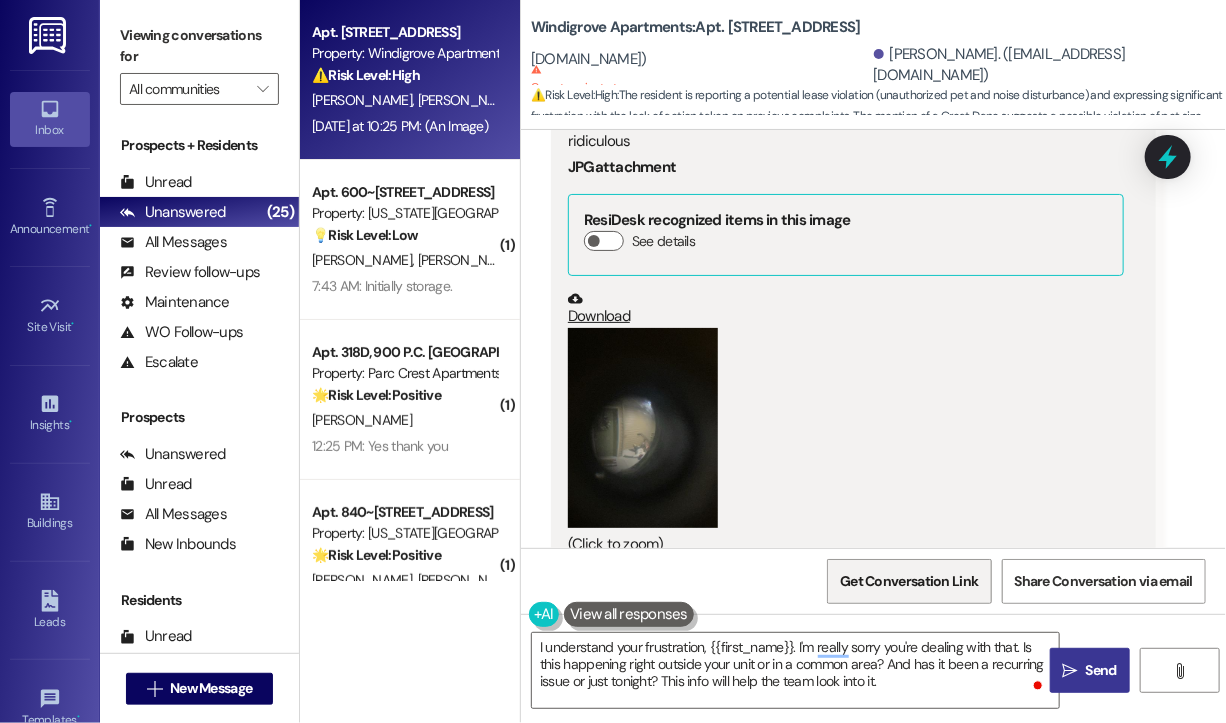 click on "Get Conversation Link" at bounding box center (909, 581) 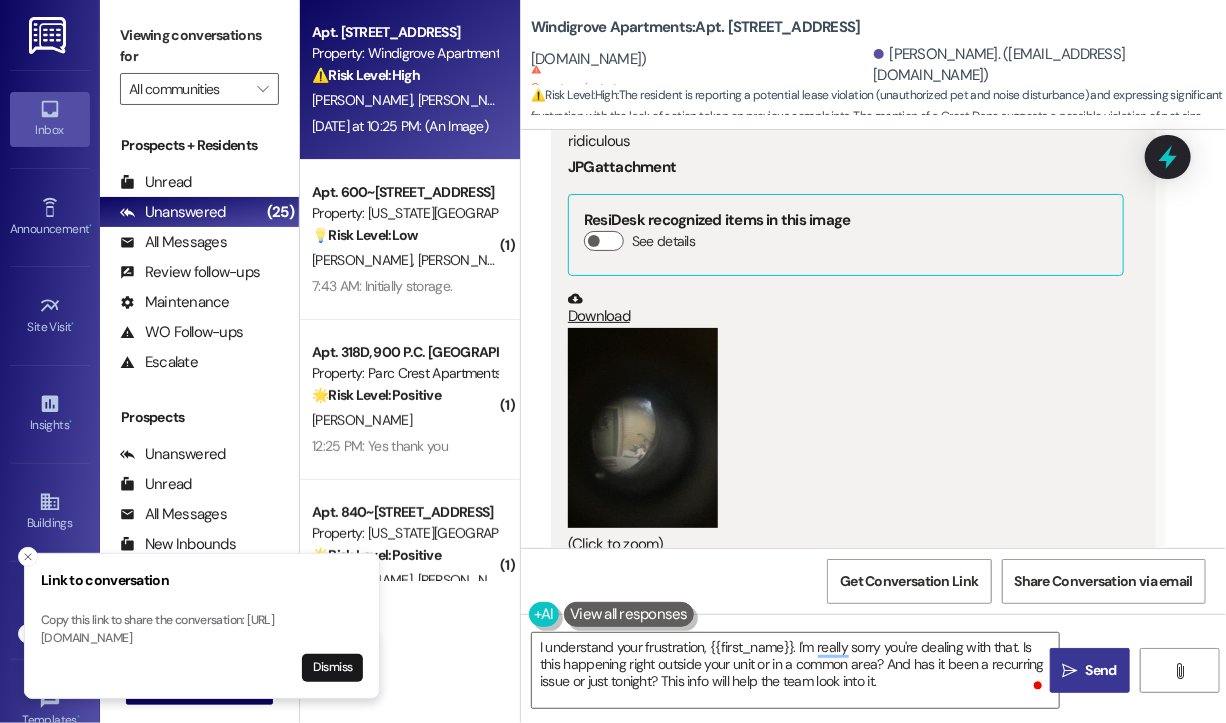type 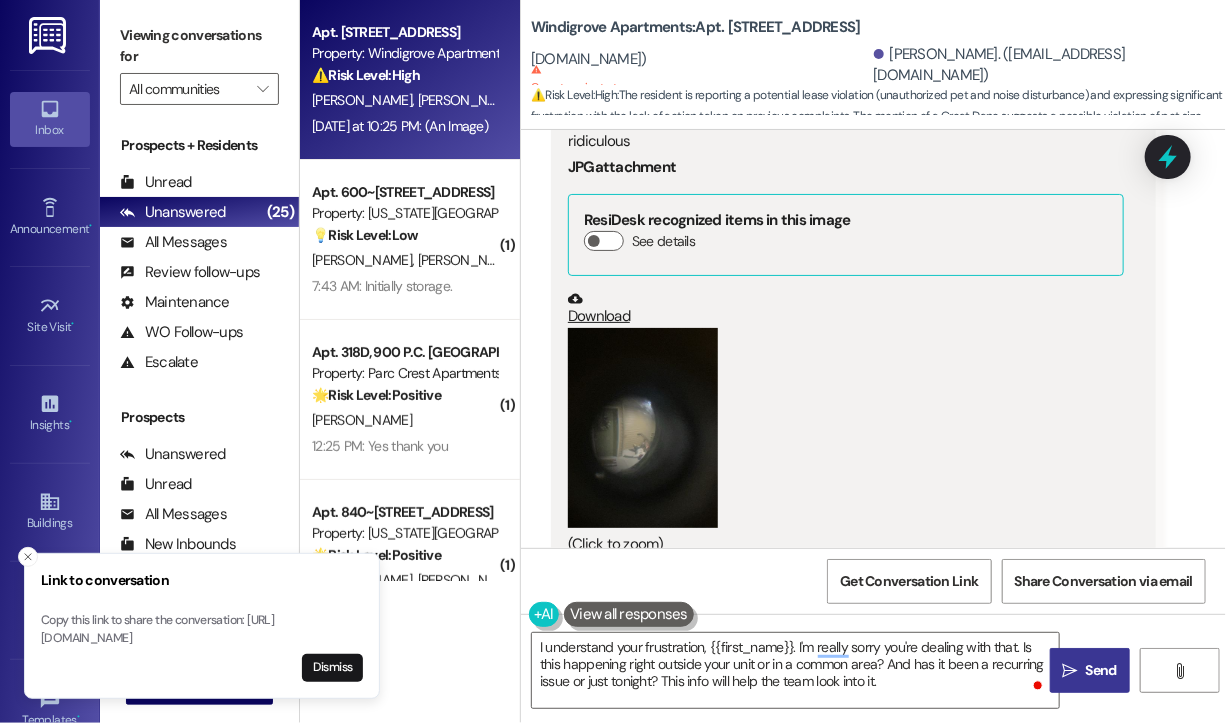 click on "(Click to zoom)" at bounding box center [846, 442] 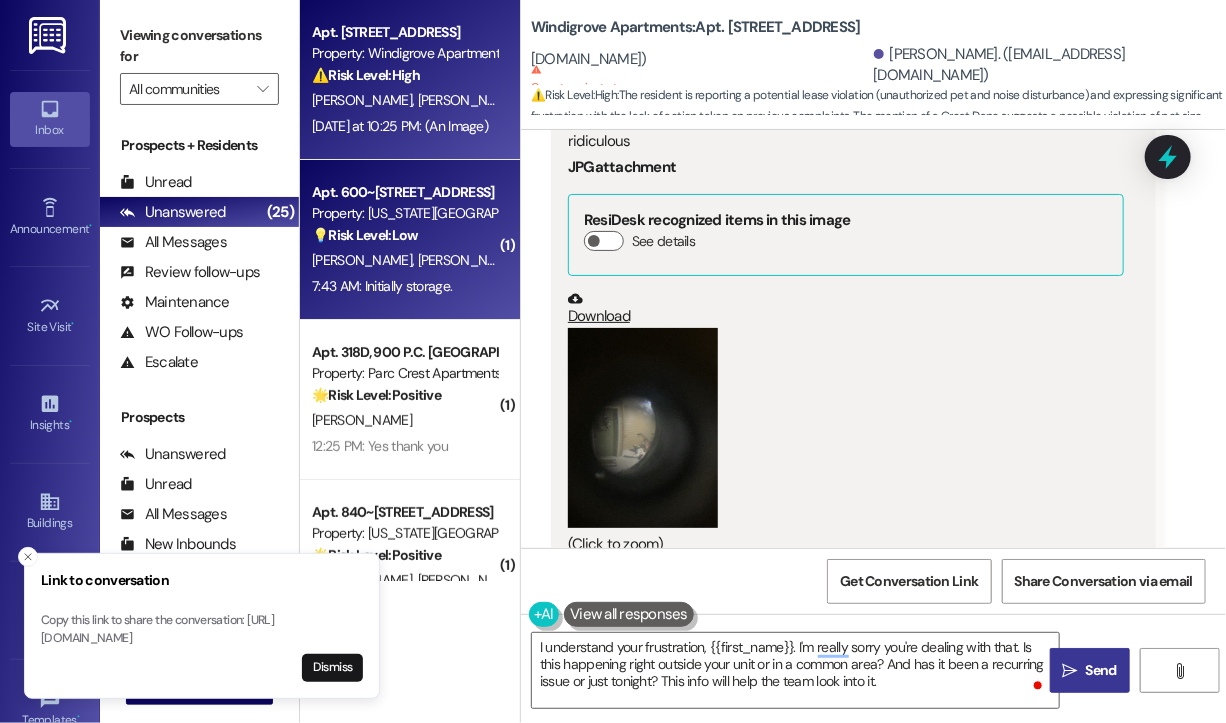 click on "💡  Risk Level:  Low" at bounding box center (365, 235) 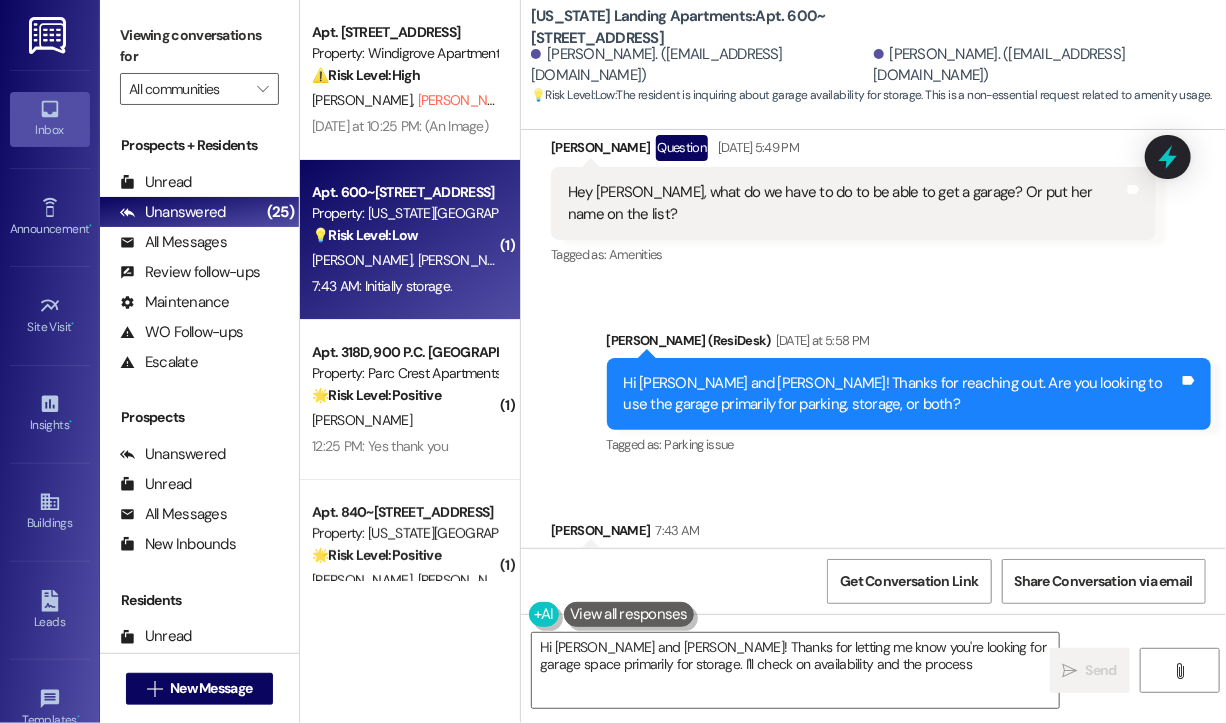 scroll, scrollTop: 2832, scrollLeft: 0, axis: vertical 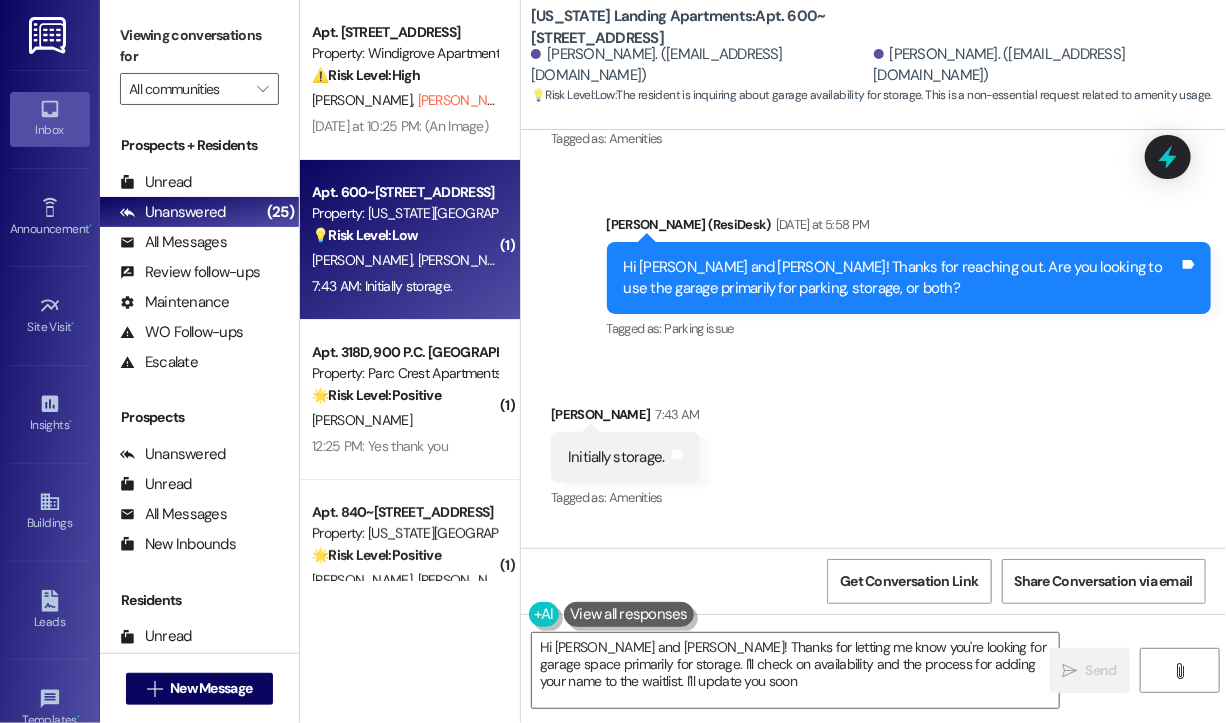 type on "Hi [PERSON_NAME] and [PERSON_NAME]! Thanks for letting me know you're looking for garage space primarily for storage. I'll check on availability and the process for adding your name to the waitlist. I'll update you soon!" 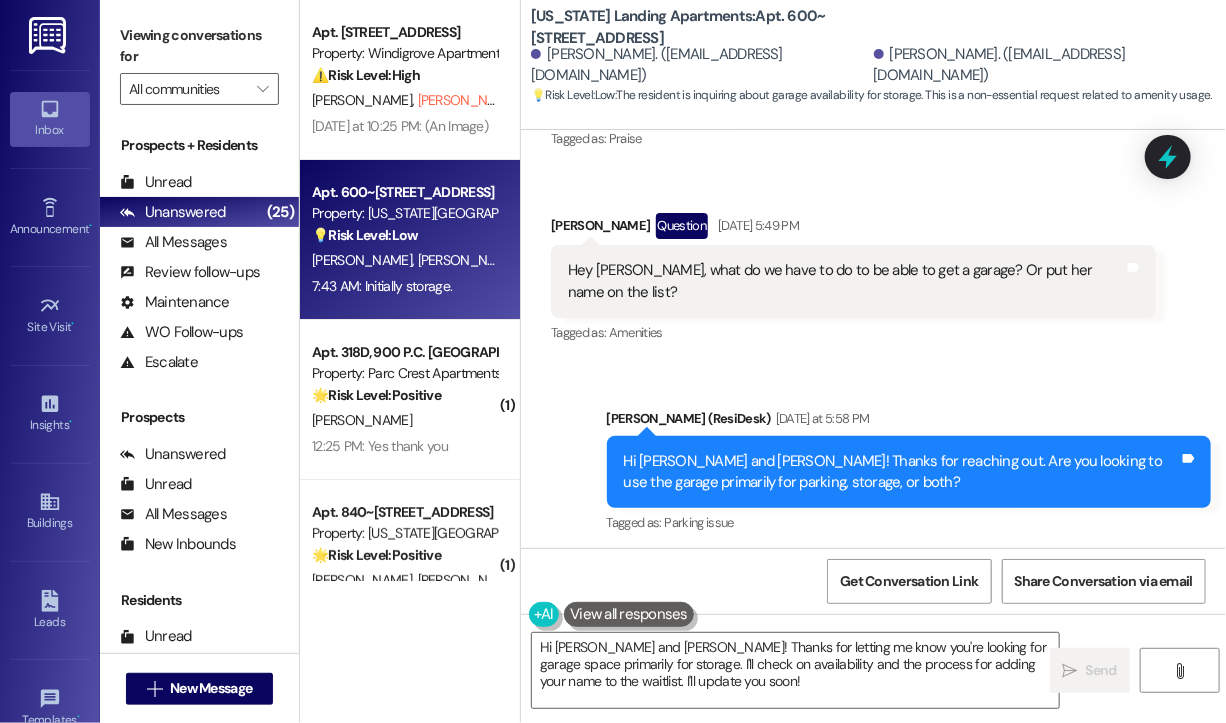 scroll, scrollTop: 2632, scrollLeft: 0, axis: vertical 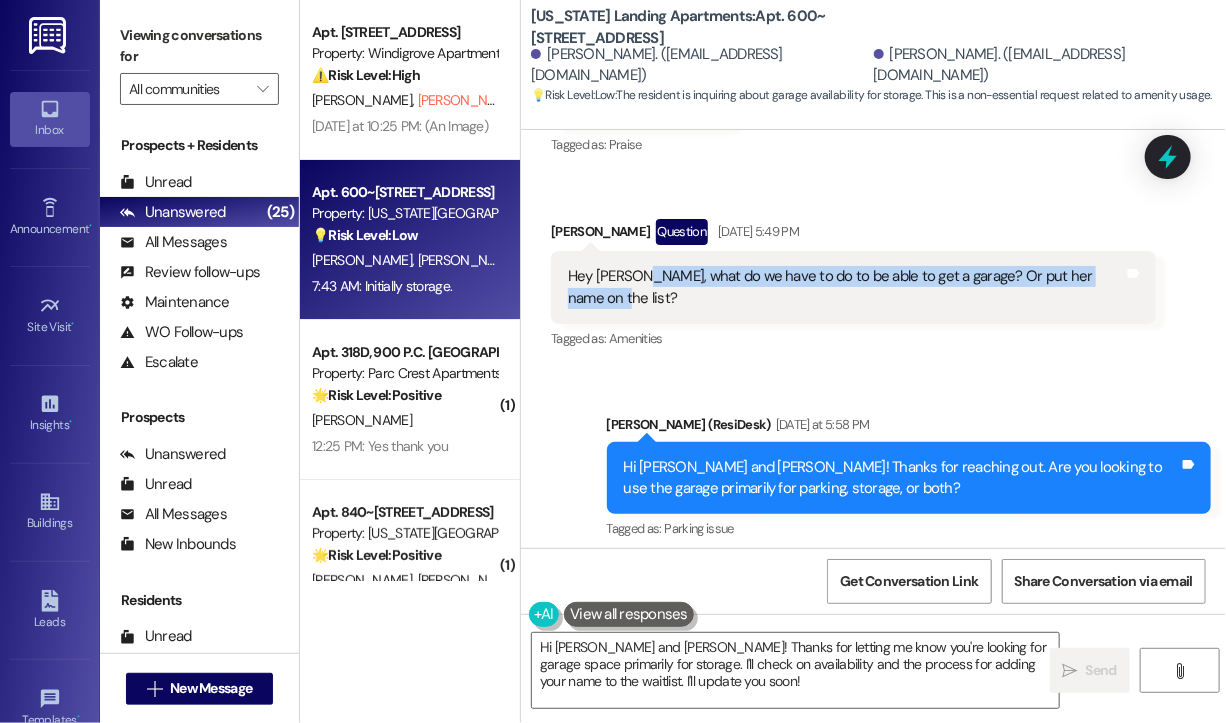 drag, startPoint x: 650, startPoint y: 317, endPoint x: 640, endPoint y: 299, distance: 20.59126 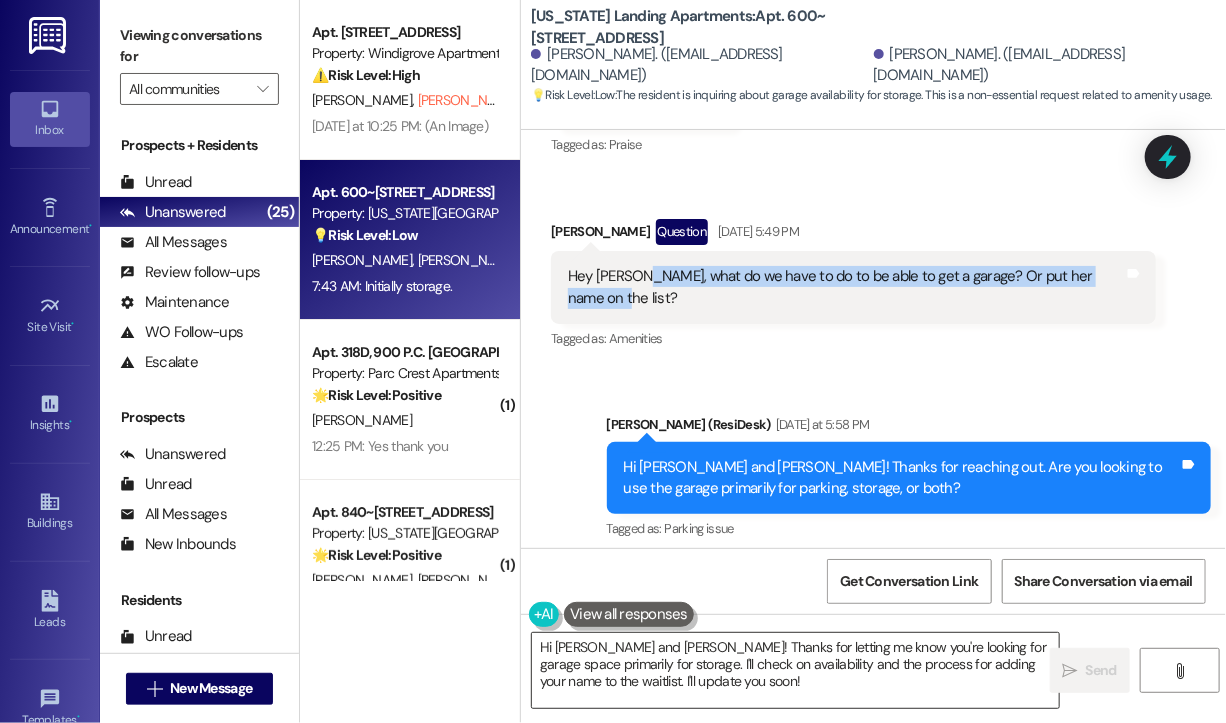 copy on "what do we have to do to be able to get a garage? Or put her name on the list?" 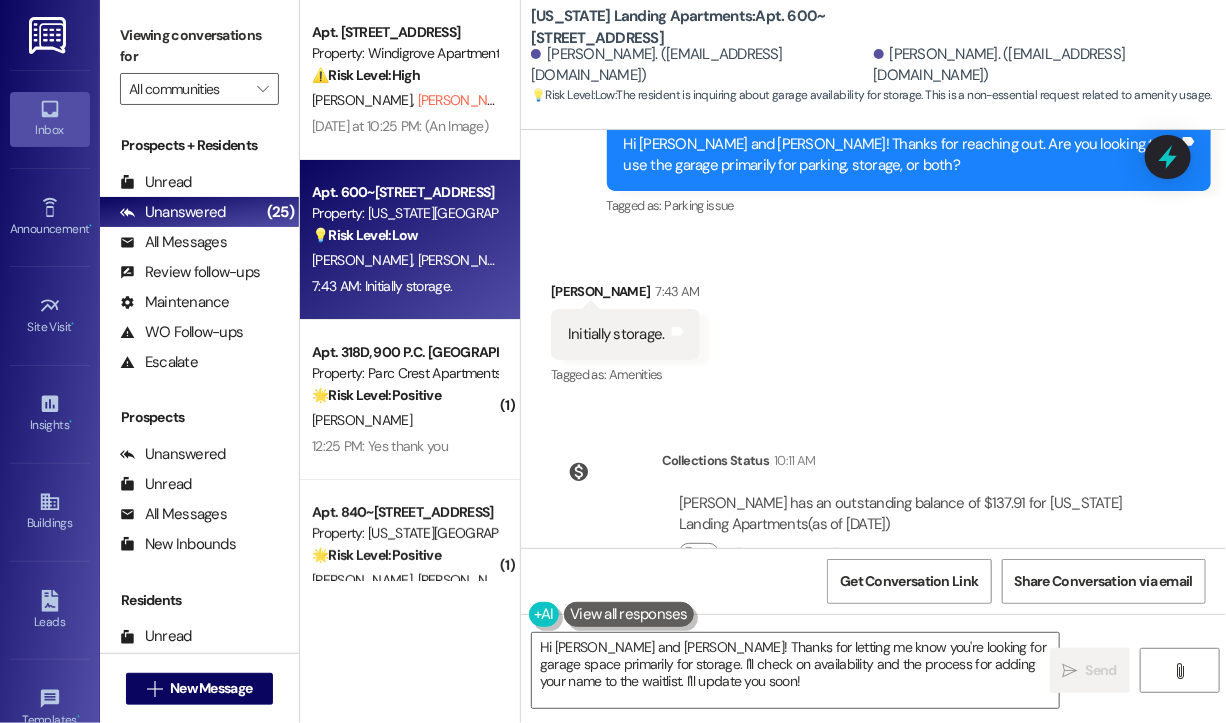 scroll, scrollTop: 3039, scrollLeft: 0, axis: vertical 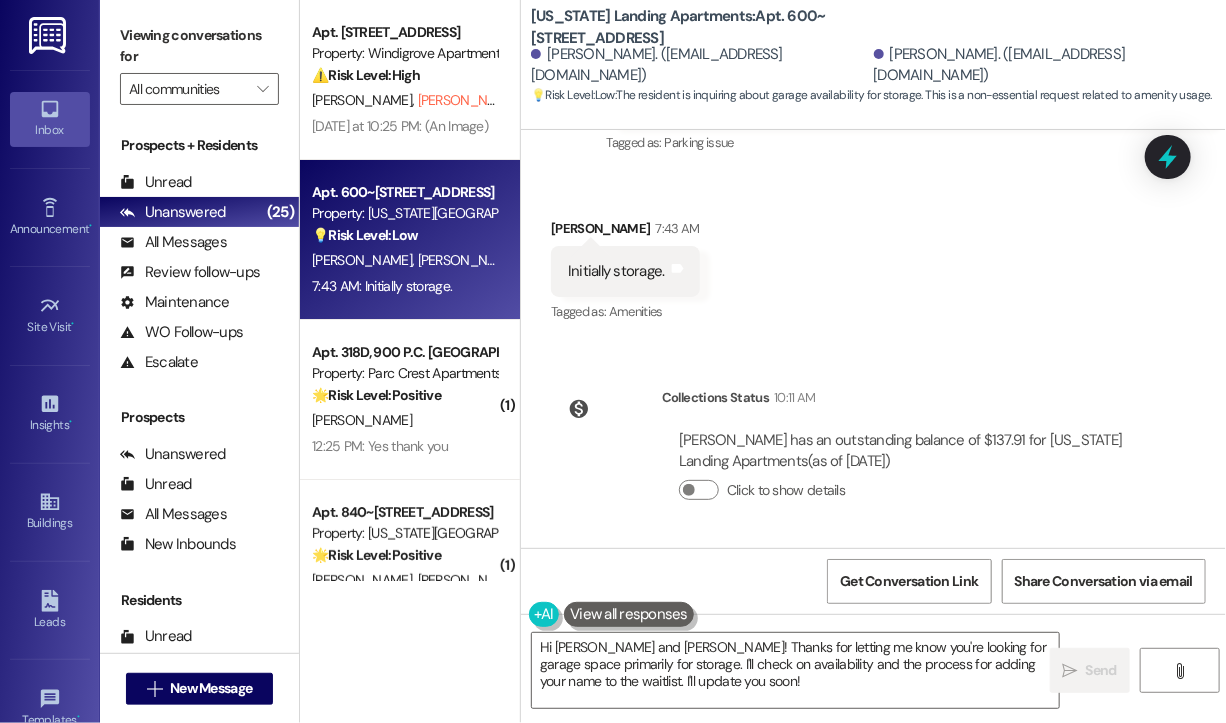 drag, startPoint x: 1021, startPoint y: 200, endPoint x: 1119, endPoint y: 170, distance: 102.48902 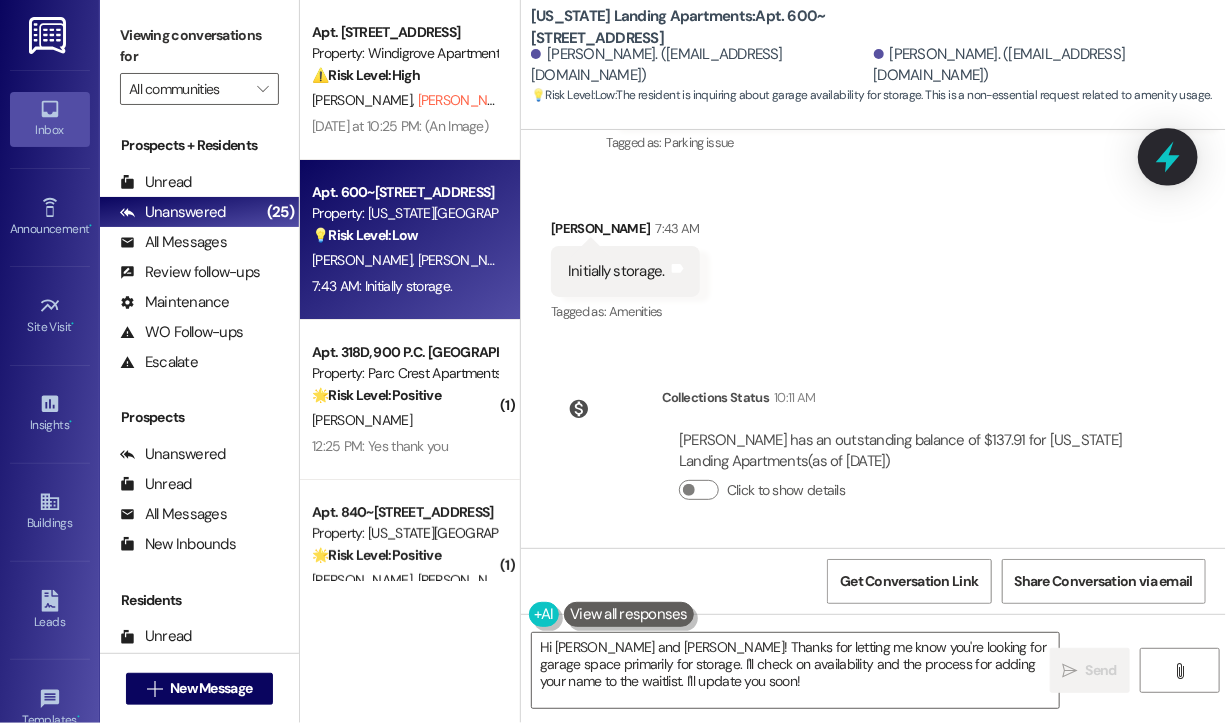 click 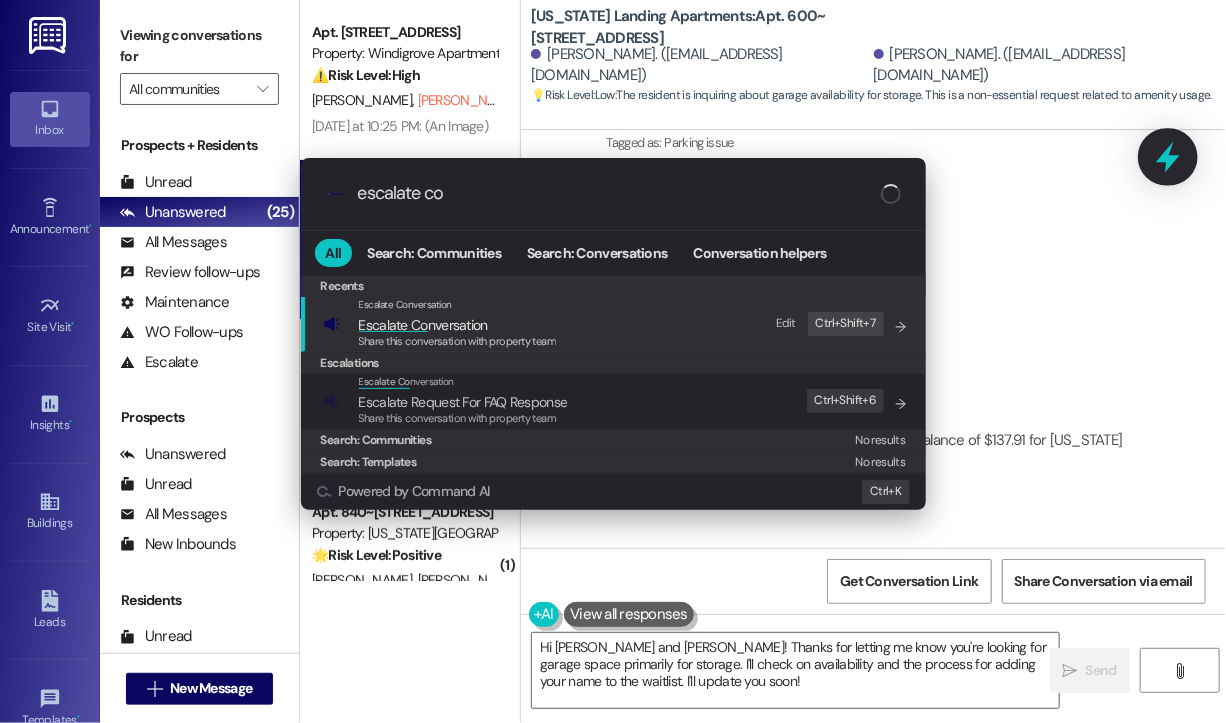 type on "escalate con" 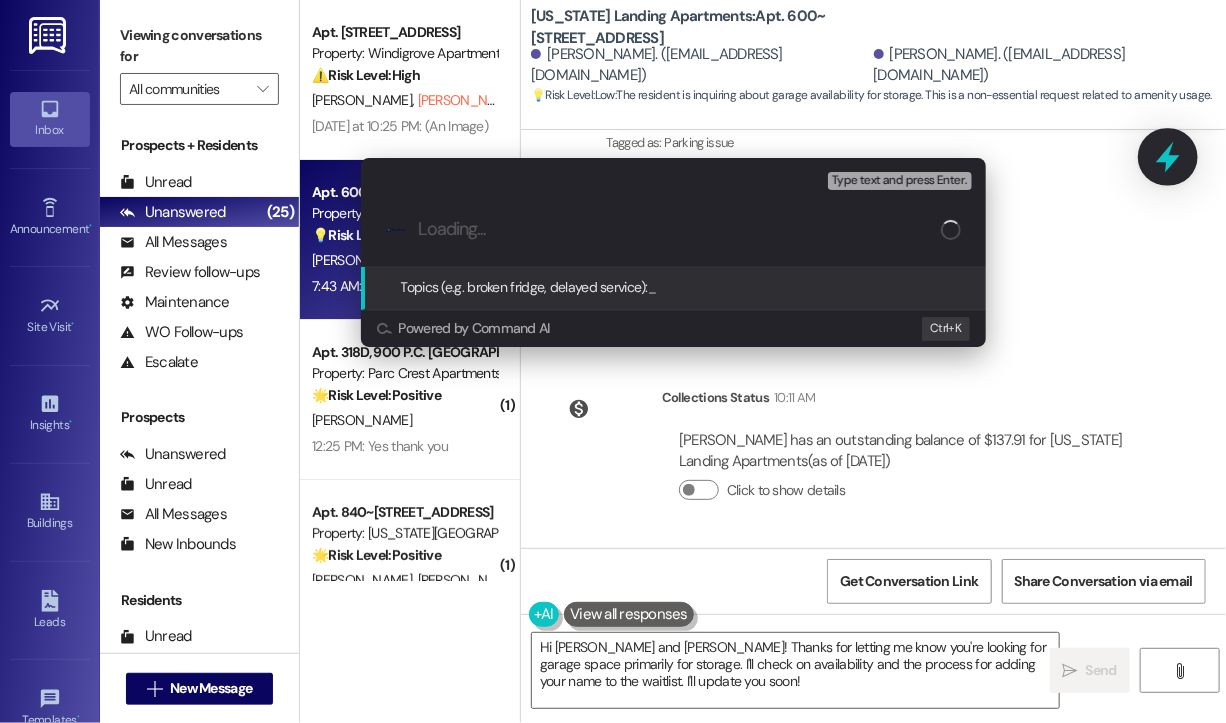 click on "Escalate Conversation High risk Topics (e.g. broken fridge, delayed service) Any messages to highlight in the email? Type text and press Enter. .cls-1{fill:#0a055f;}.cls-2{fill:#0cc4c4;} resideskLogoBlueOrange Topics (e.g. broken fridge, delayed service):  _ Powered by Command AI Ctrl+ K" at bounding box center (613, 361) 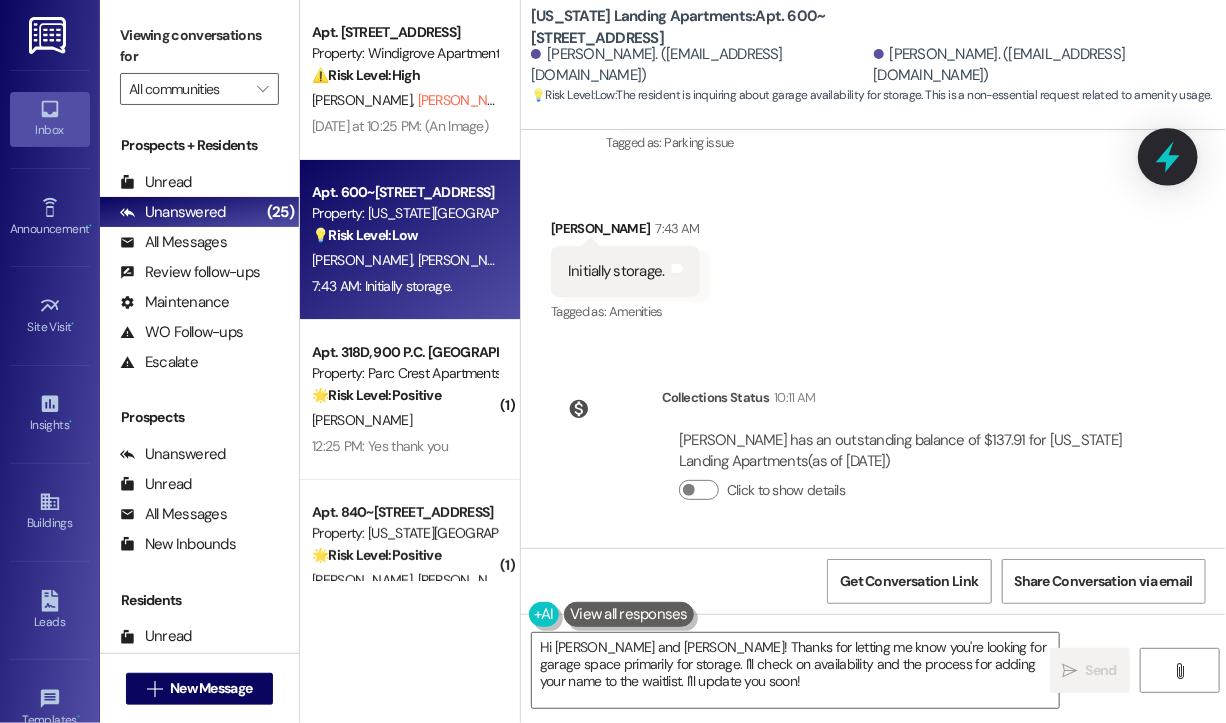click 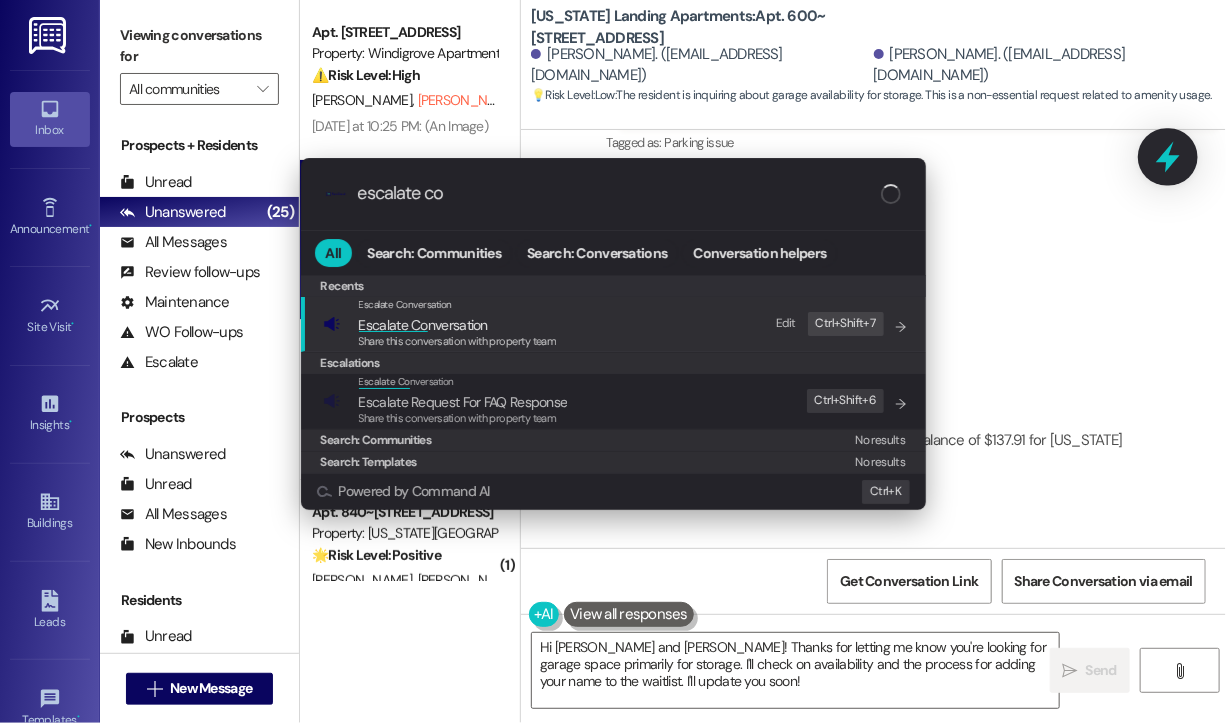 type on "escalate con" 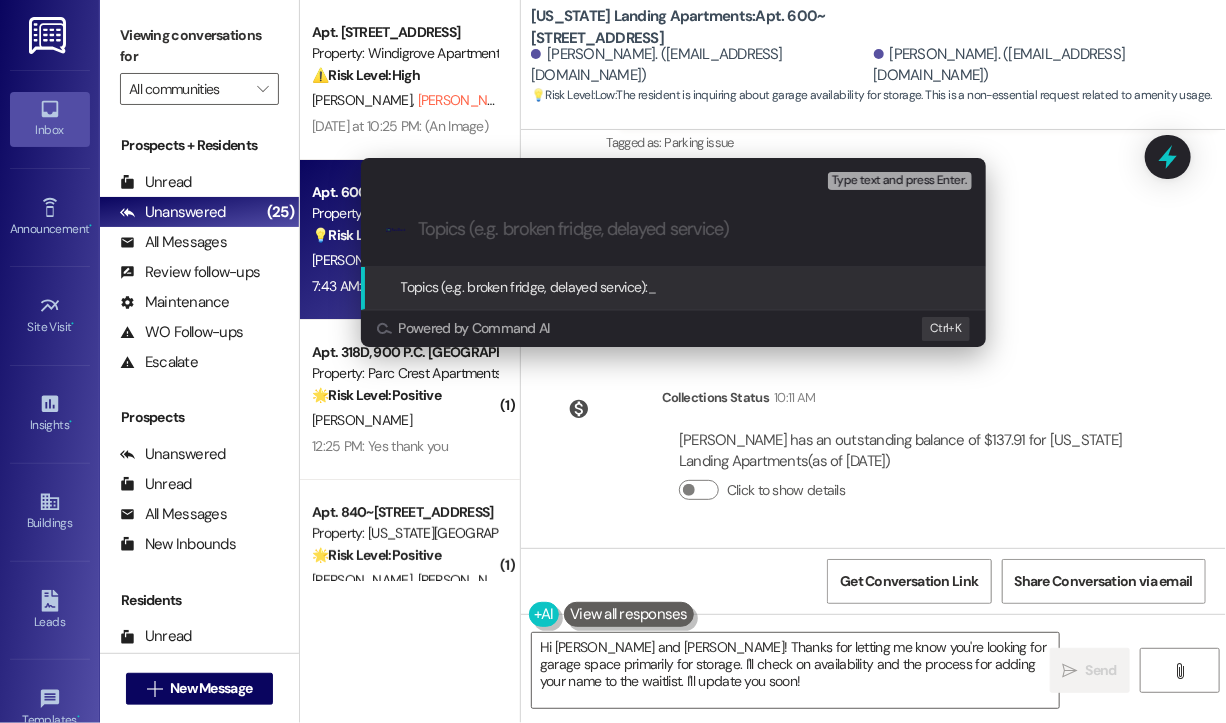 paste on "How to Get a Garage or Be Added to the Waitlist?" 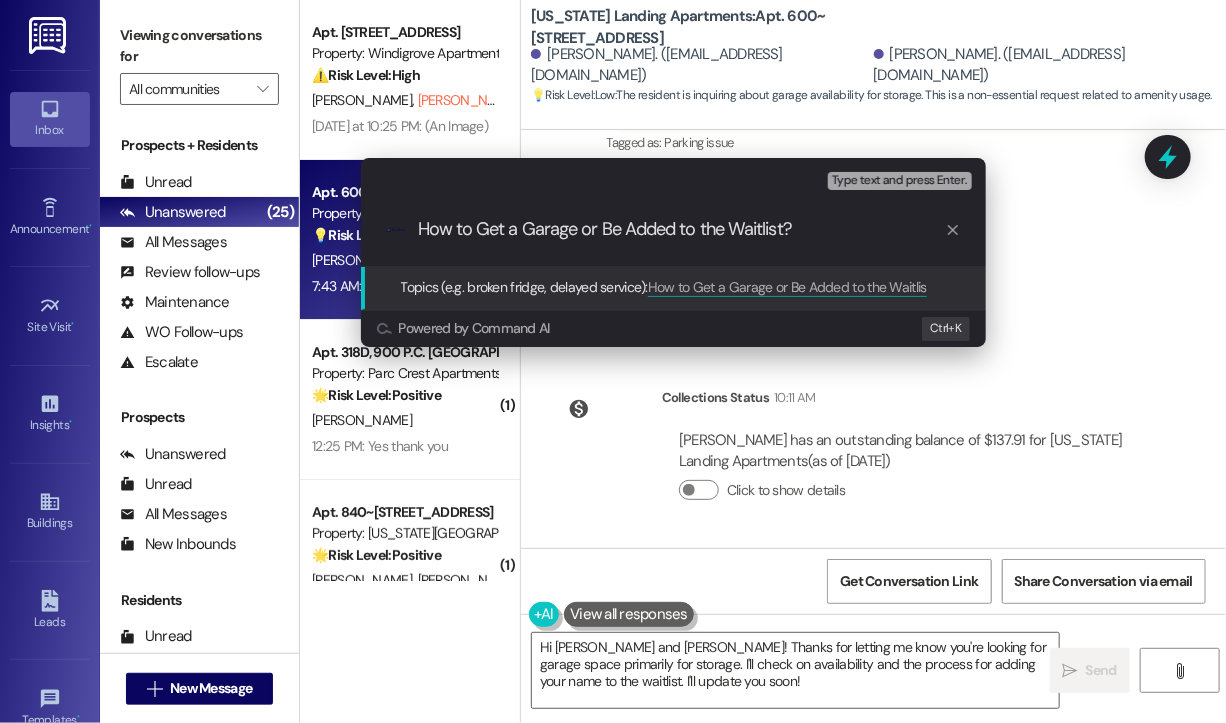 type 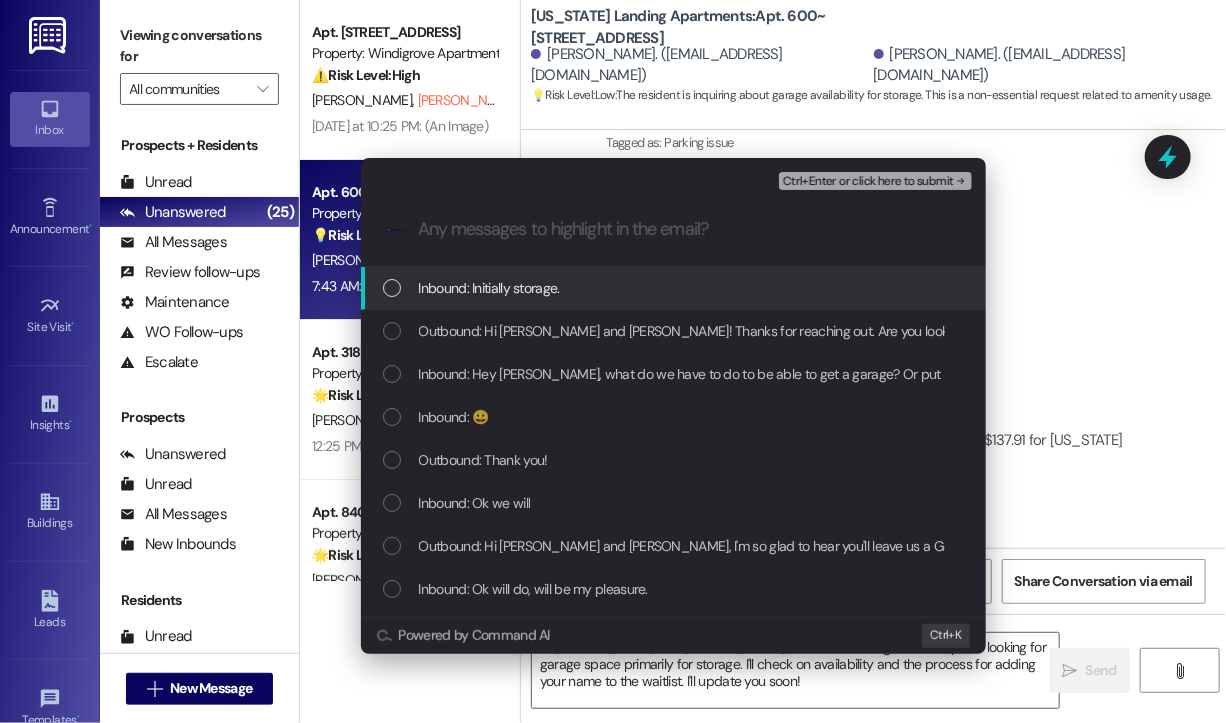 click on "Inbound: Initially storage." at bounding box center [489, 288] 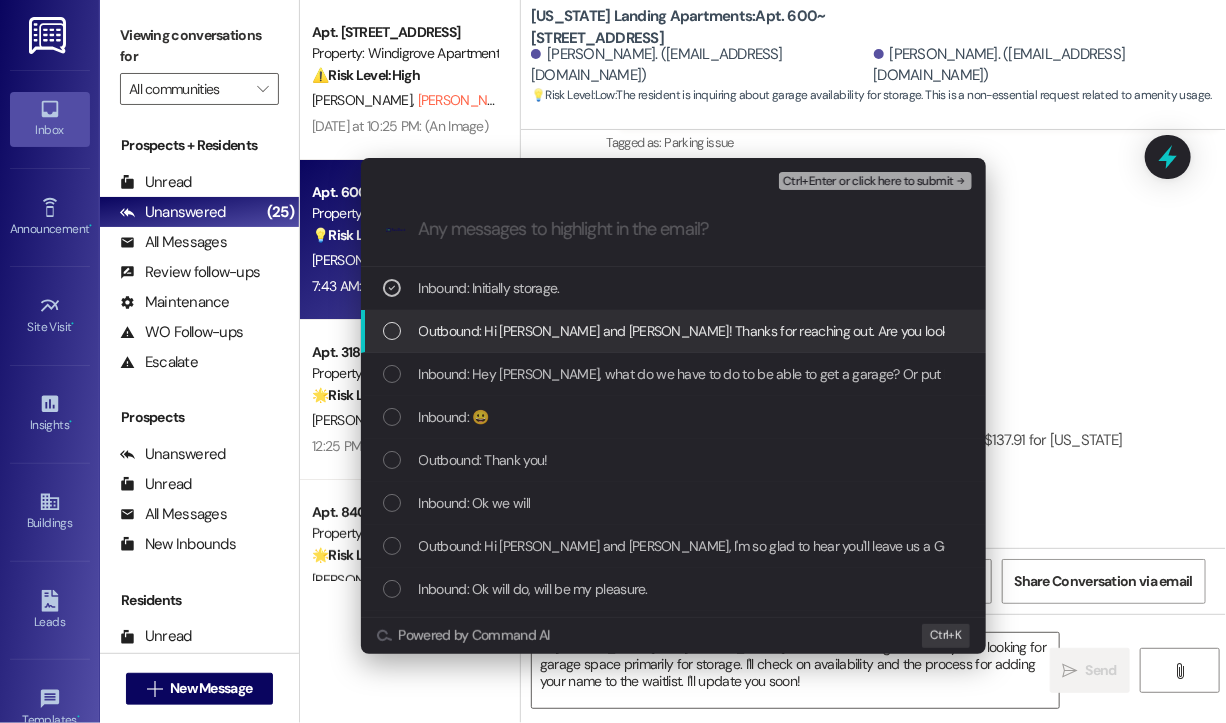 click on "Outbound: Hi [PERSON_NAME] and [PERSON_NAME]! Thanks for reaching out. Are you looking to use the garage primarily for parking, storage, or both?" at bounding box center (856, 331) 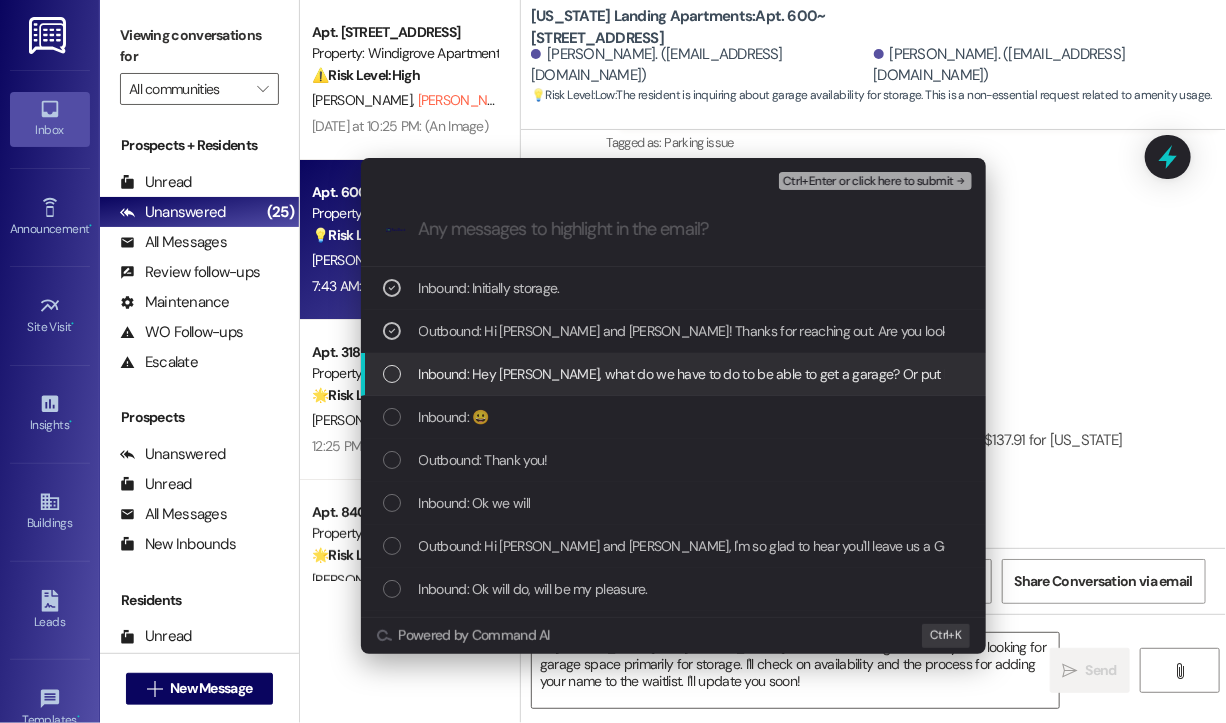 click on "Inbound: Hey [PERSON_NAME], what do we have to do to be able to get a garage? Or put her name on the list?" at bounding box center [673, 374] 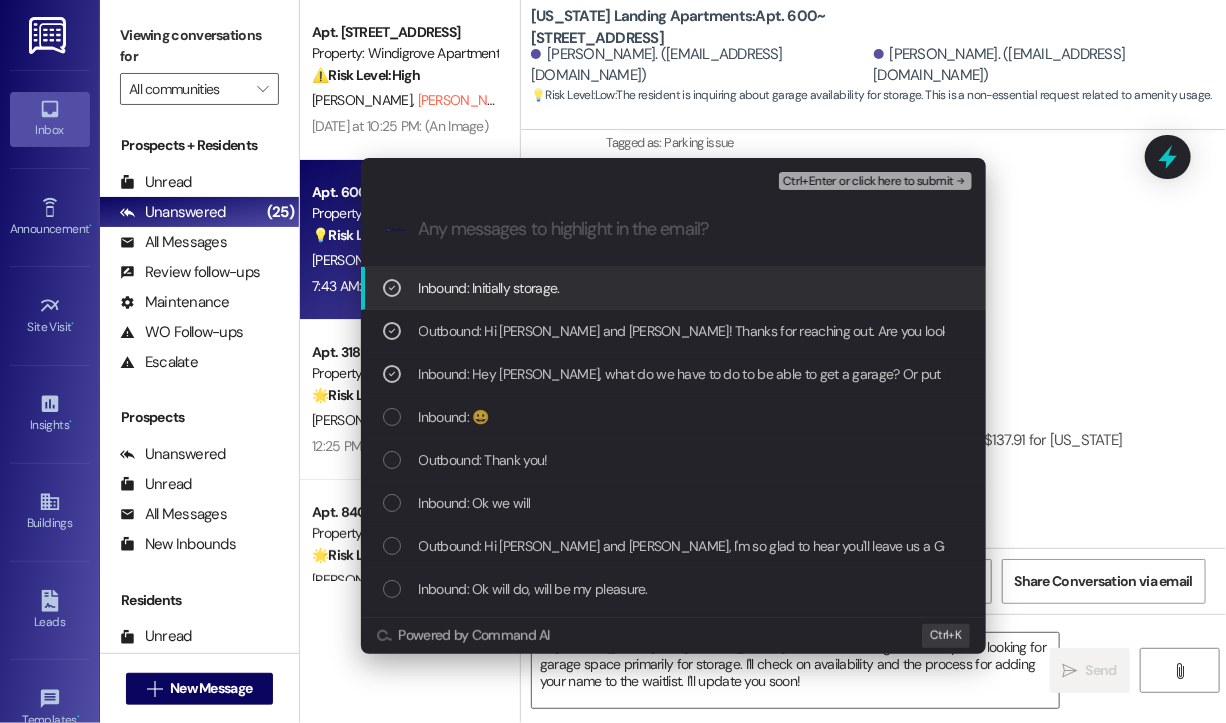 click on "Ctrl+Enter or click here to submit" at bounding box center [868, 182] 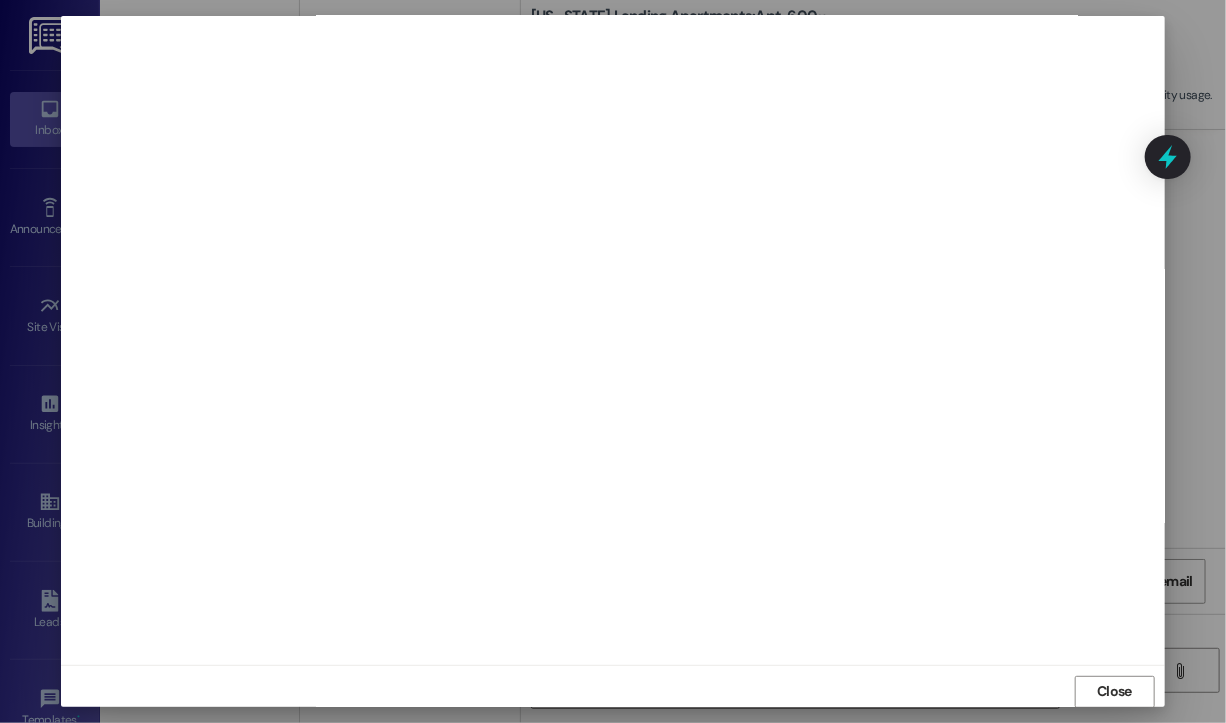 scroll, scrollTop: 12, scrollLeft: 0, axis: vertical 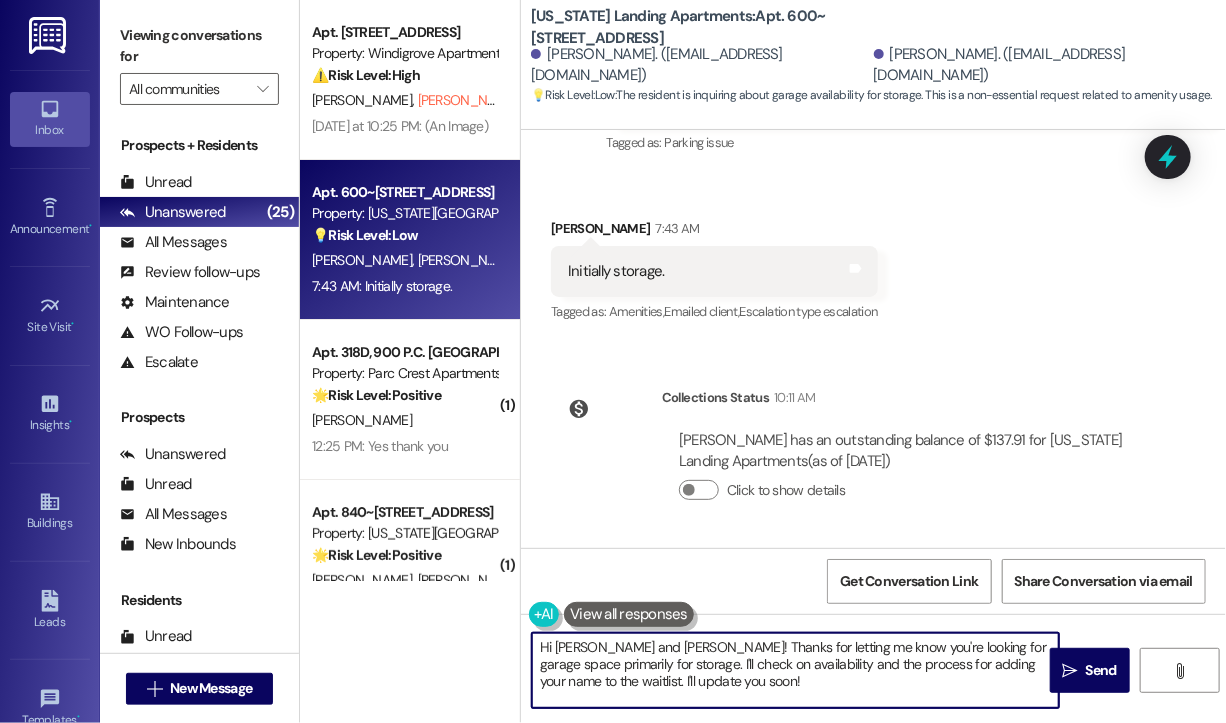 click on "Hi [PERSON_NAME] and [PERSON_NAME]! Thanks for letting me know you're looking for garage space primarily for storage. I'll check on availability and the process for adding your name to the waitlist. I'll update you soon!" at bounding box center (795, 670) 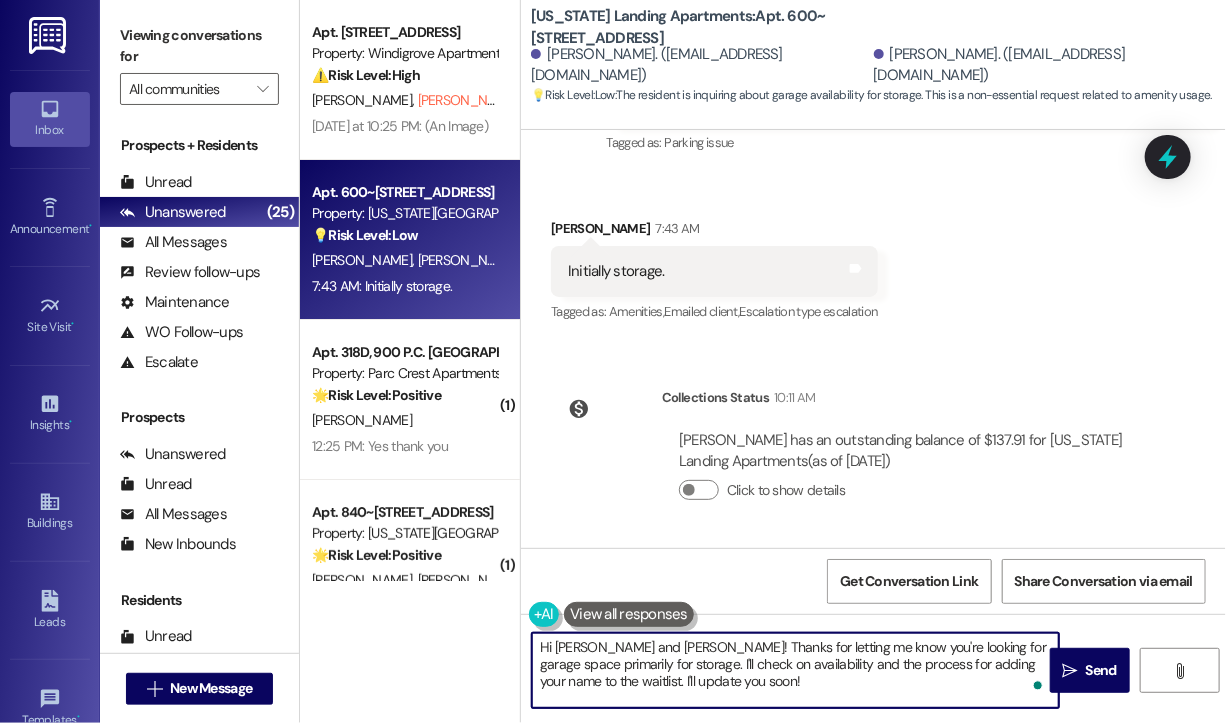 click on "Hi [PERSON_NAME] and [PERSON_NAME]! Thanks for letting me know you're looking for garage space primarily for storage. I'll check on availability and the process for adding your name to the waitlist. I'll update you soon!" at bounding box center [795, 670] 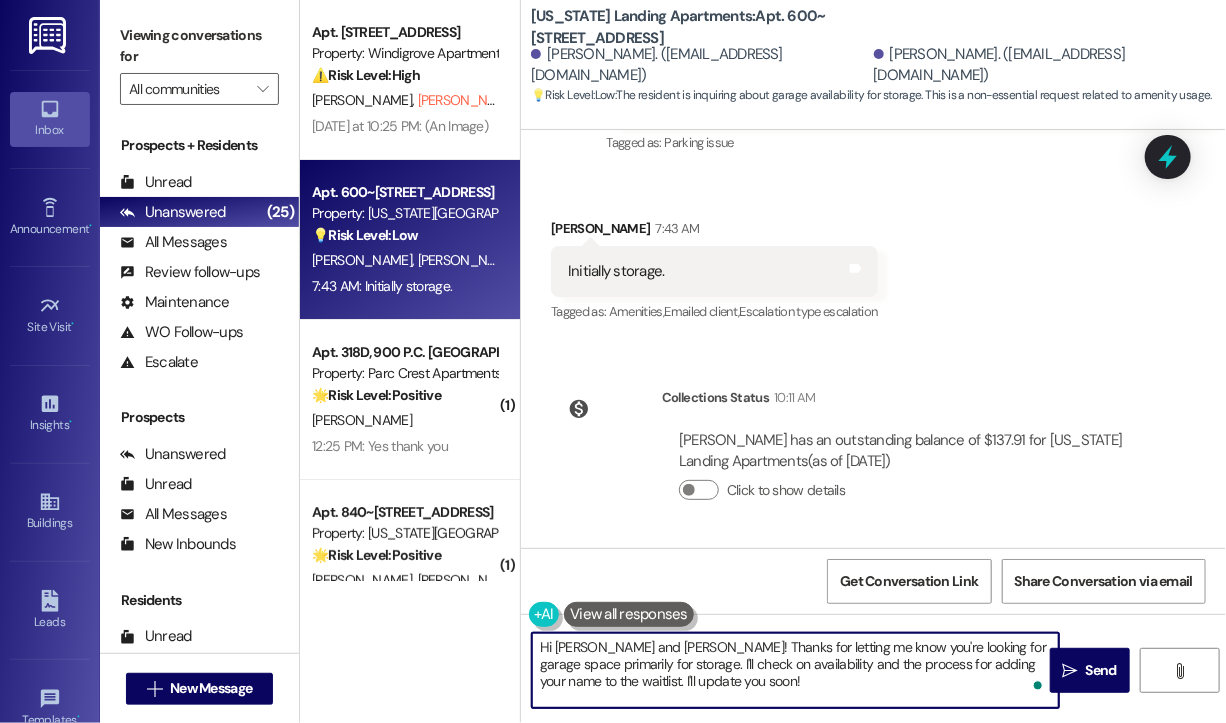 click on "Hi [PERSON_NAME] and [PERSON_NAME]! Thanks for letting me know you're looking for garage space primarily for storage. I'll check on availability and the process for adding your name to the waitlist. I'll update you soon!" at bounding box center [795, 670] 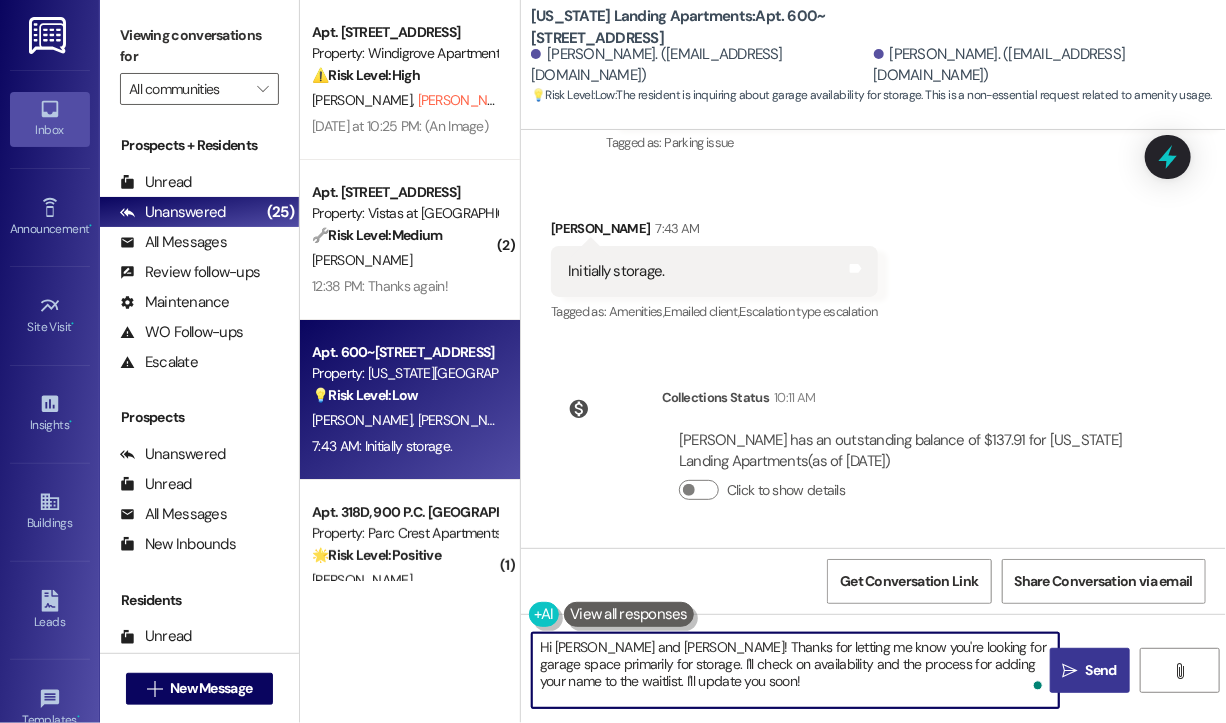 click on "Send" at bounding box center (1101, 670) 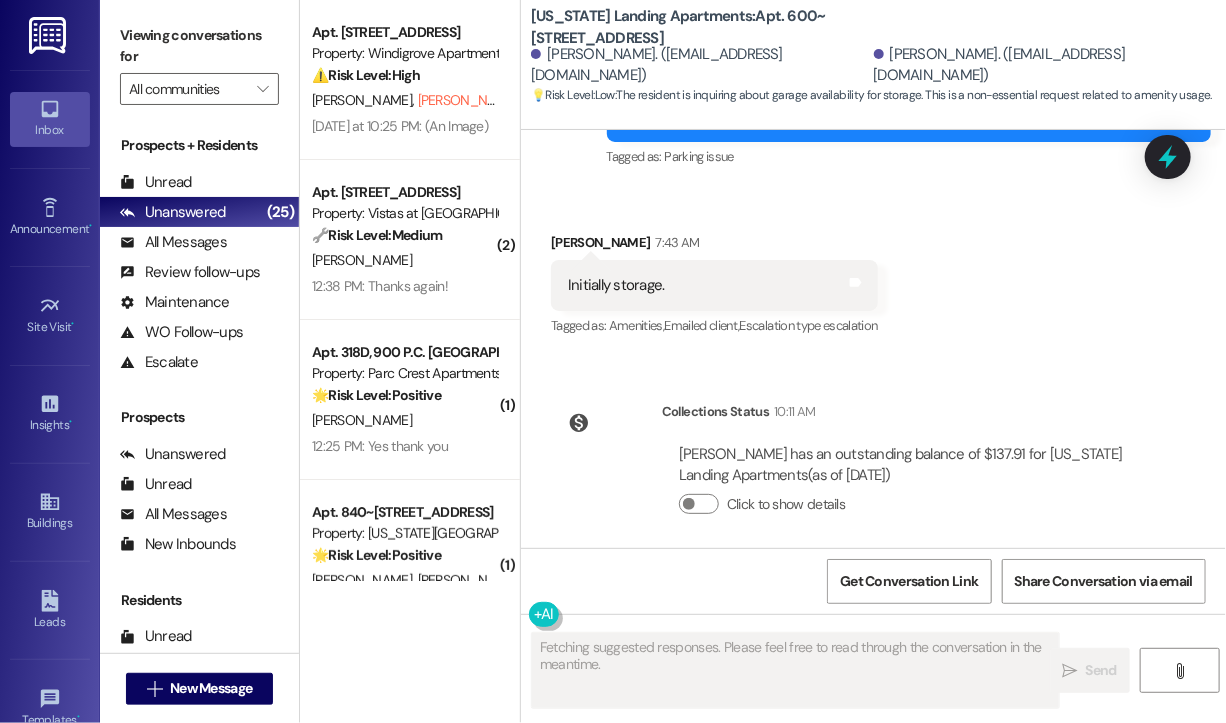 scroll, scrollTop: 3221, scrollLeft: 0, axis: vertical 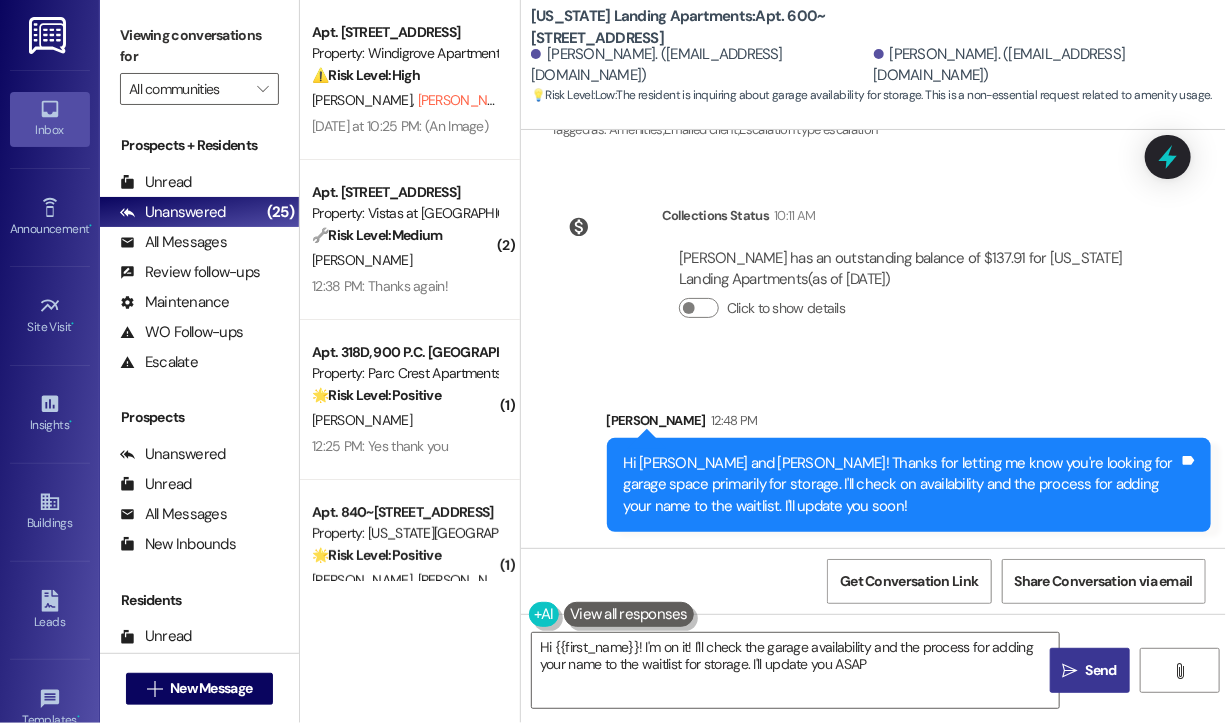 type on "Hi {{first_name}}! I'm on it! I'll check the garage availability and the process for adding your name to the waitlist for storage. I'll update you ASAP!" 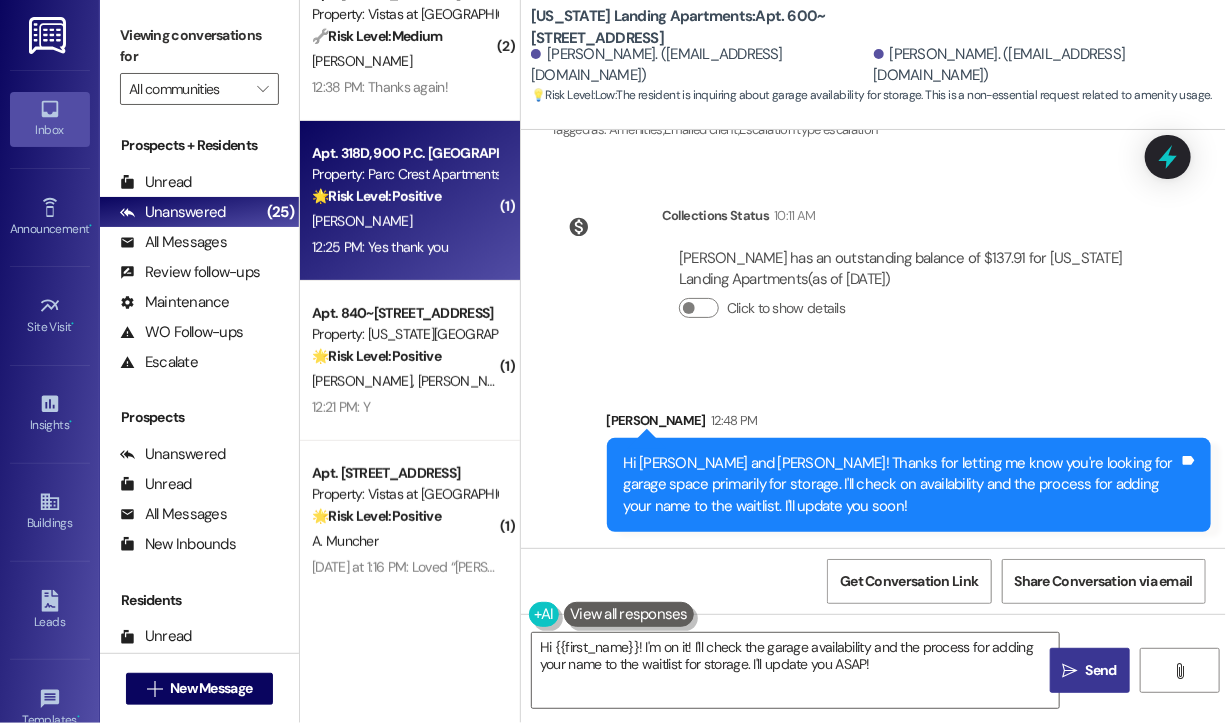scroll, scrollTop: 200, scrollLeft: 0, axis: vertical 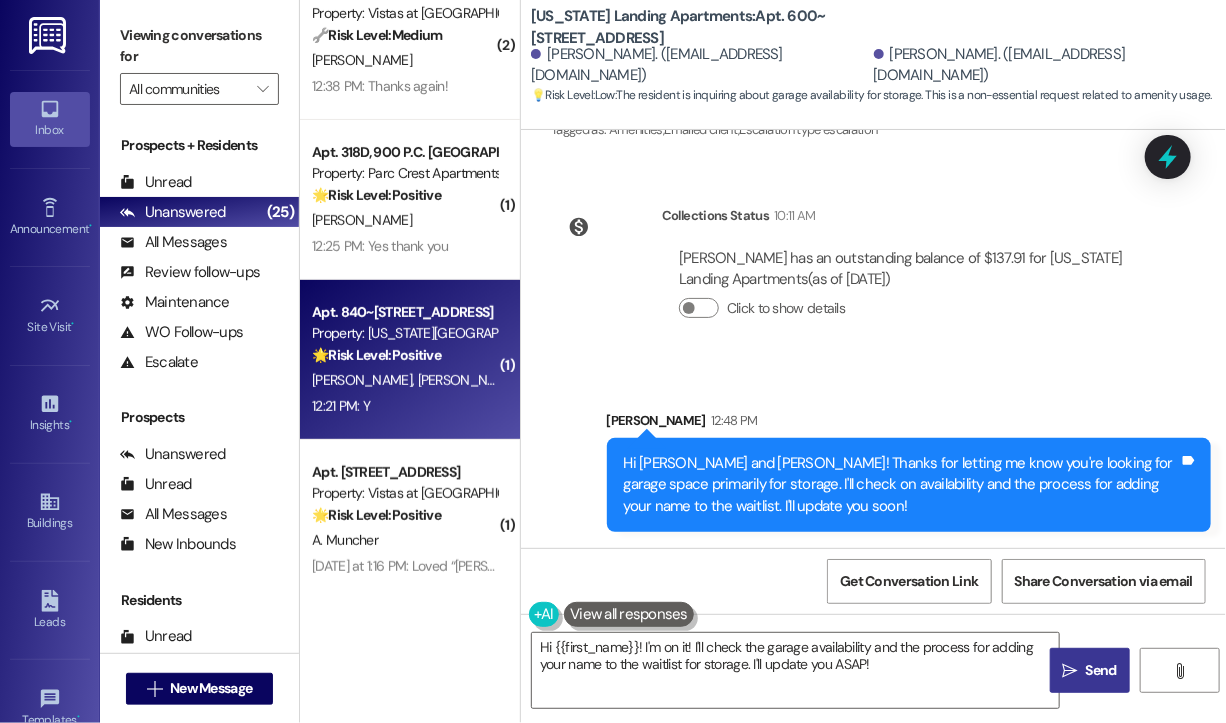 click on "[PERSON_NAME] [PERSON_NAME]" at bounding box center [404, 380] 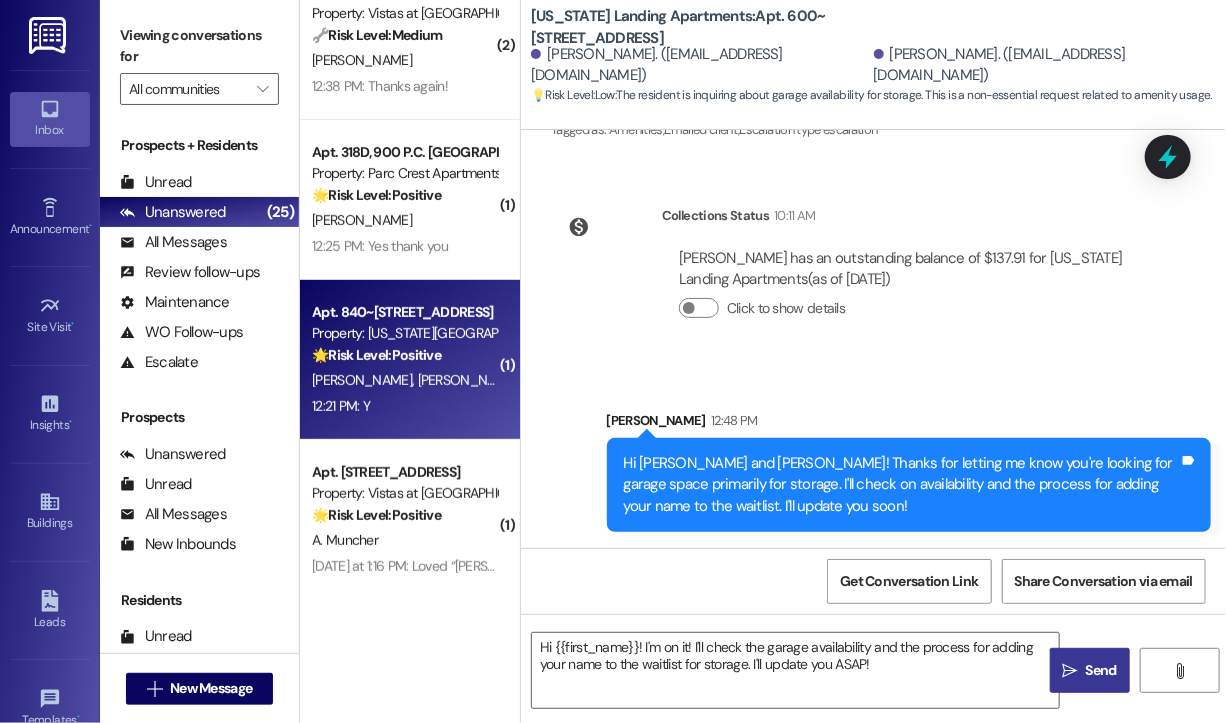 type on "Fetching suggested responses. Please feel free to read through the conversation in the meantime." 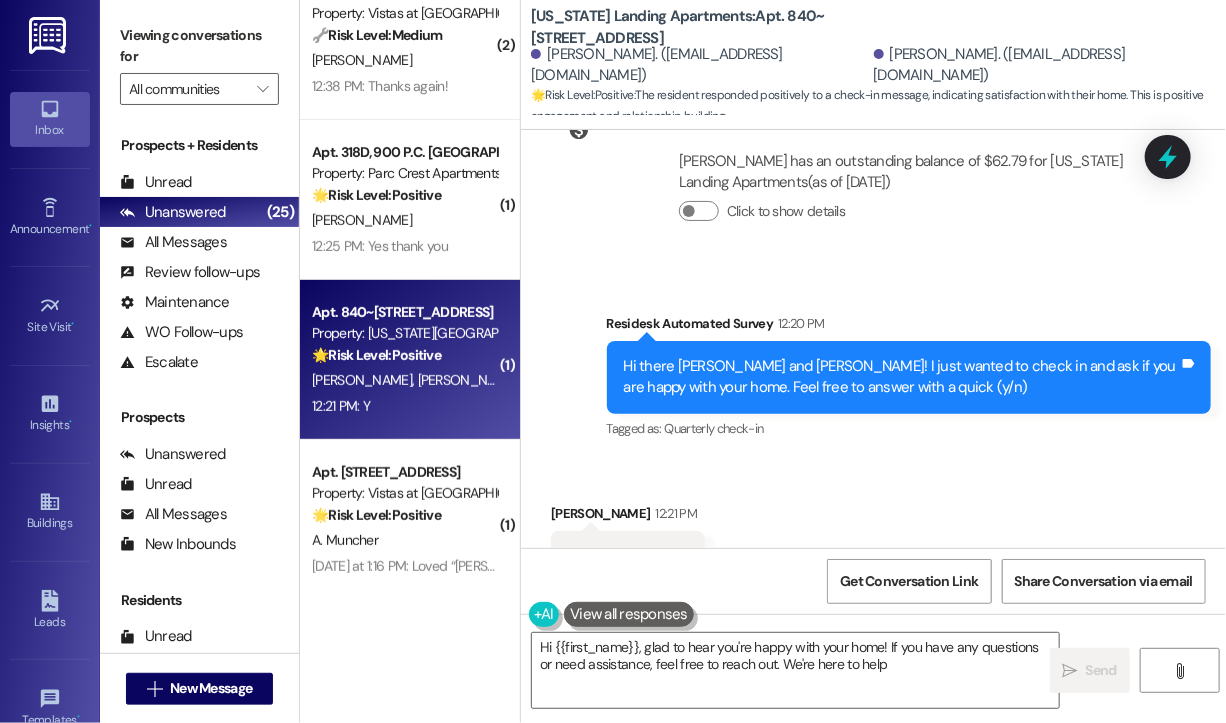 type on "Hi {{first_name}}, glad to hear you're happy with your home! If you have any questions or need assistance, feel free to reach out. We're here to help!" 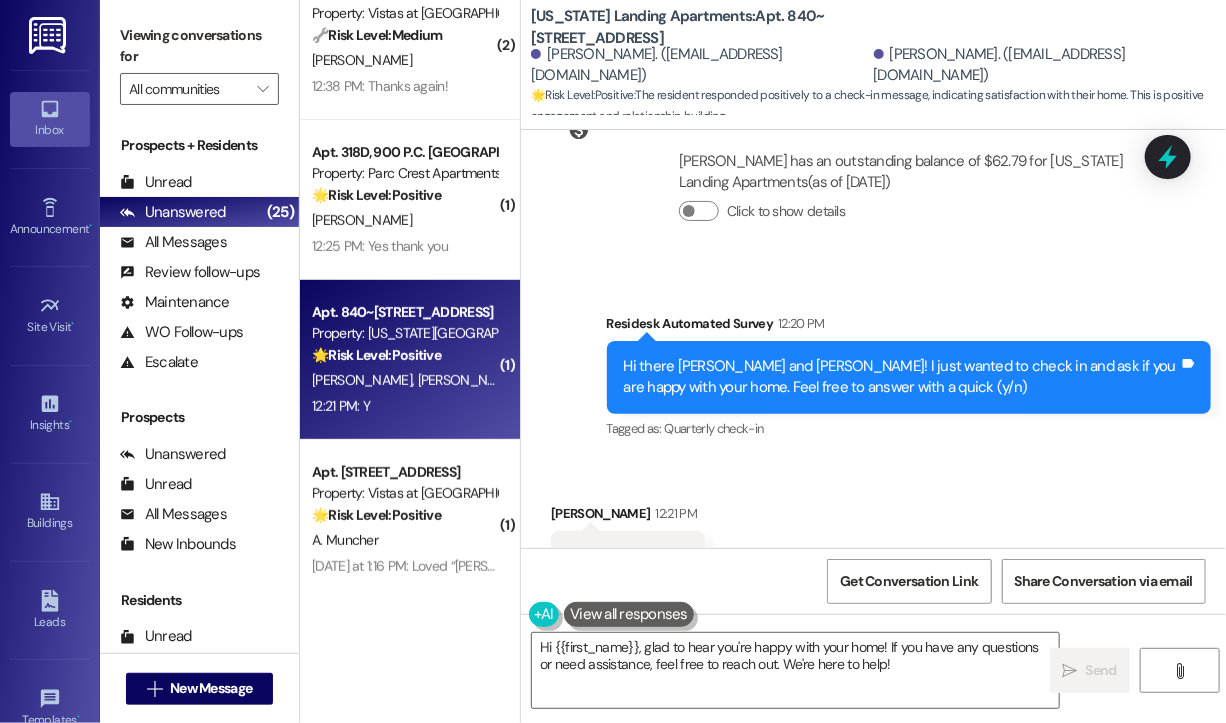scroll, scrollTop: 534, scrollLeft: 0, axis: vertical 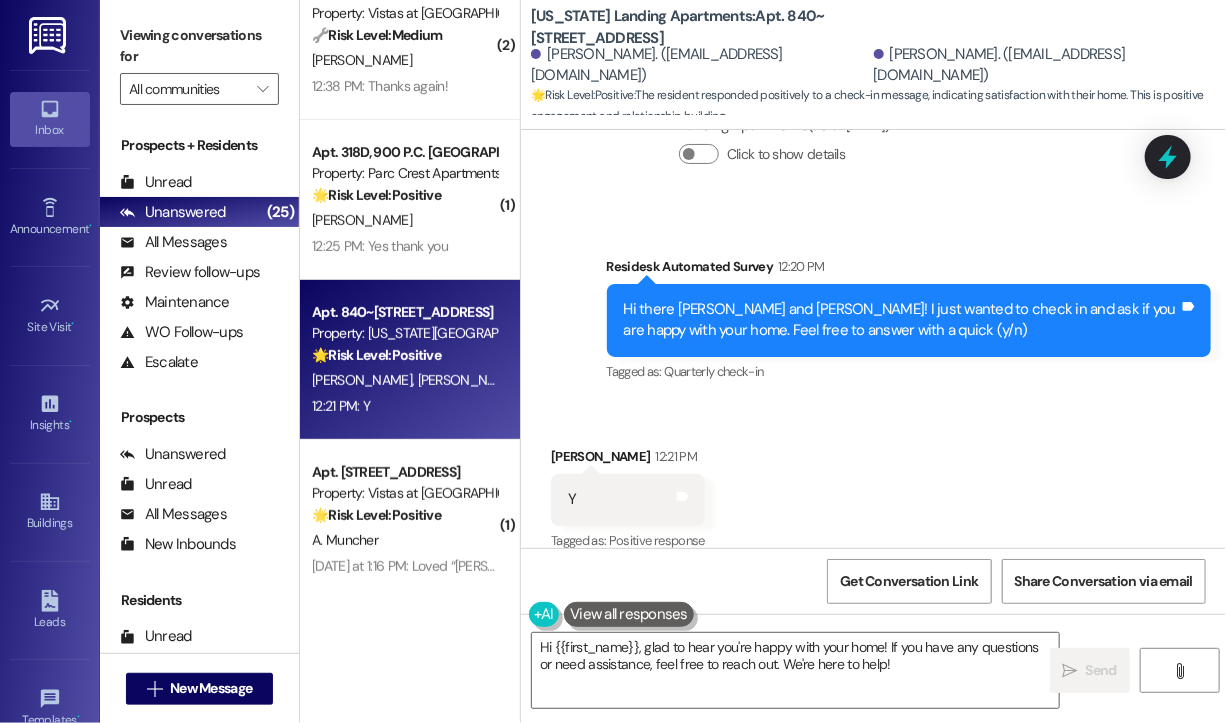 click on "Received via SMS [PERSON_NAME] 12:21 PM Y Tags and notes Tagged as:   Positive response Click to highlight conversations about Positive response" at bounding box center [873, 485] 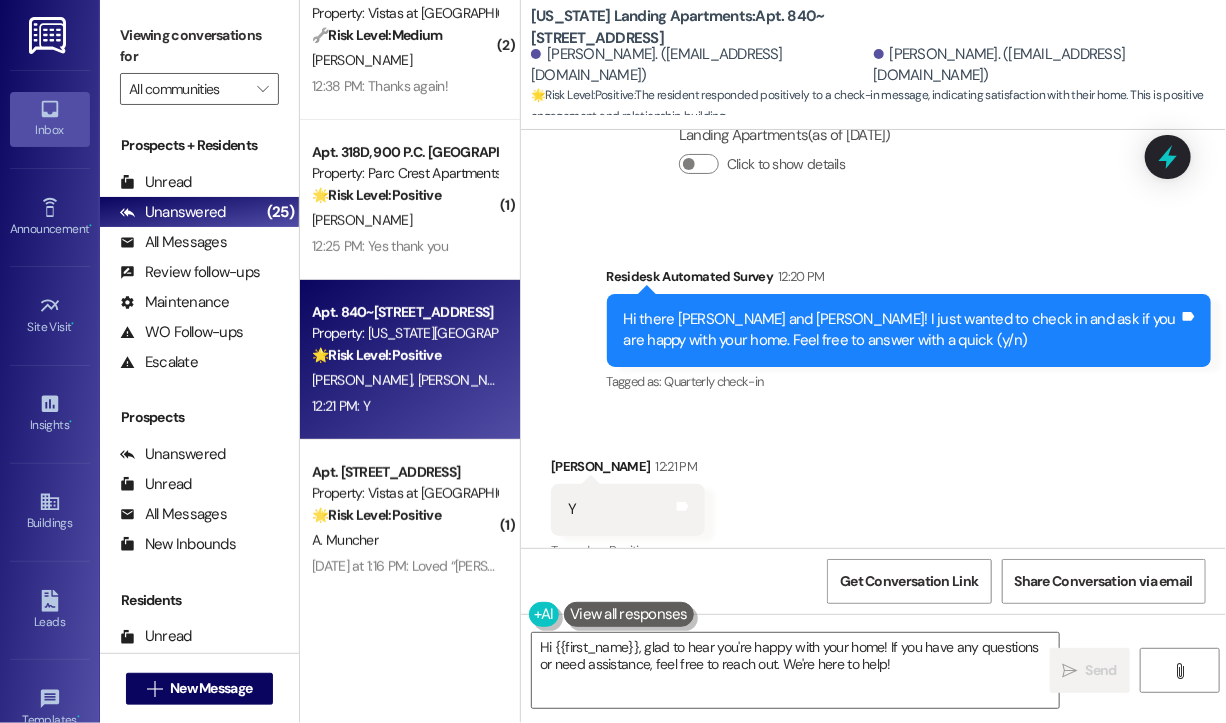 scroll, scrollTop: 535, scrollLeft: 0, axis: vertical 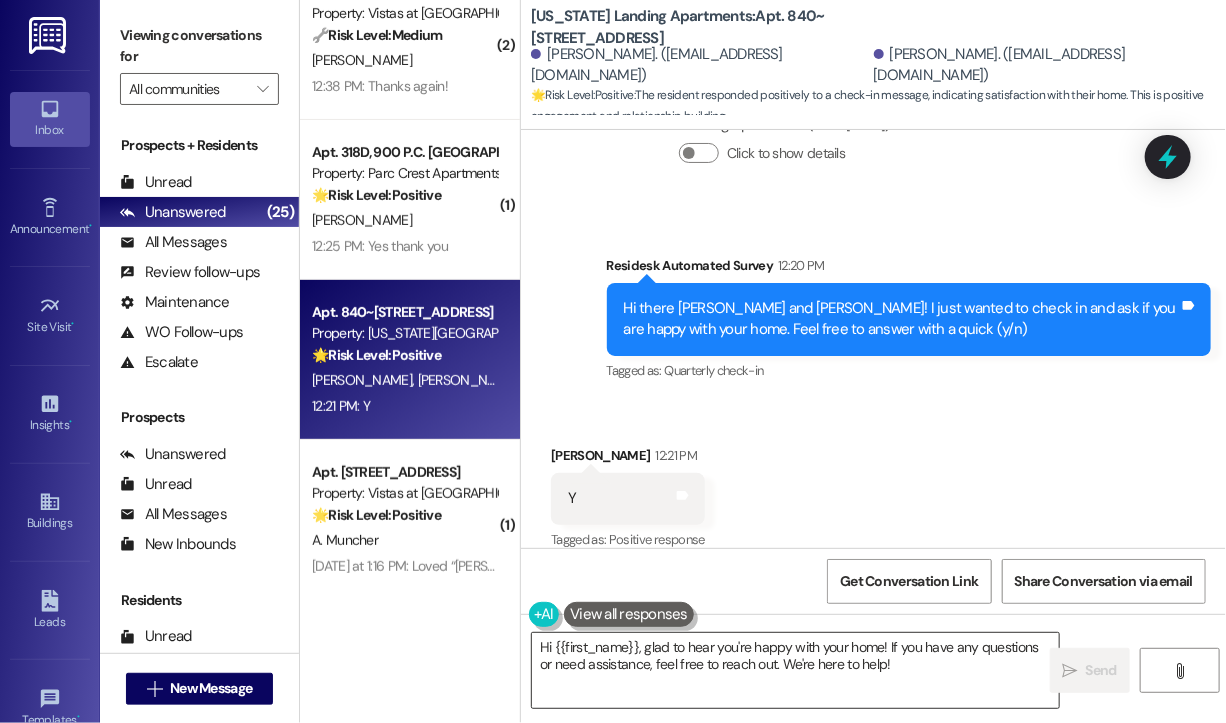 click on "Hi {{first_name}}, glad to hear you're happy with your home! If you have any questions or need assistance, feel free to reach out. We're here to help!" at bounding box center [795, 670] 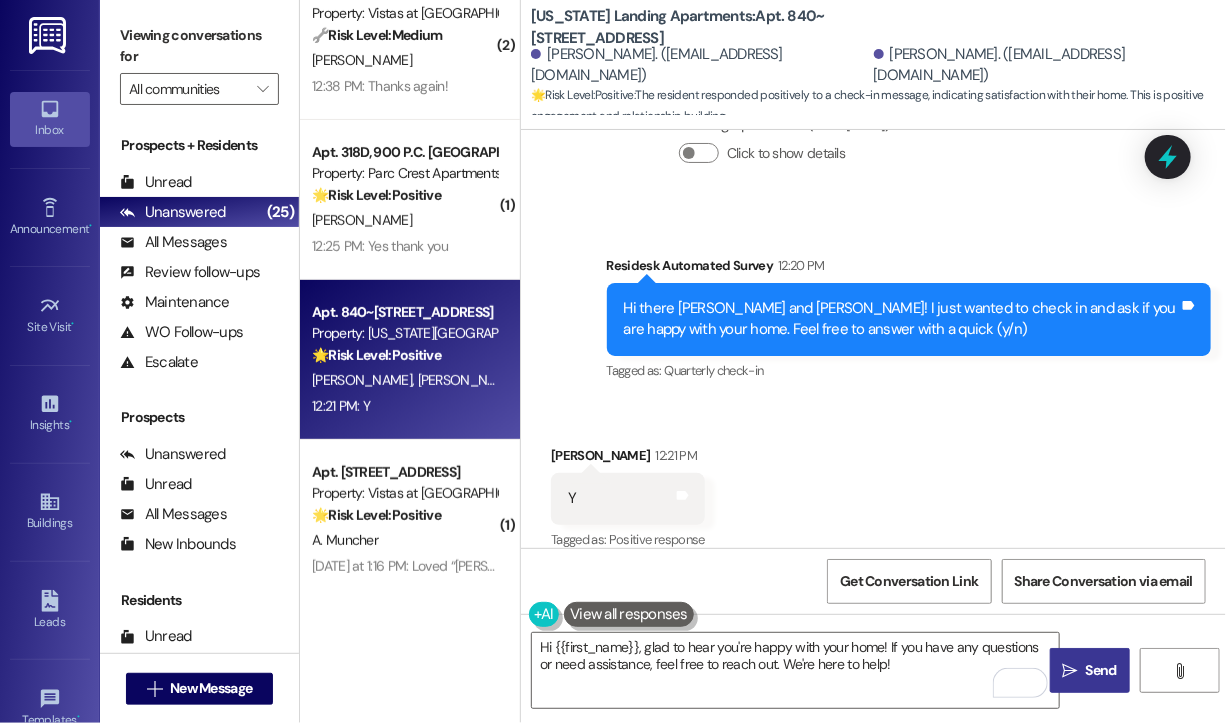 click on "Send" at bounding box center [1101, 670] 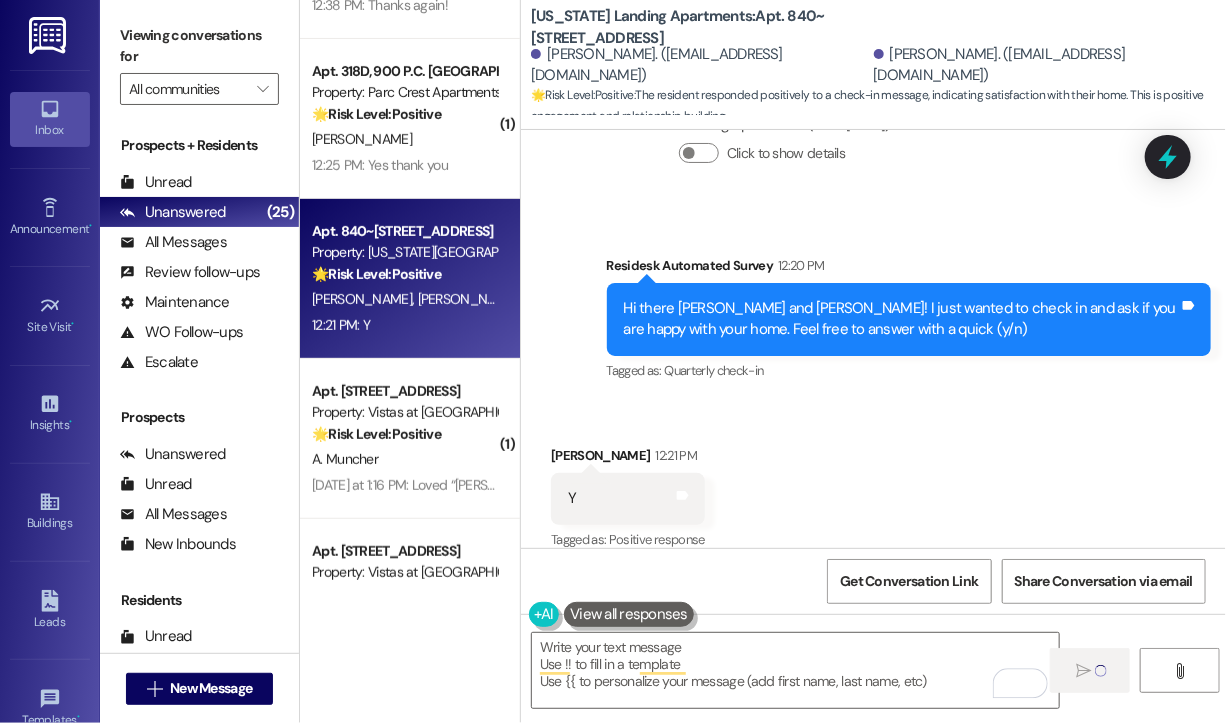 type on "Fetching suggested responses. Please feel free to read through the conversation in the meantime." 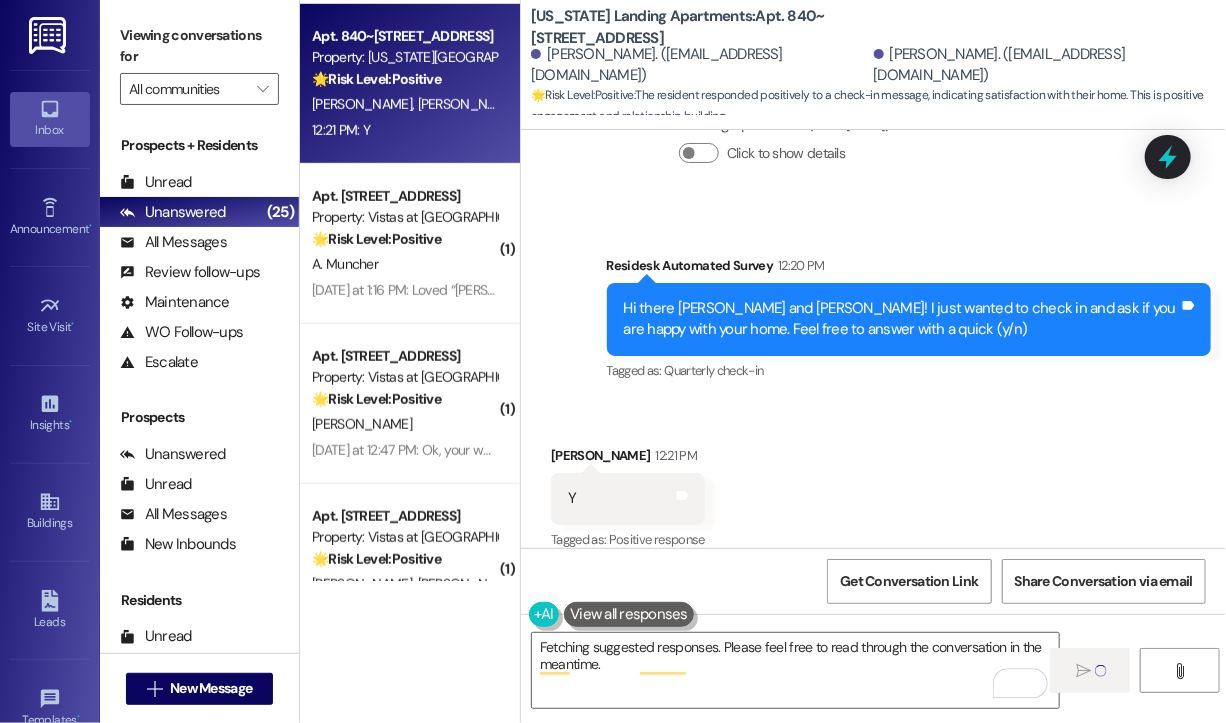 scroll, scrollTop: 500, scrollLeft: 0, axis: vertical 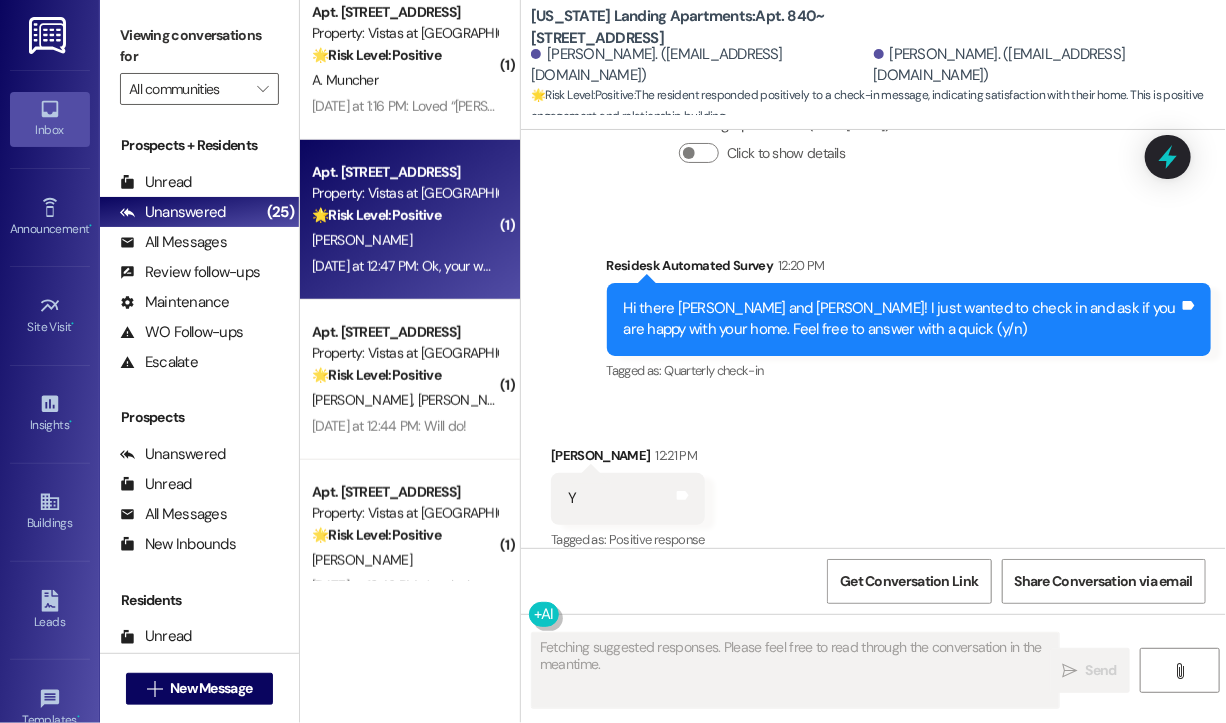 click on "[DATE] at 12:47 PM: Ok, your welcome  [DATE] at 12:47 PM: Ok, your welcome" at bounding box center [419, 266] 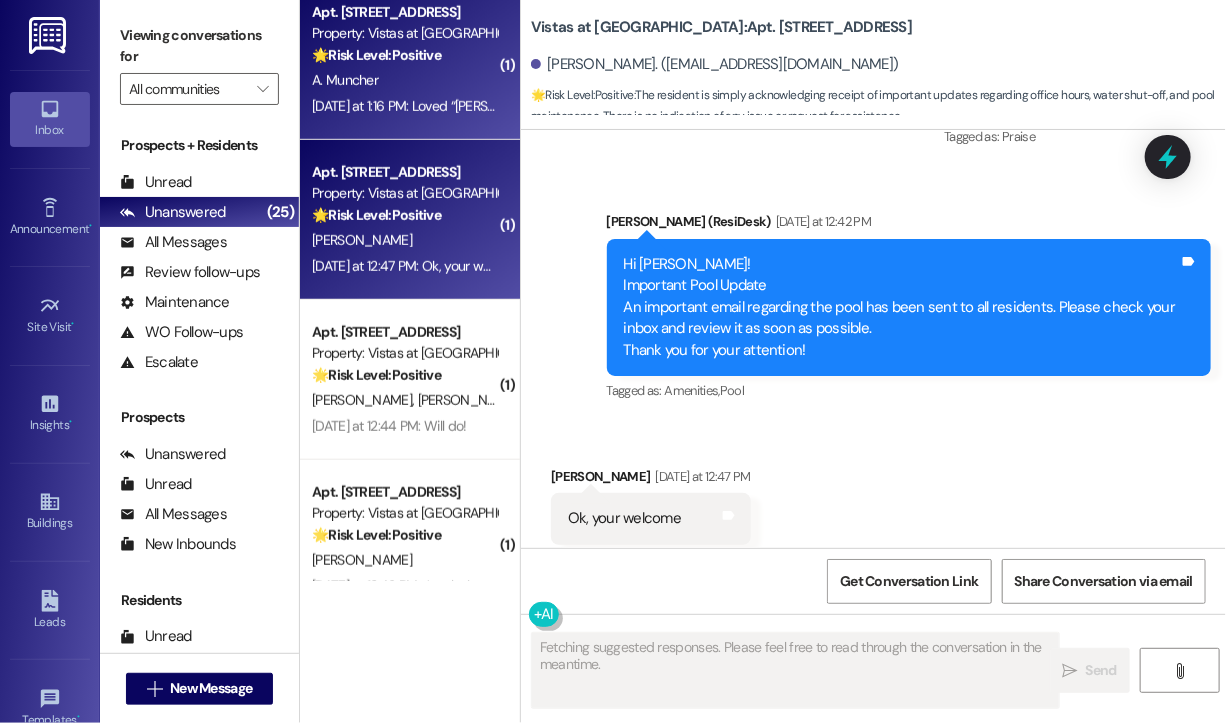 scroll, scrollTop: 4628, scrollLeft: 0, axis: vertical 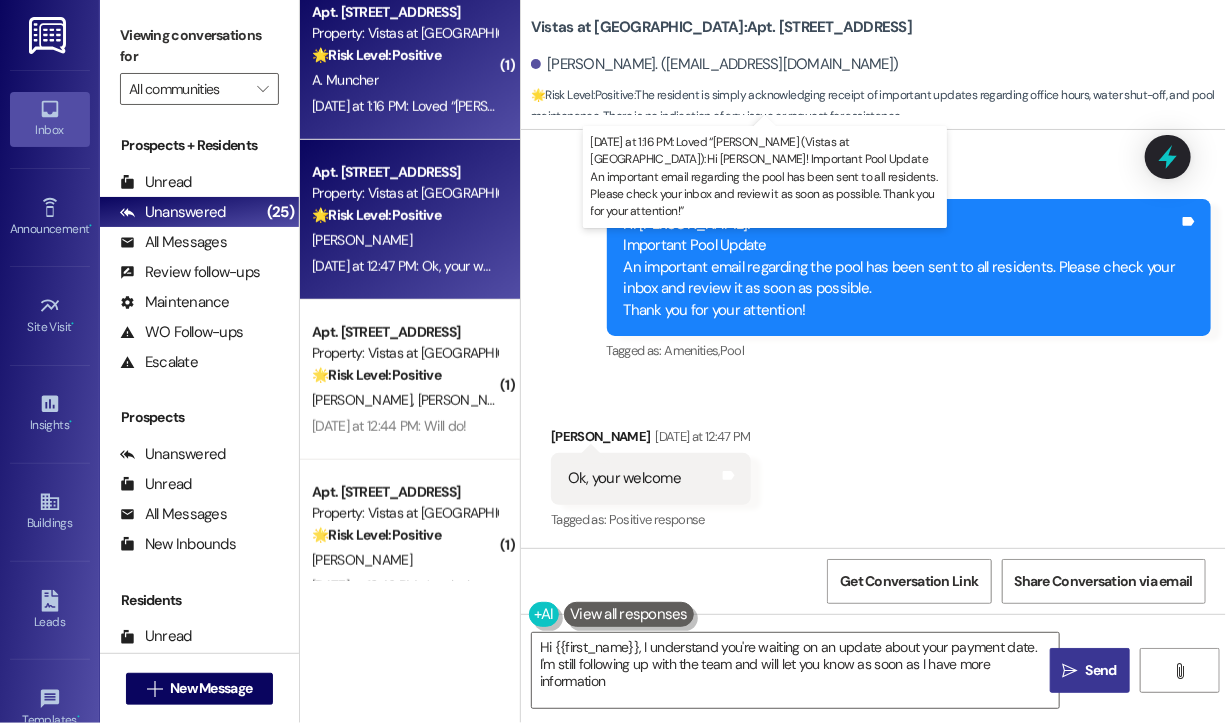 type on "Hi {{first_name}}, I understand you're waiting on an update about your payment date. I'm still following up with the team and will let you know as soon as I have more information!" 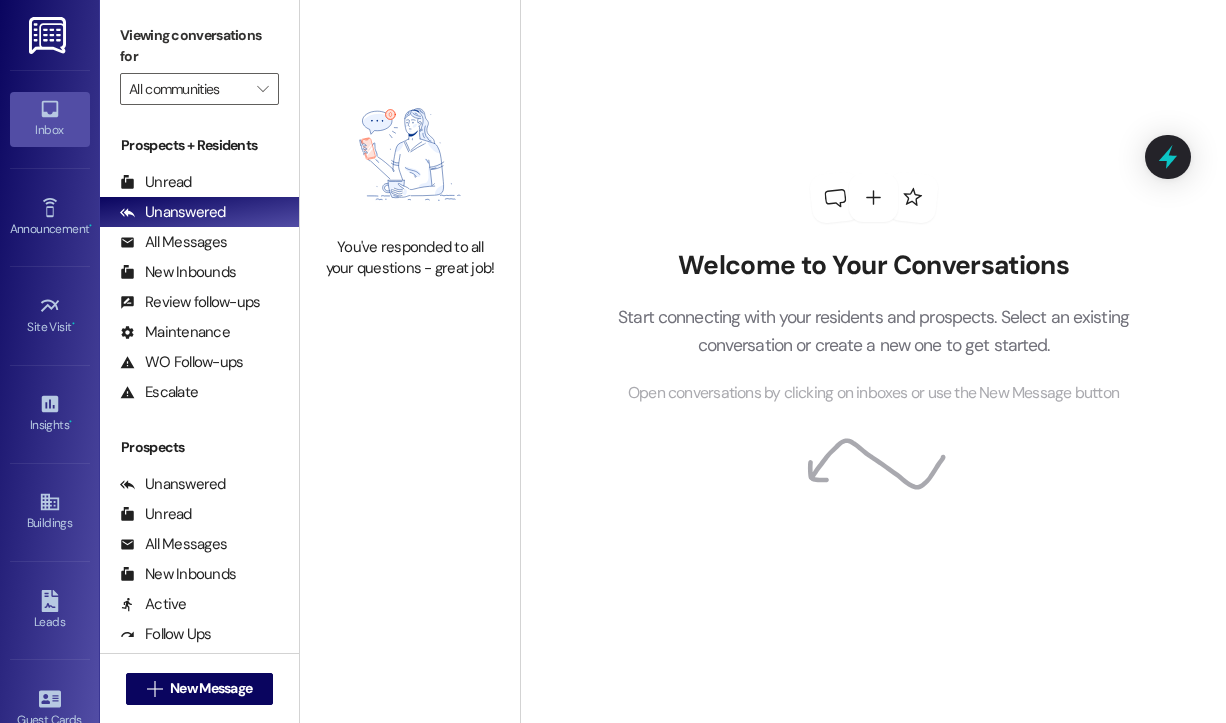 scroll, scrollTop: 0, scrollLeft: 0, axis: both 